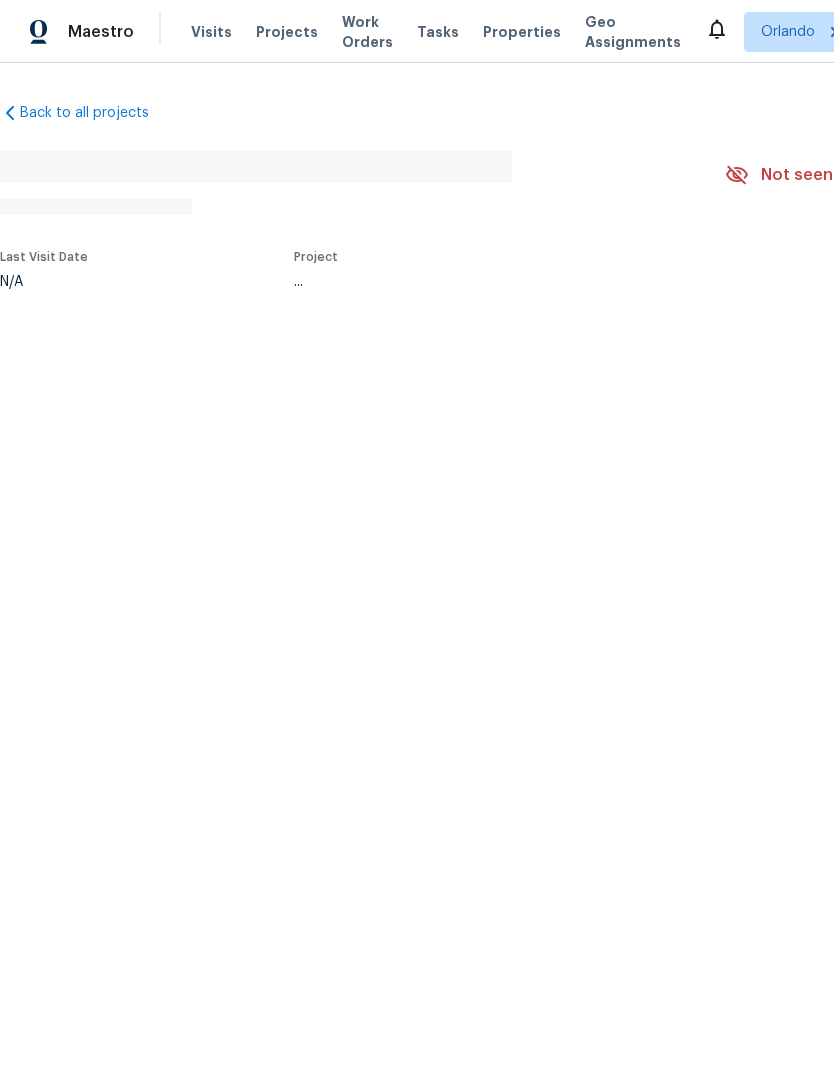 scroll, scrollTop: 0, scrollLeft: 0, axis: both 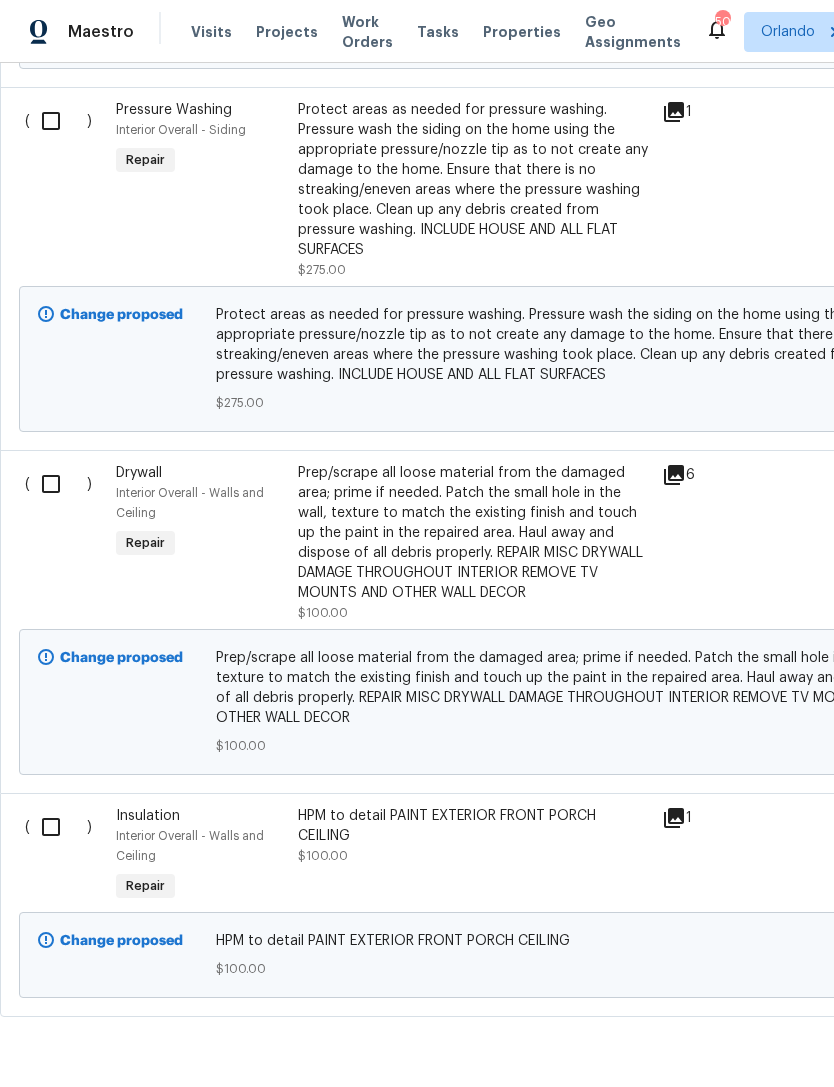 click at bounding box center (58, 827) 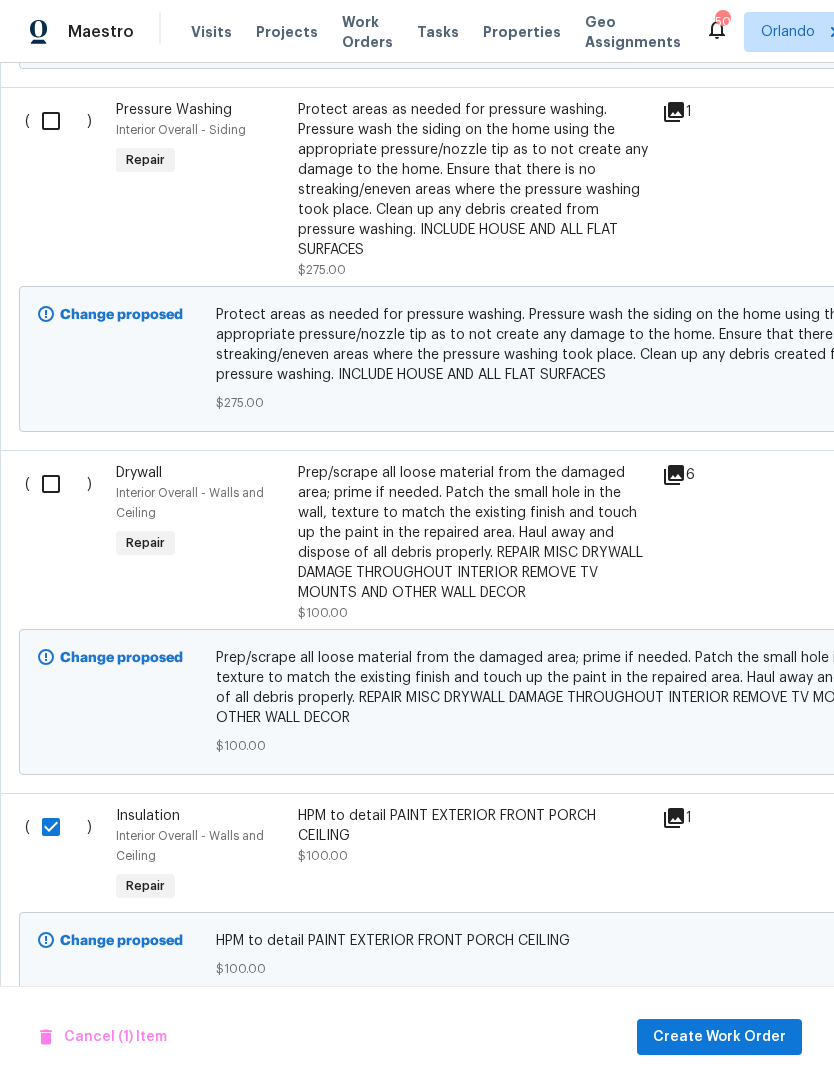 click at bounding box center (58, 484) 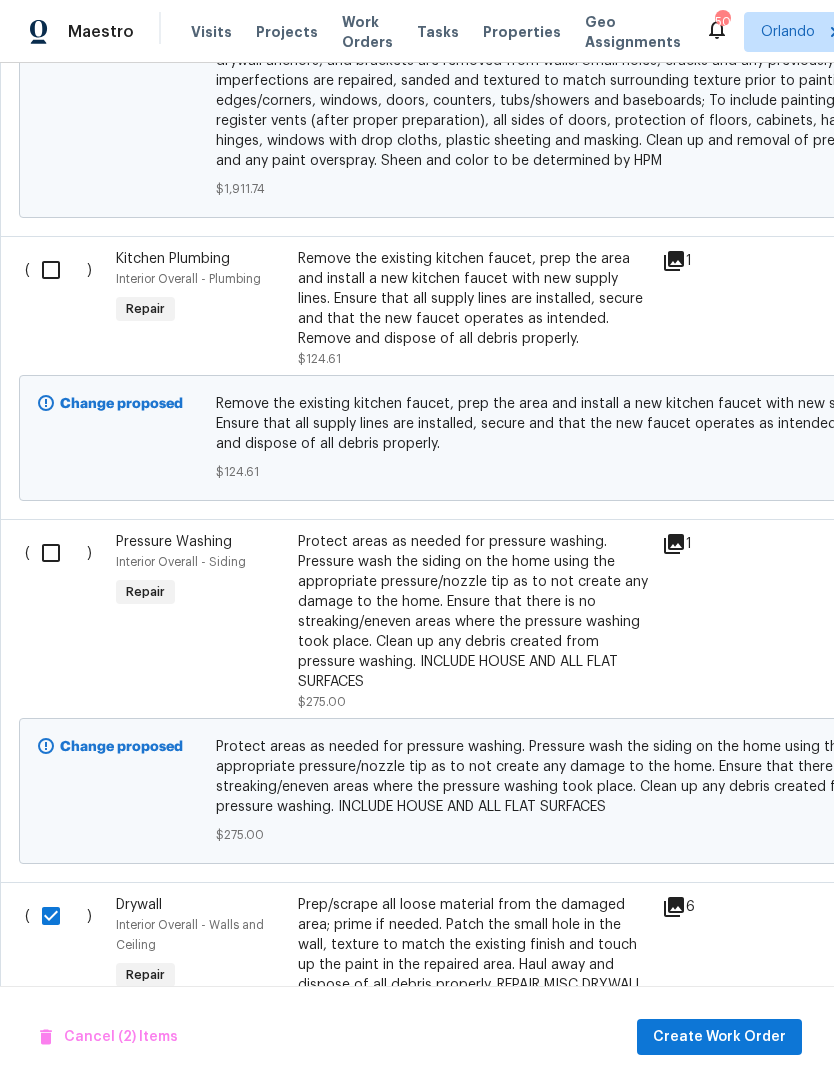 scroll, scrollTop: 5050, scrollLeft: 0, axis: vertical 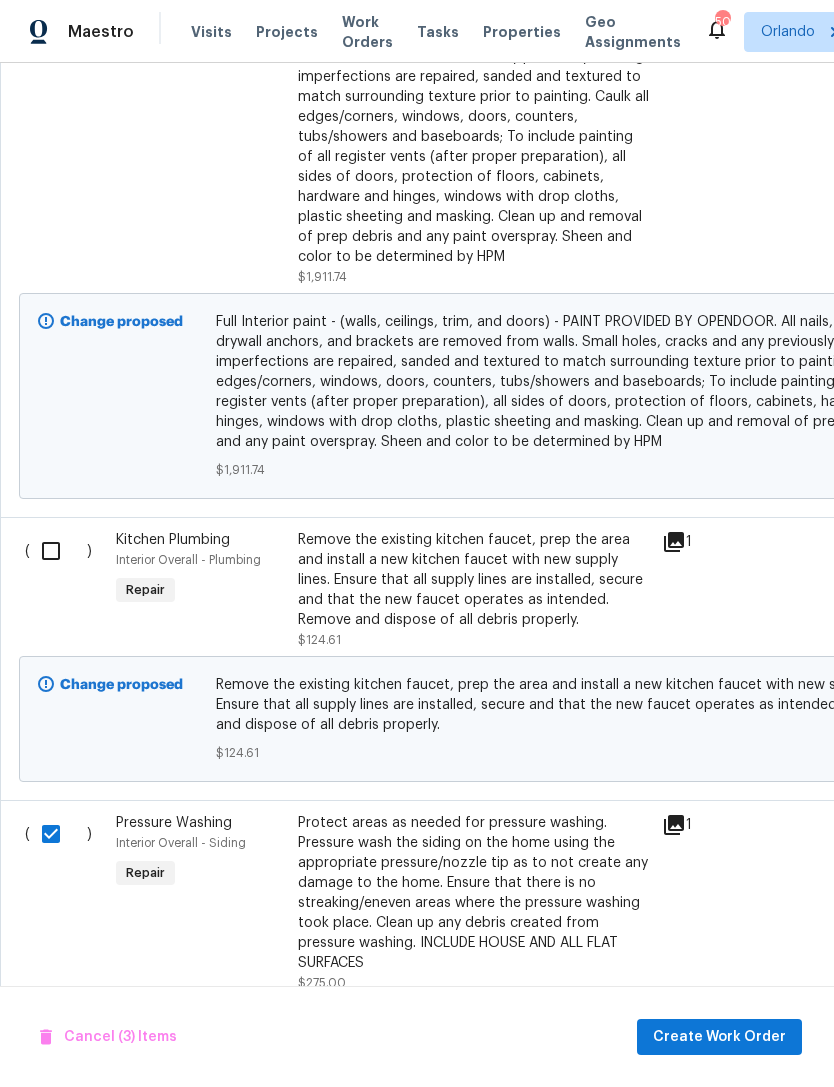 click at bounding box center (58, 551) 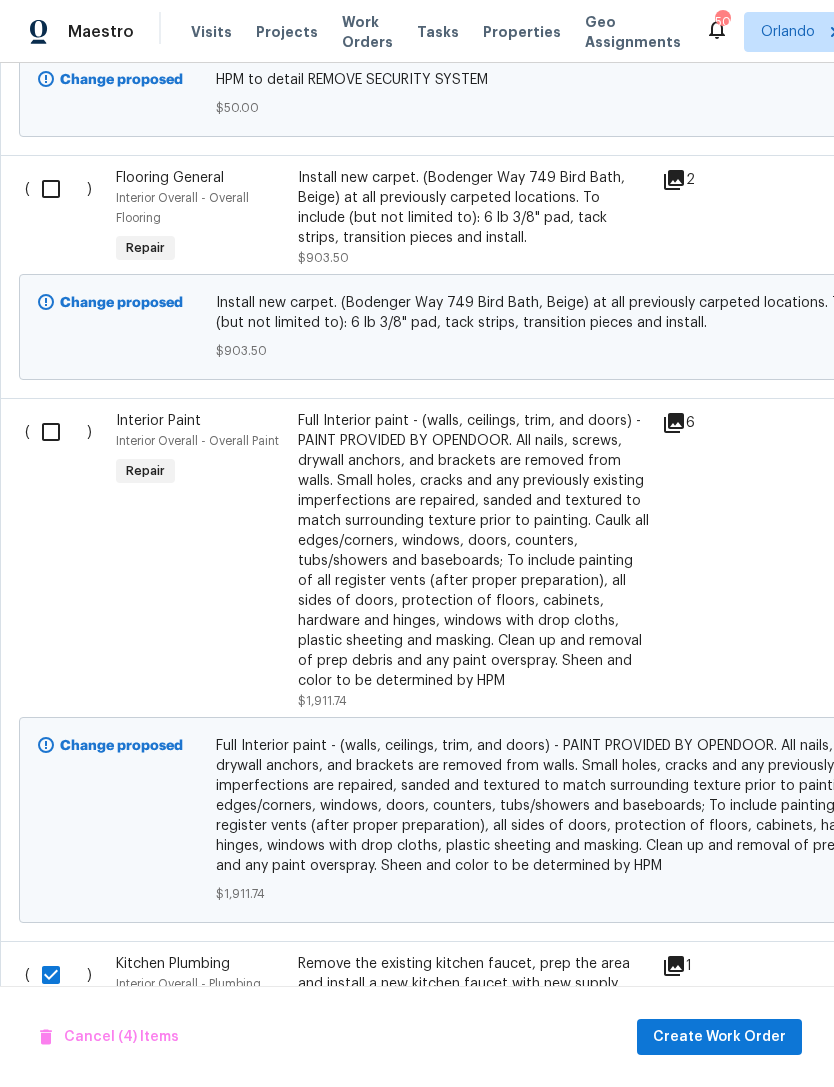 scroll, scrollTop: 4344, scrollLeft: 0, axis: vertical 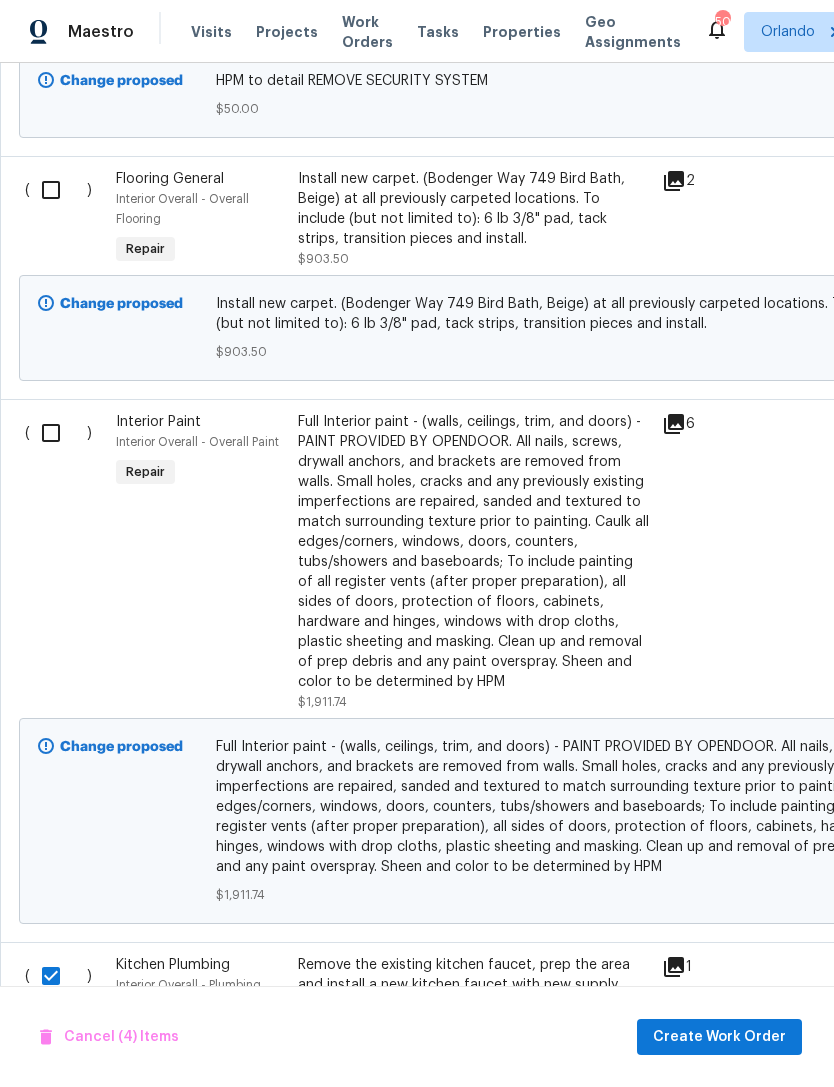 click at bounding box center [58, 433] 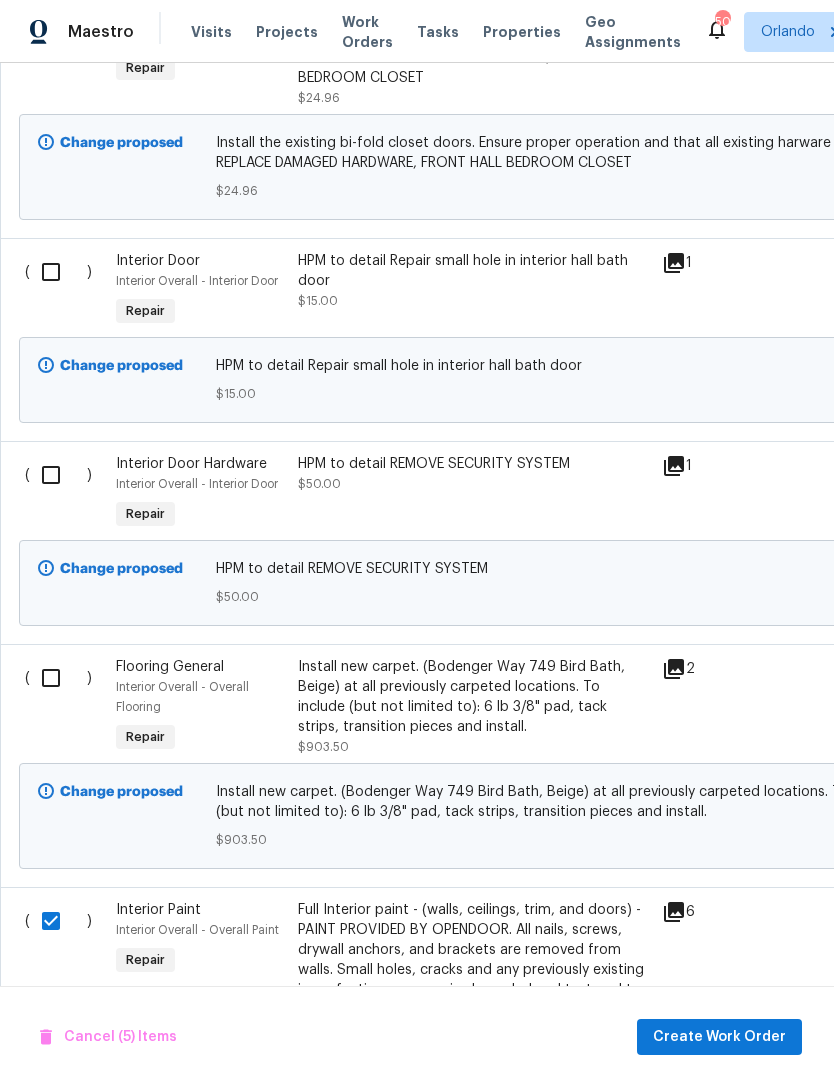 scroll, scrollTop: 3856, scrollLeft: 0, axis: vertical 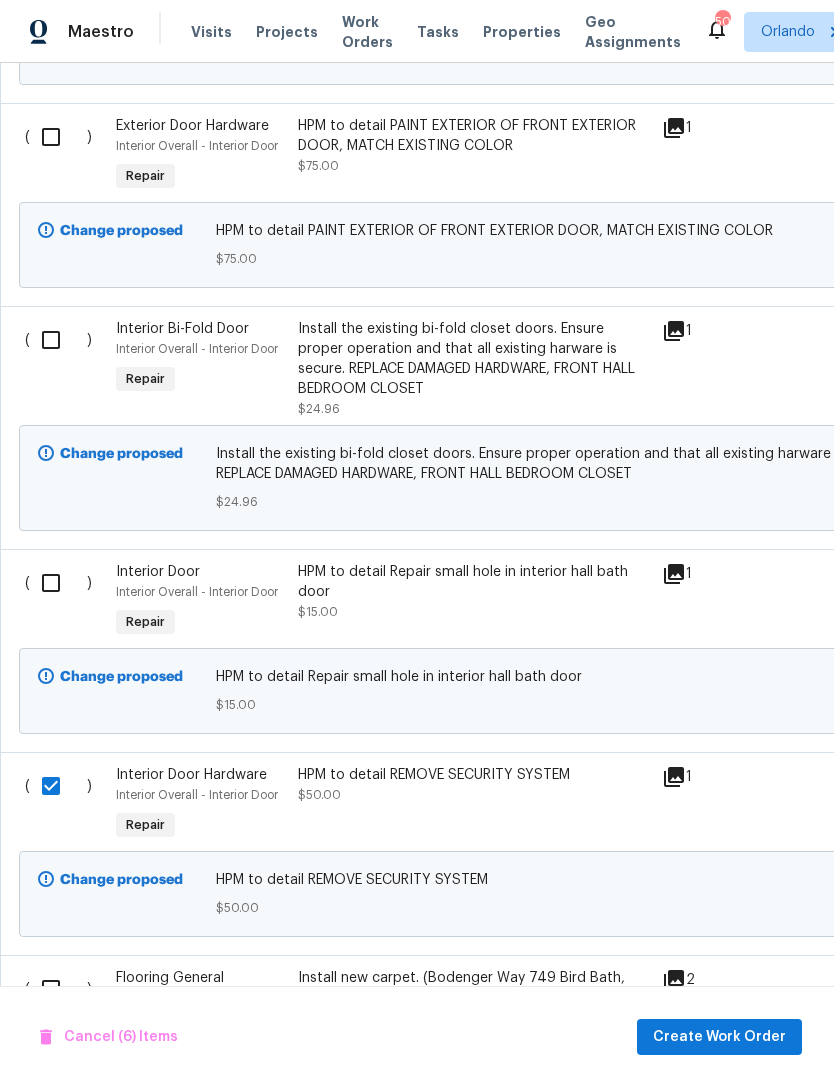 click at bounding box center [58, 583] 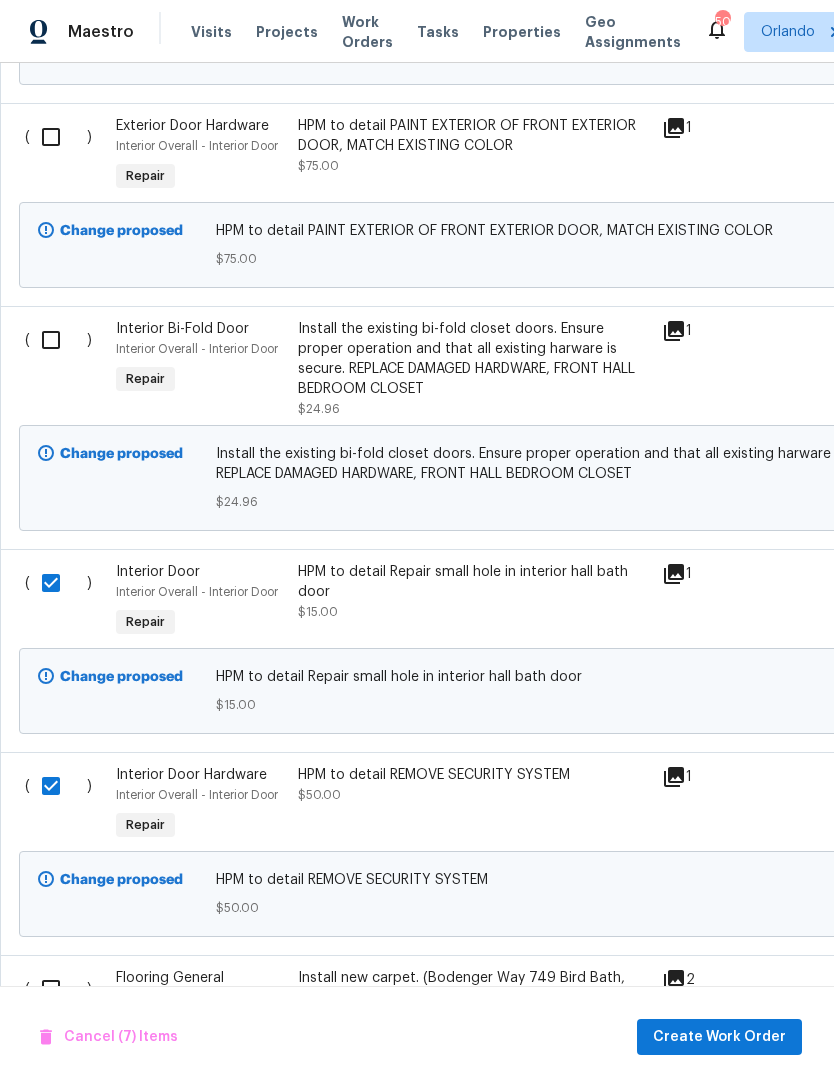 scroll, scrollTop: 3507, scrollLeft: 0, axis: vertical 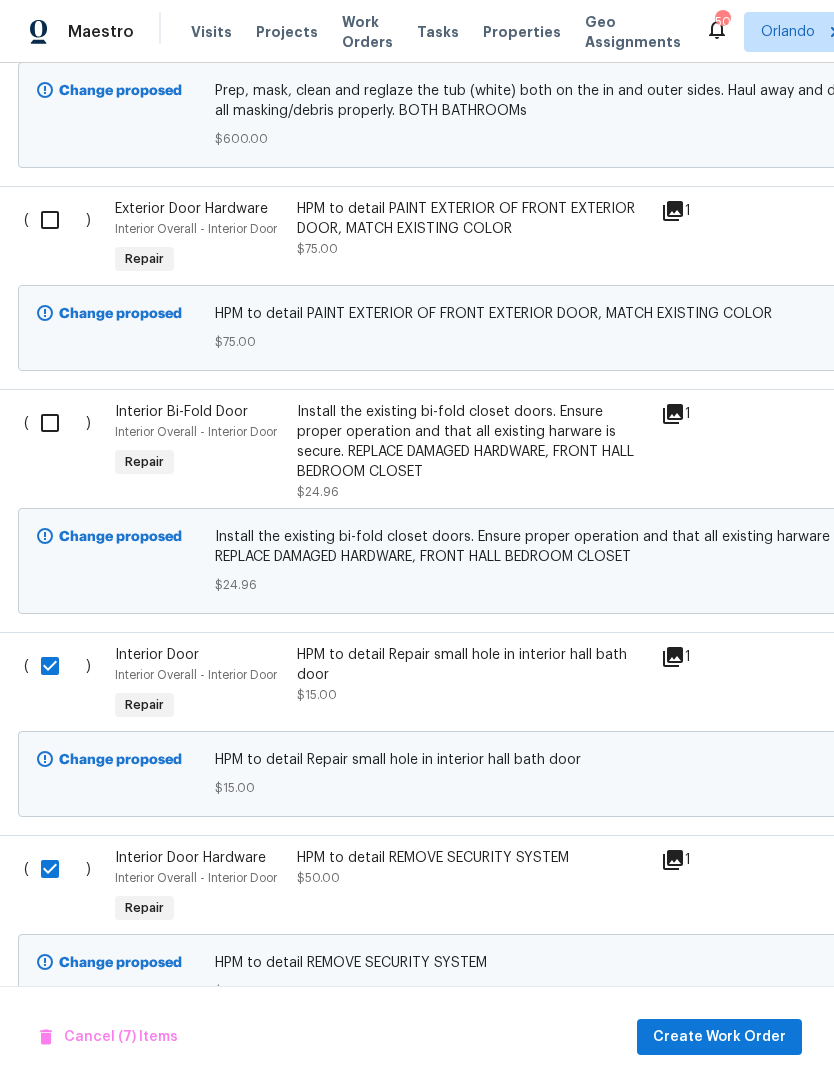 click at bounding box center (57, 423) 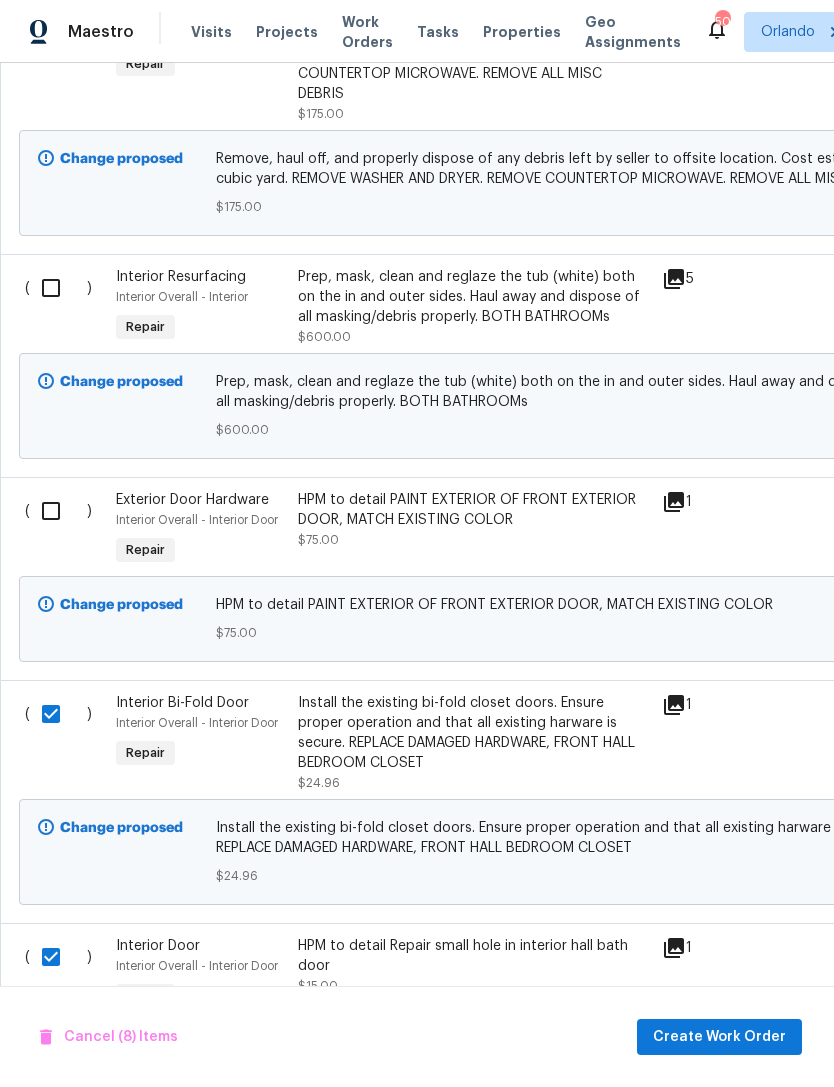 scroll, scrollTop: 3169, scrollLeft: 0, axis: vertical 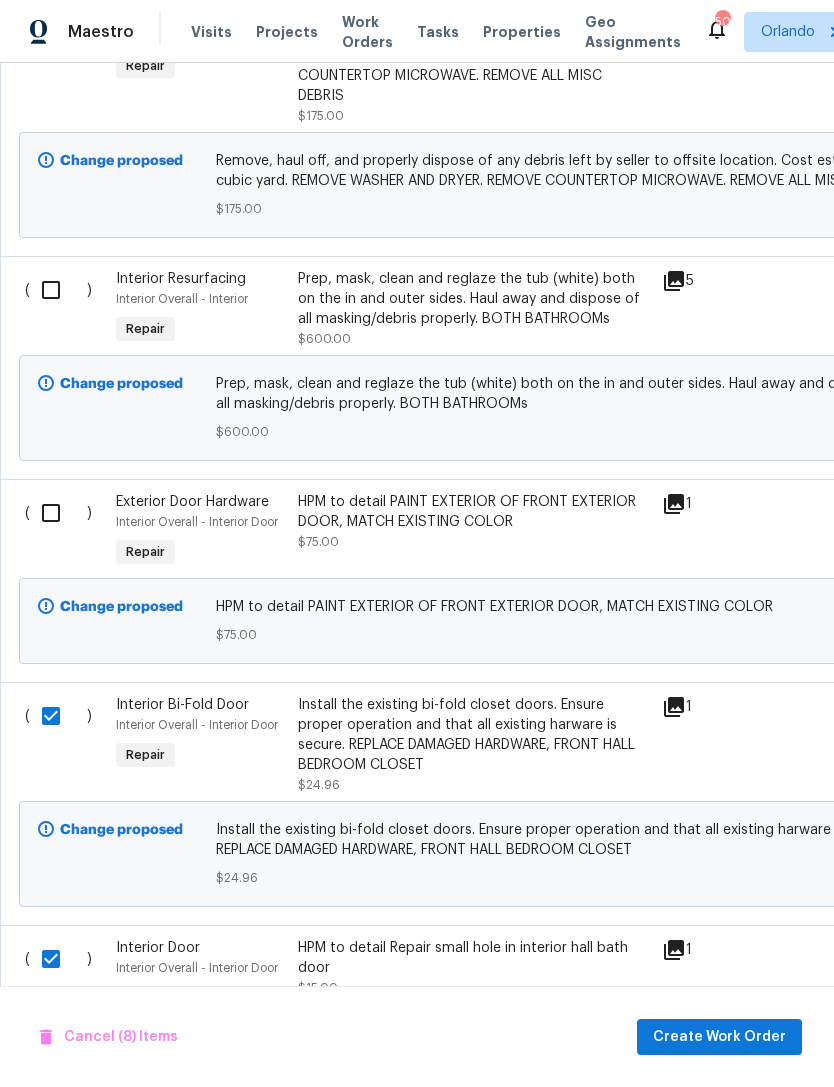 click at bounding box center (58, 513) 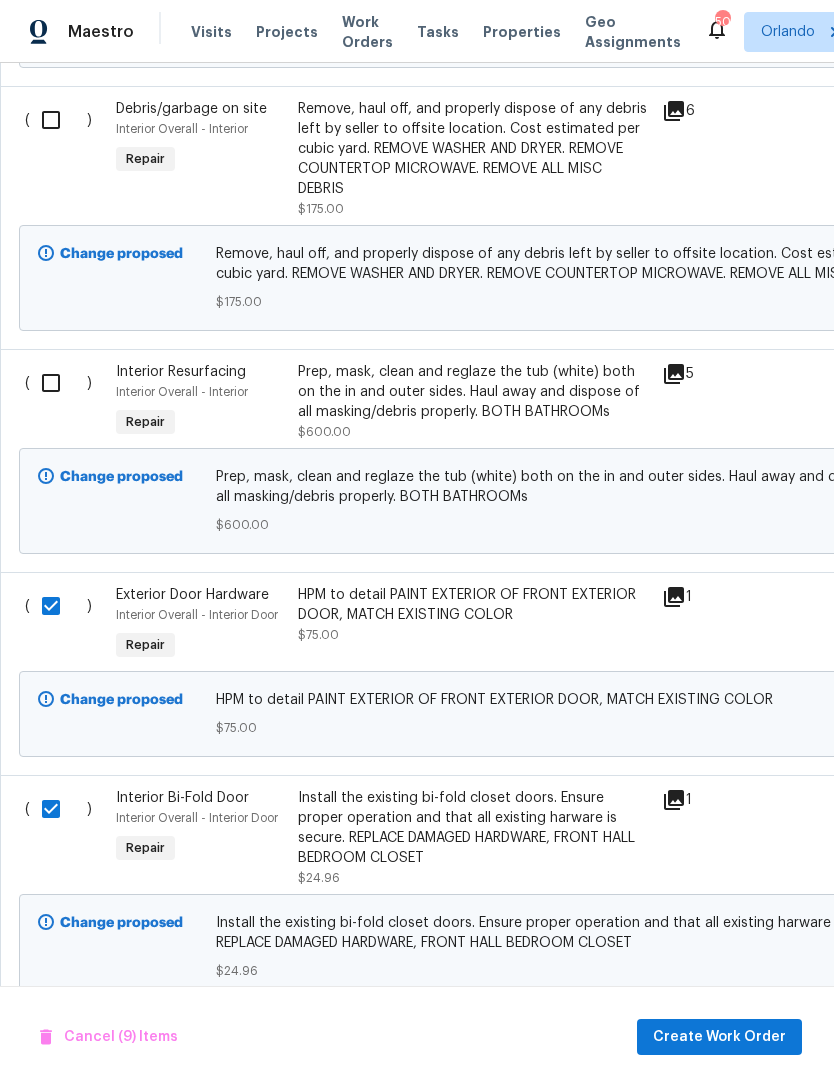 scroll, scrollTop: 3068, scrollLeft: 0, axis: vertical 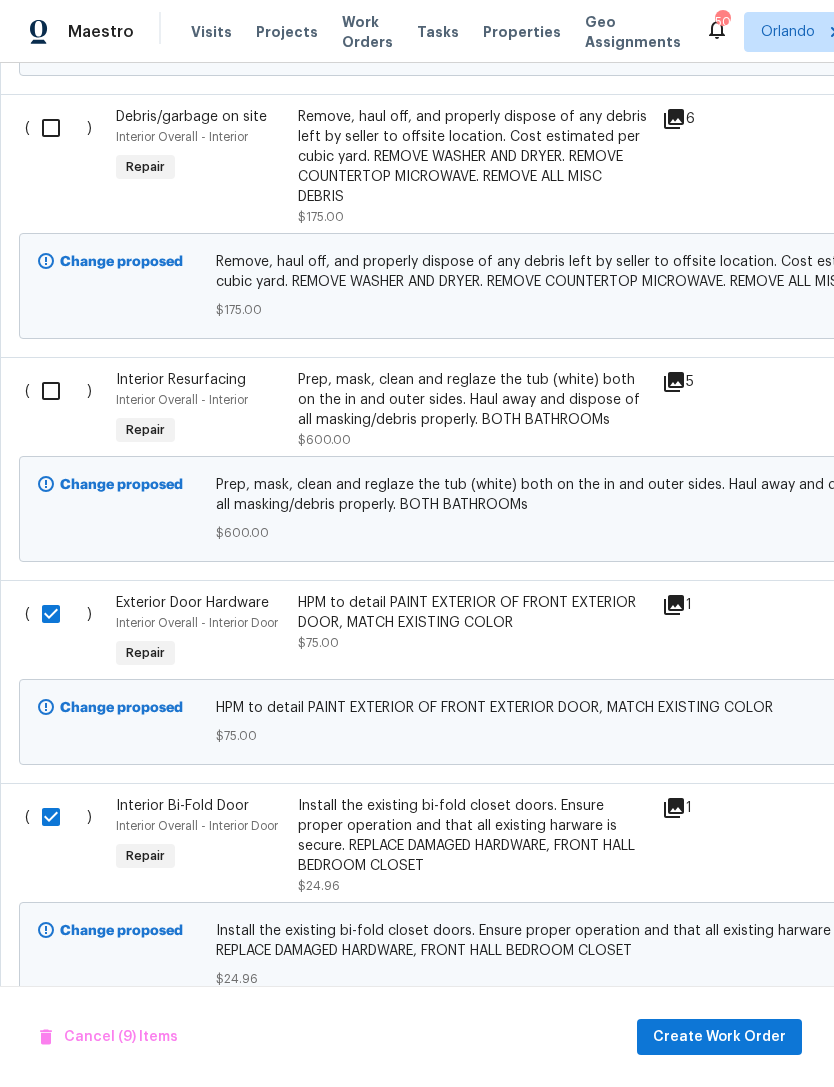 click at bounding box center [58, 391] 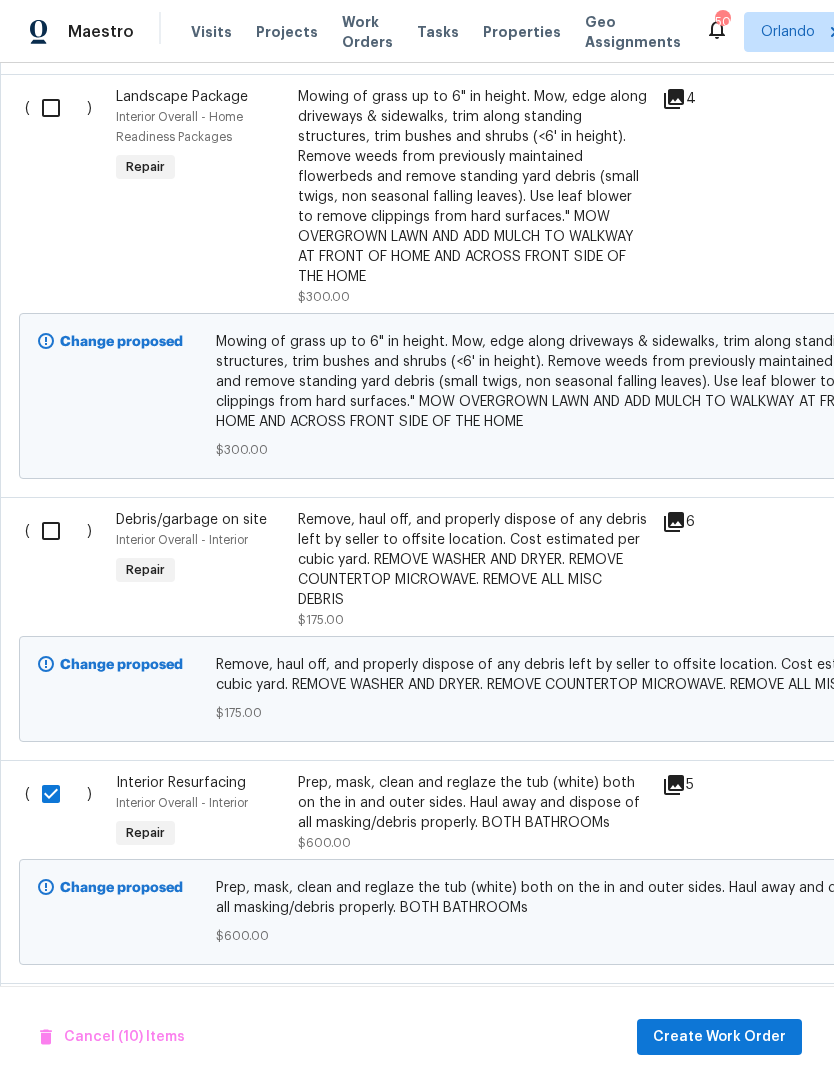 scroll, scrollTop: 2662, scrollLeft: 0, axis: vertical 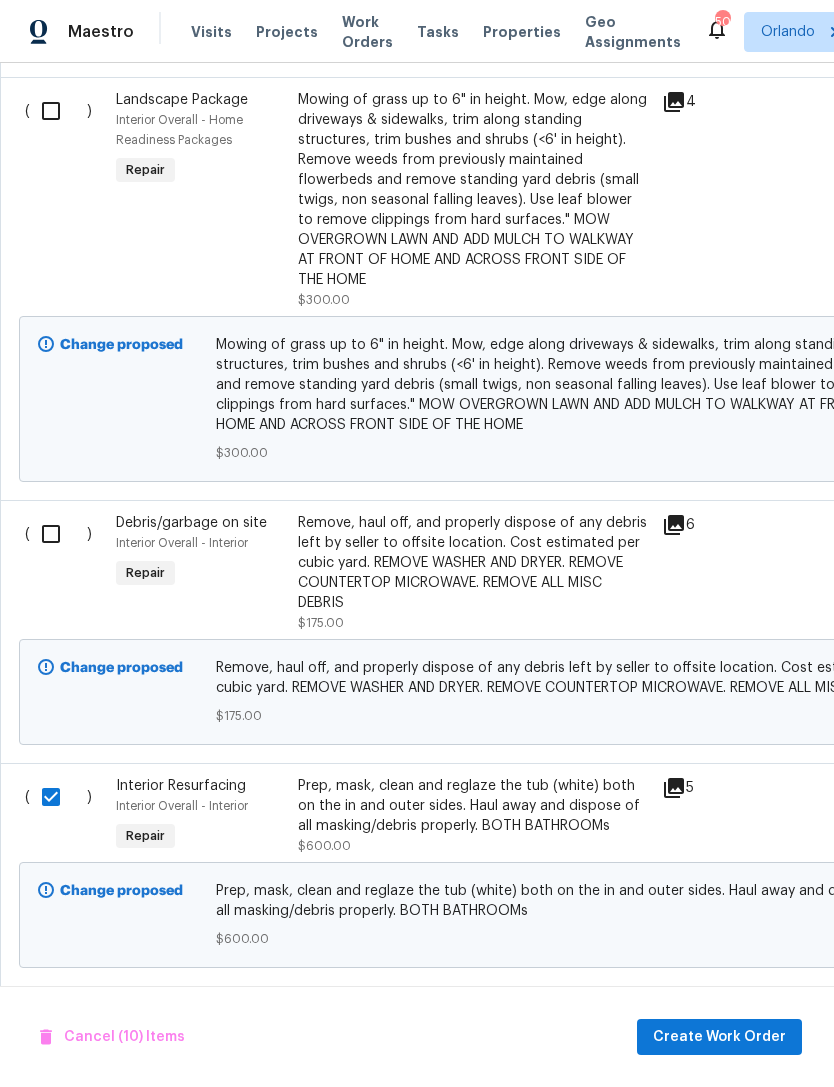 click at bounding box center (58, 534) 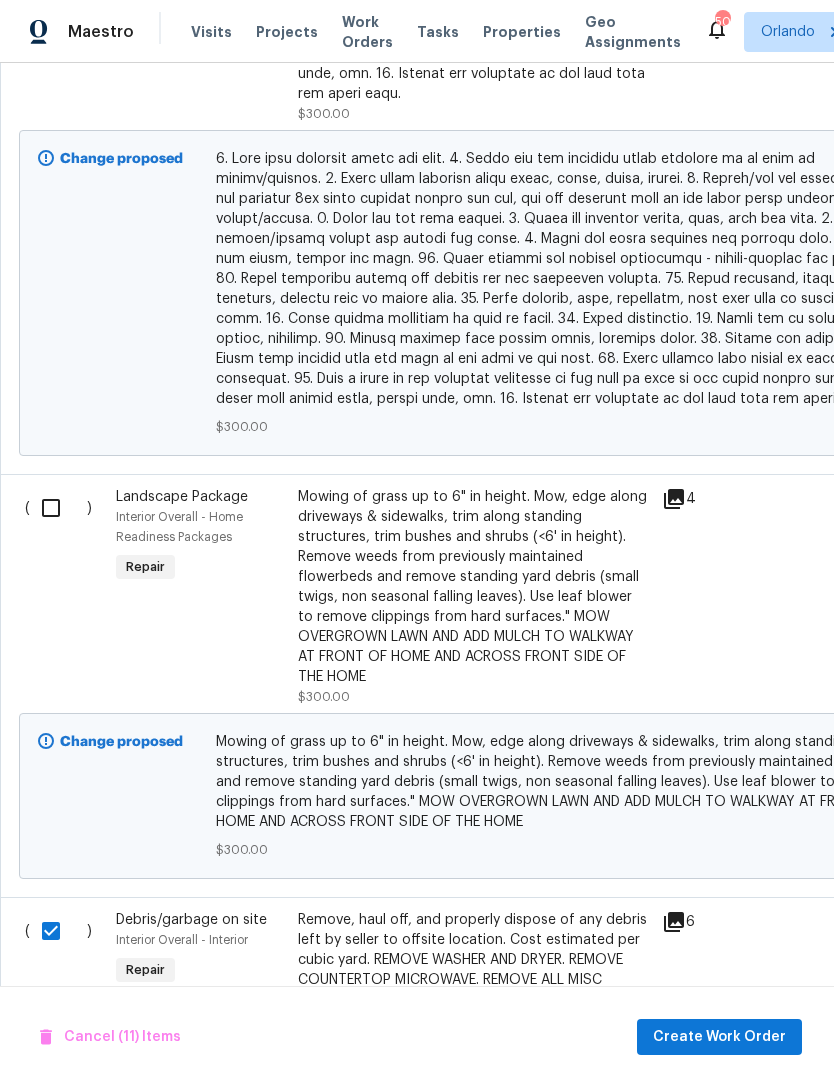 scroll, scrollTop: 2247, scrollLeft: -1, axis: both 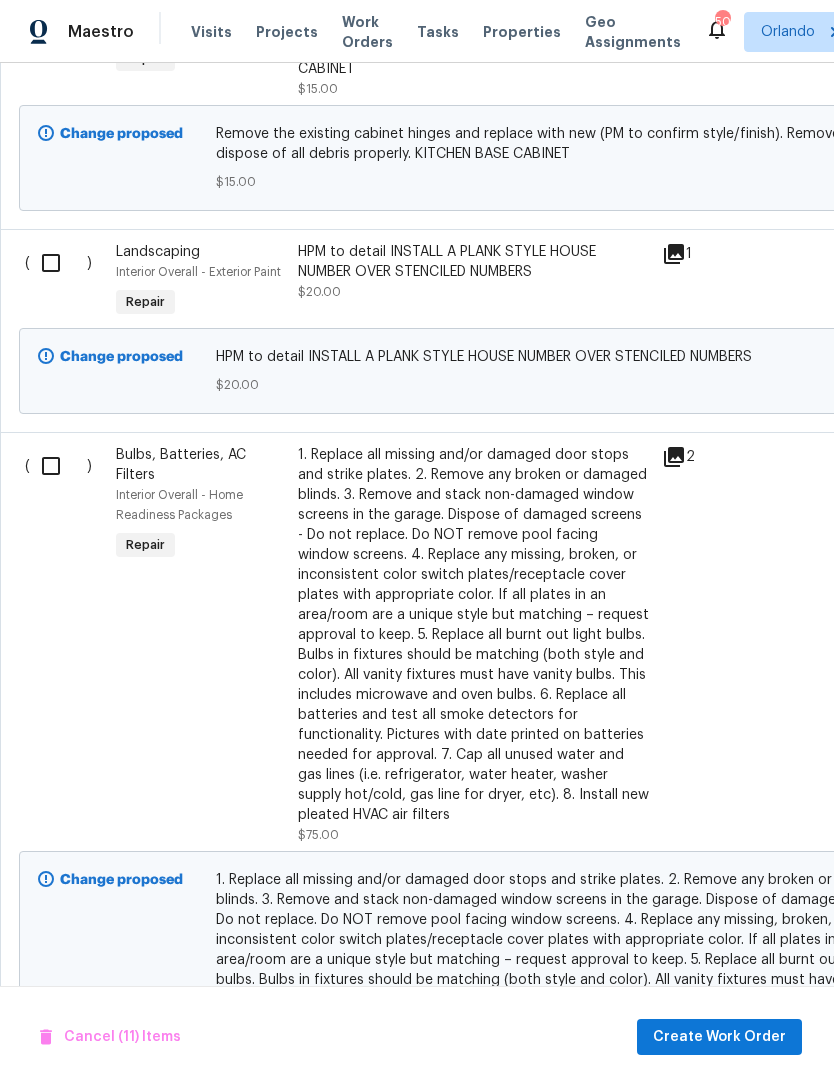 click at bounding box center [58, 466] 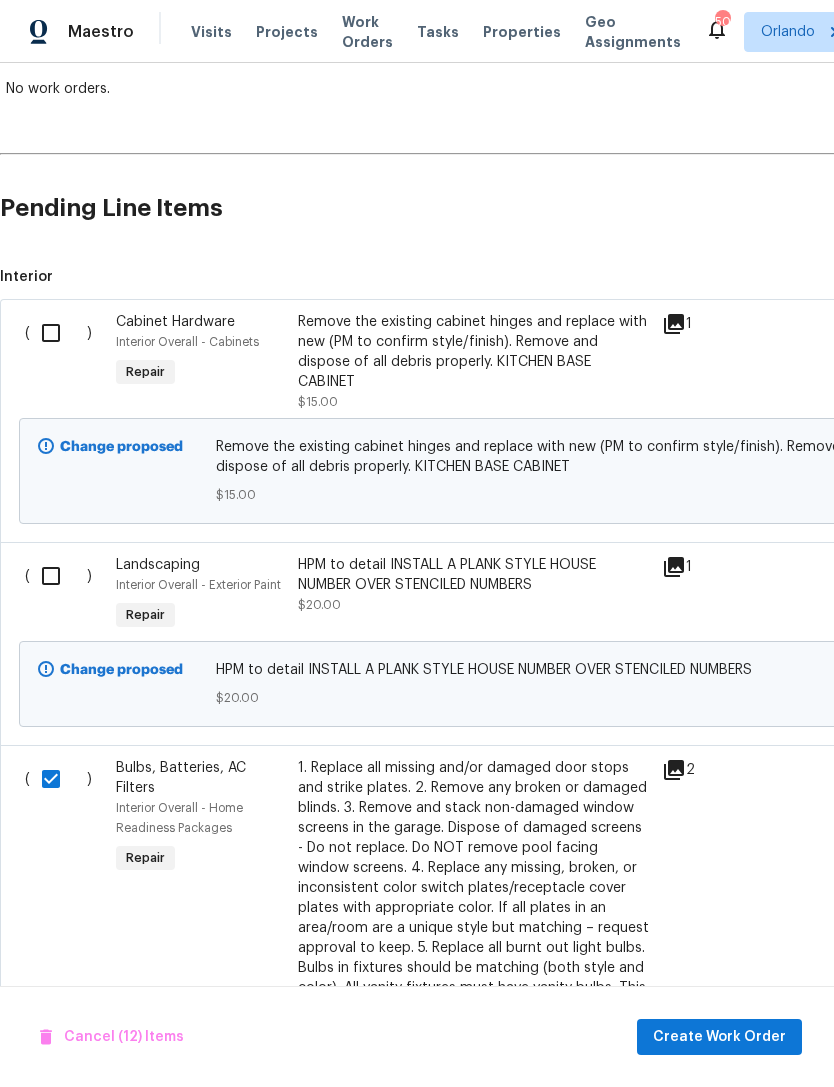 click at bounding box center (58, 576) 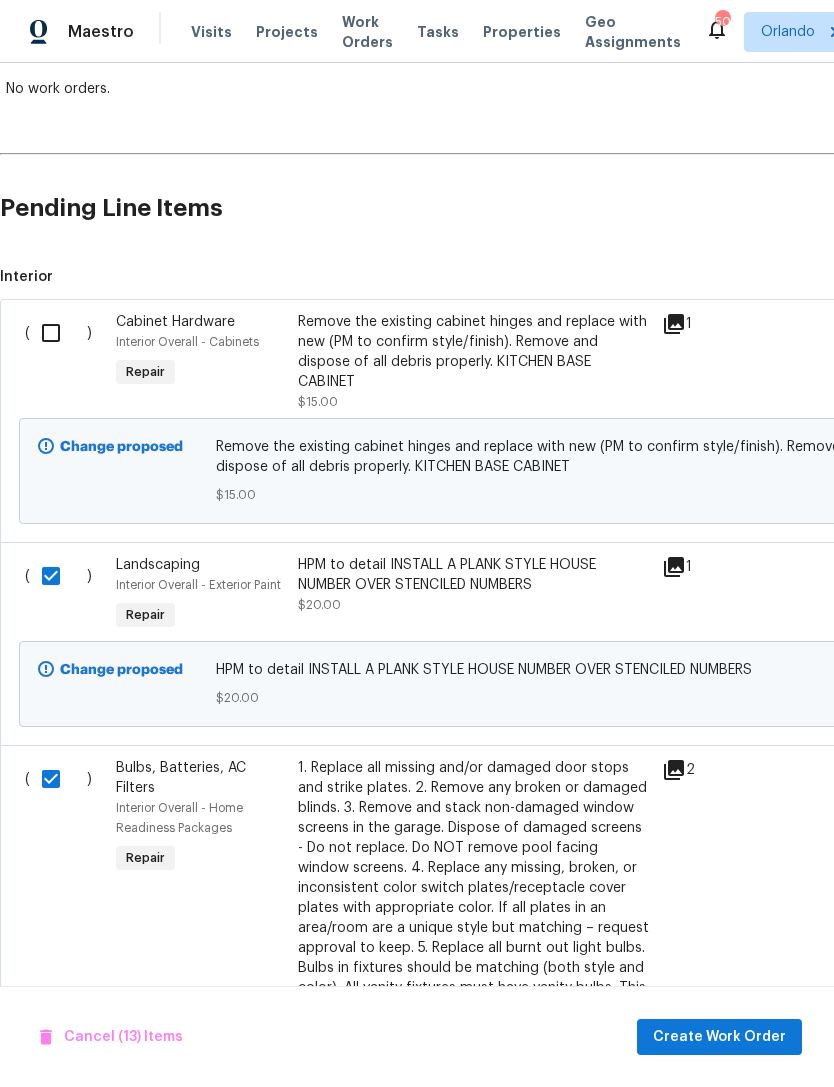 click at bounding box center [58, 333] 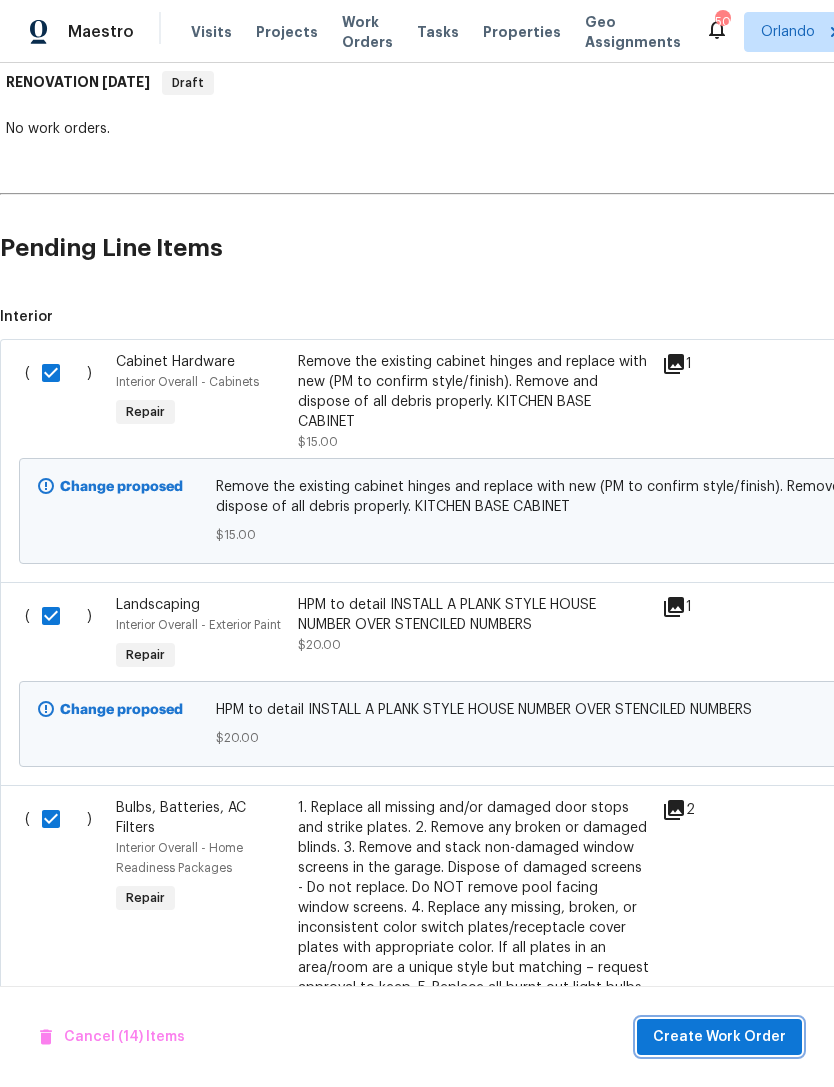 click on "Create Work Order" at bounding box center [719, 1037] 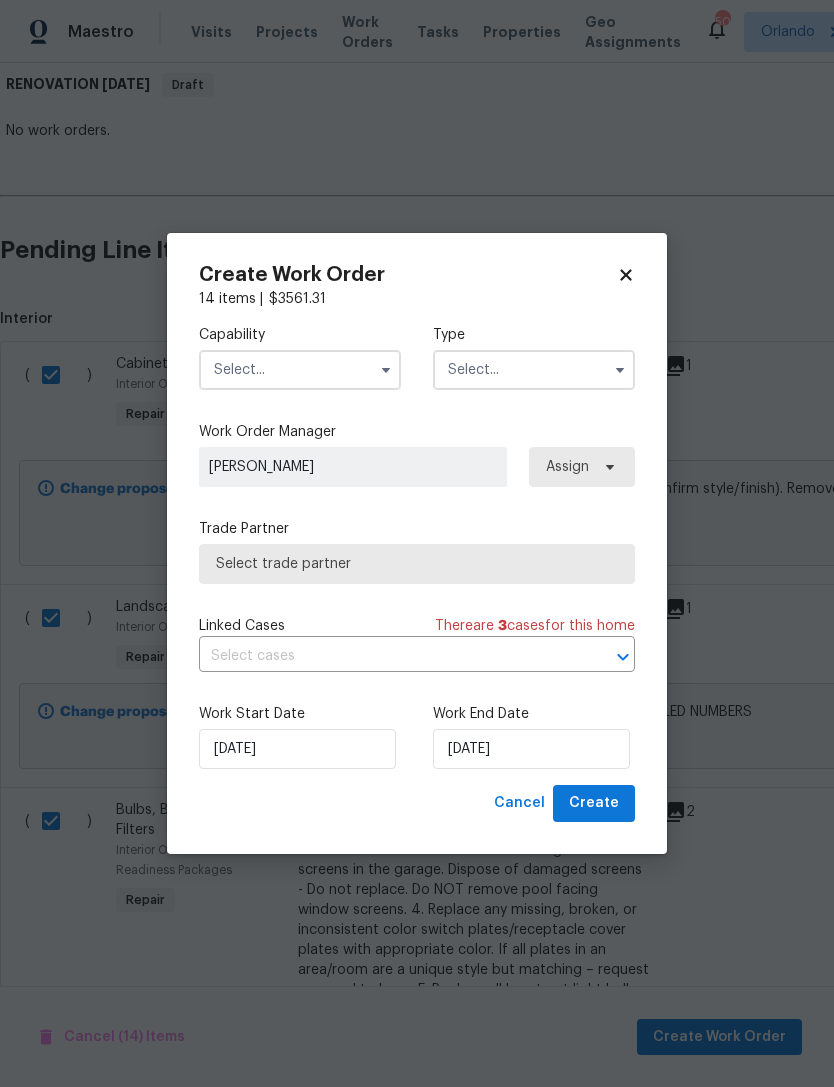 click at bounding box center (300, 370) 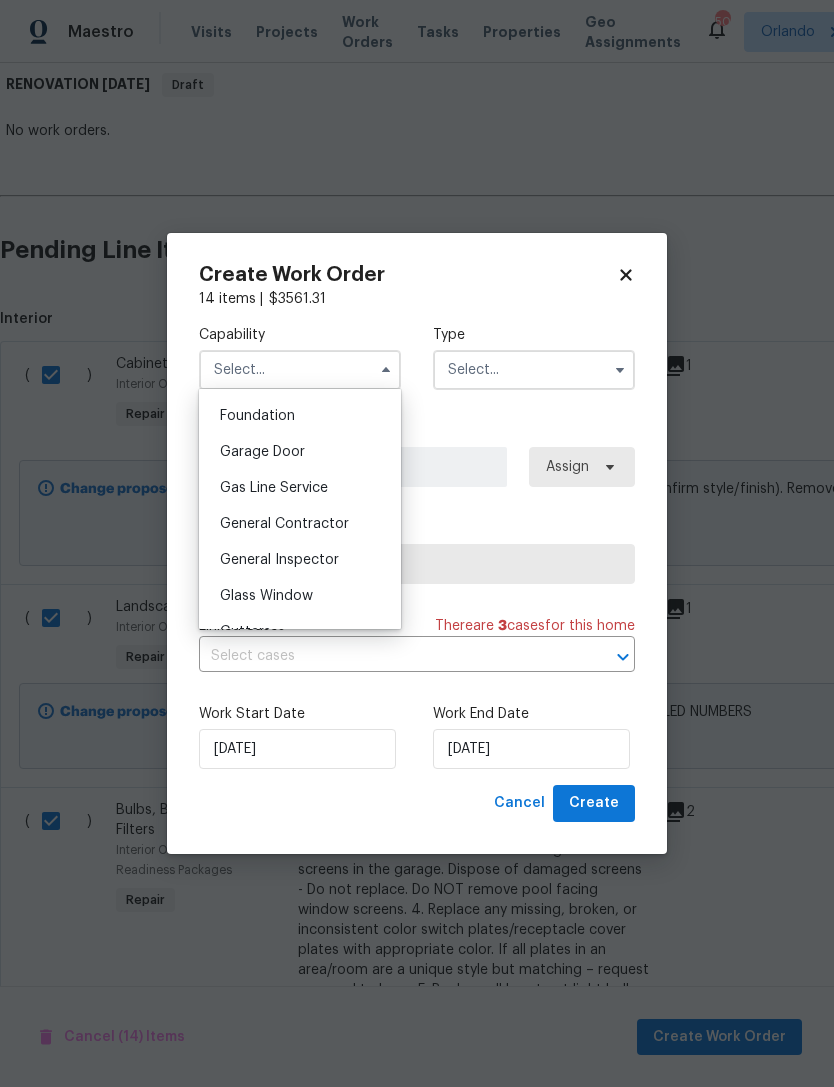 click on "General Contractor" at bounding box center (284, 524) 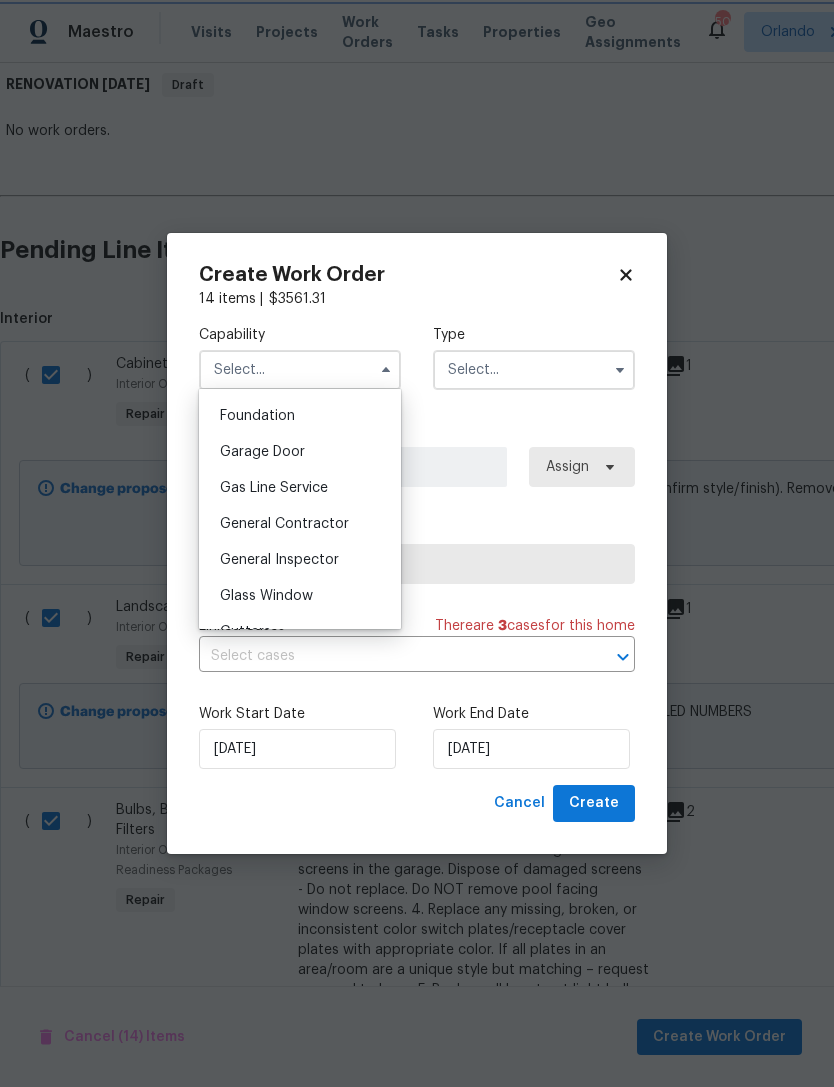 type on "General Contractor" 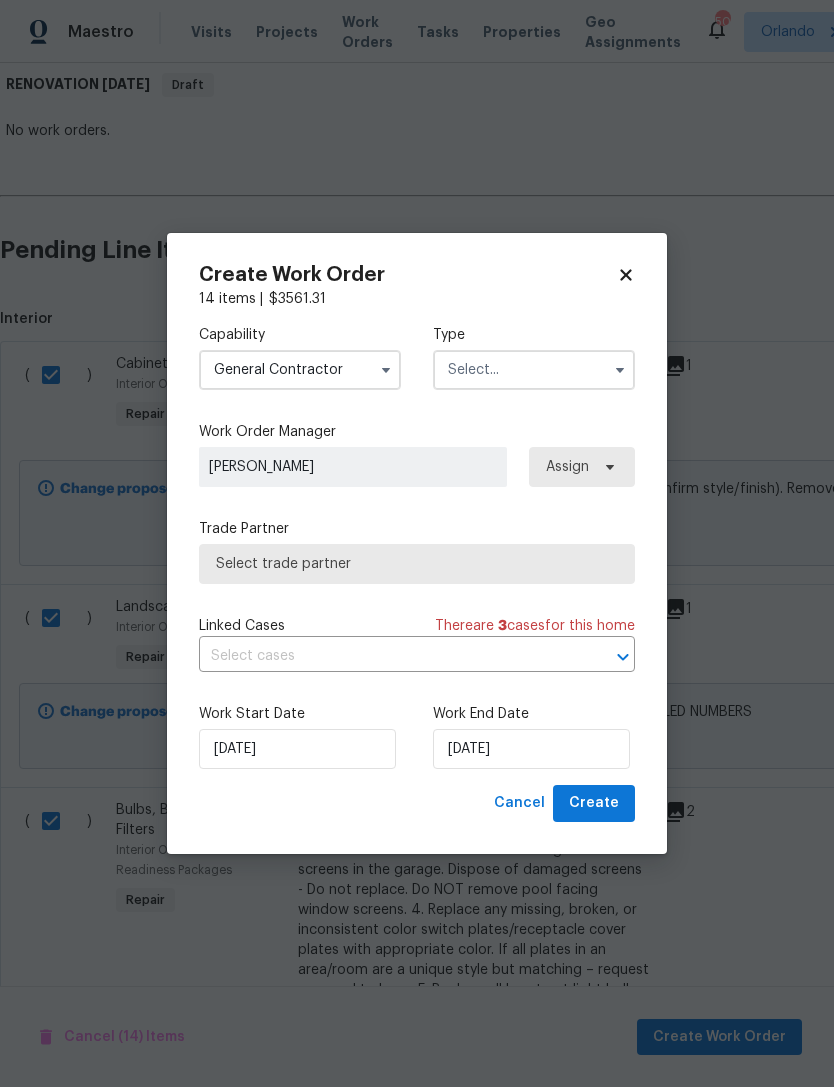 click at bounding box center [534, 370] 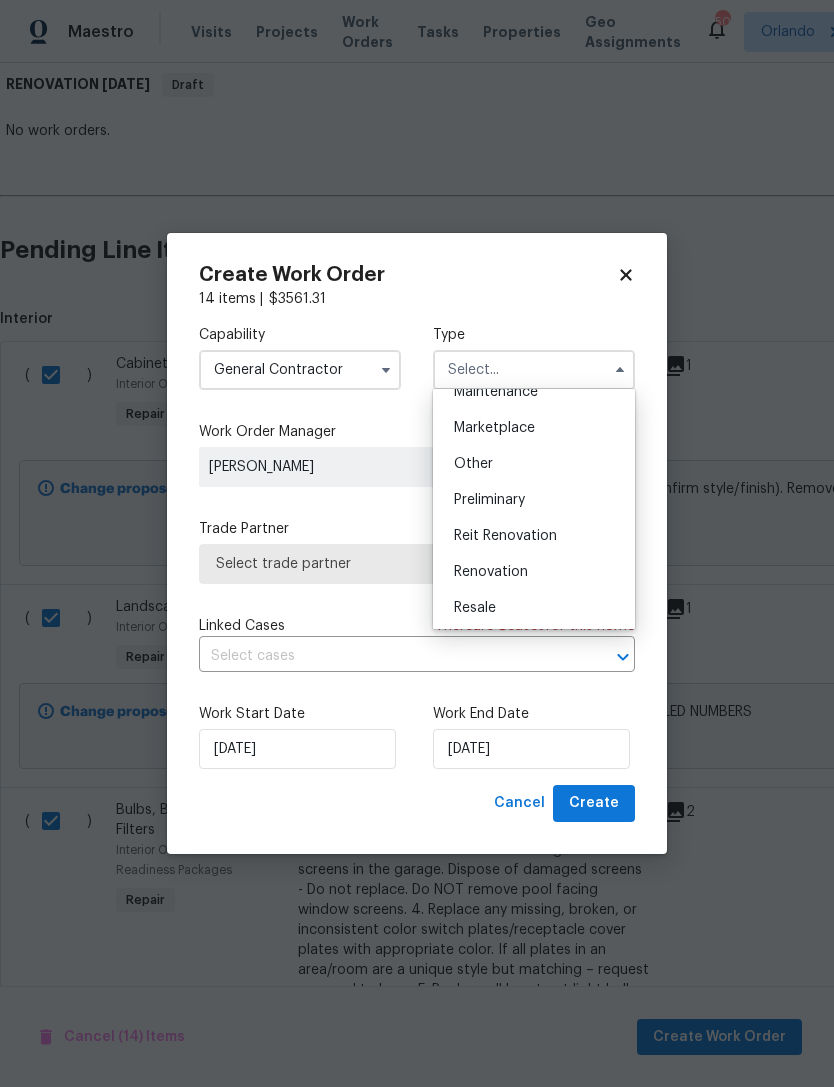 click on "Renovation" at bounding box center (534, 572) 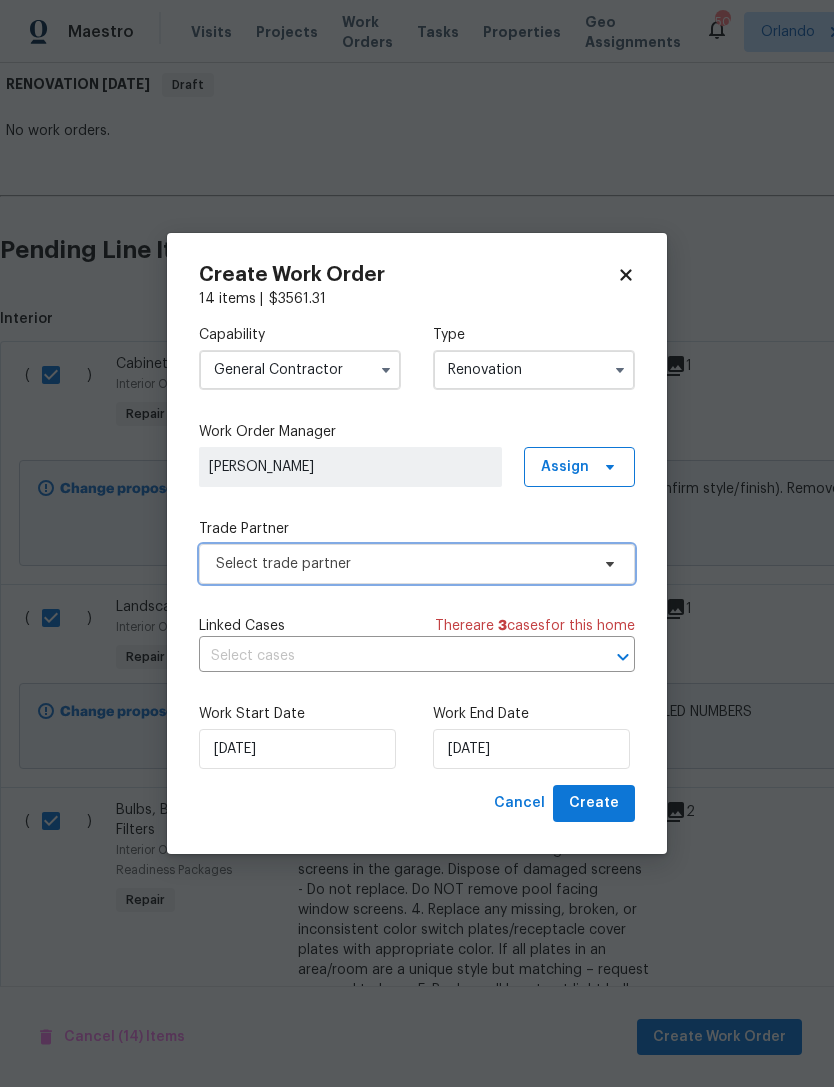 click 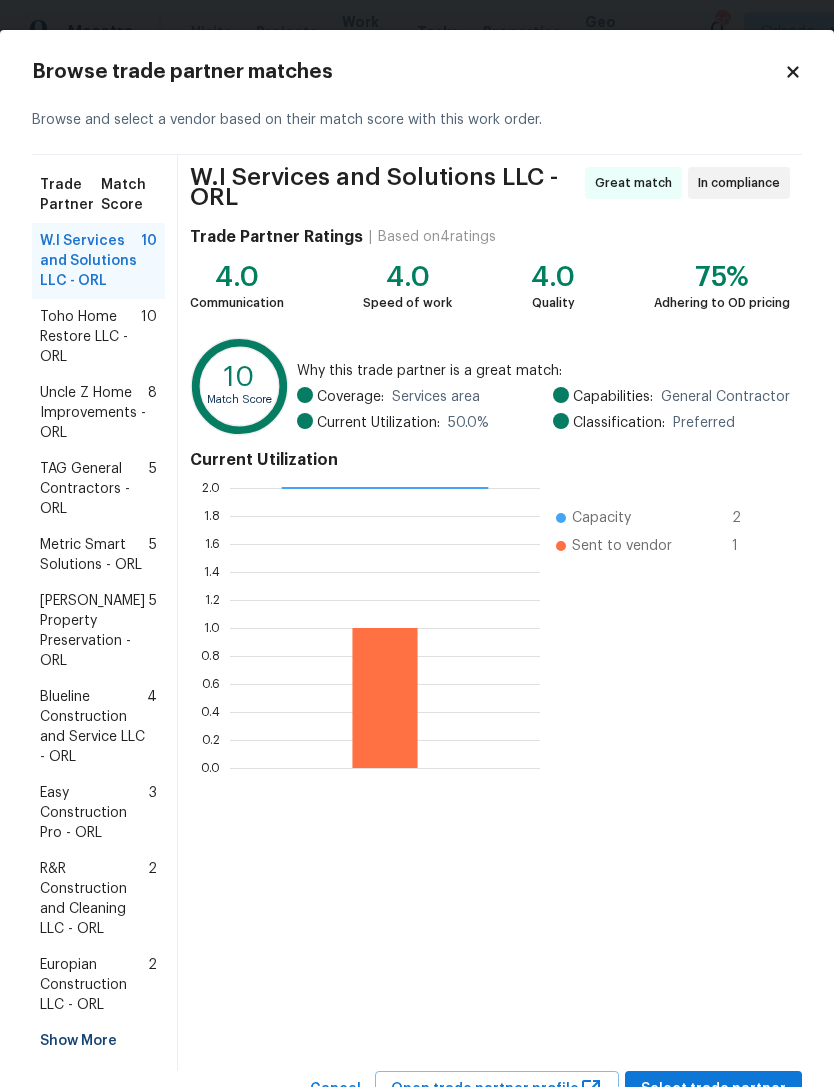 click on "Toho Home Restore LLC - ORL 10" at bounding box center [98, 337] 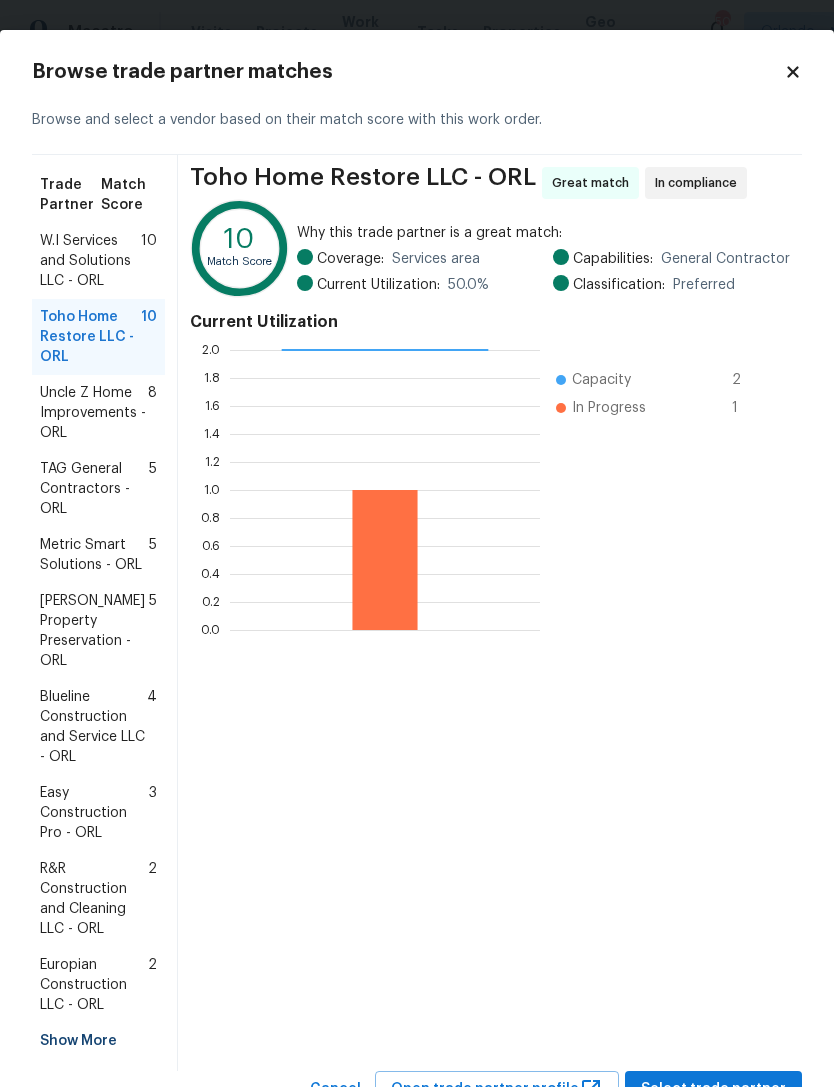 click on "Uncle Z Home Improvements - ORL" at bounding box center [94, 413] 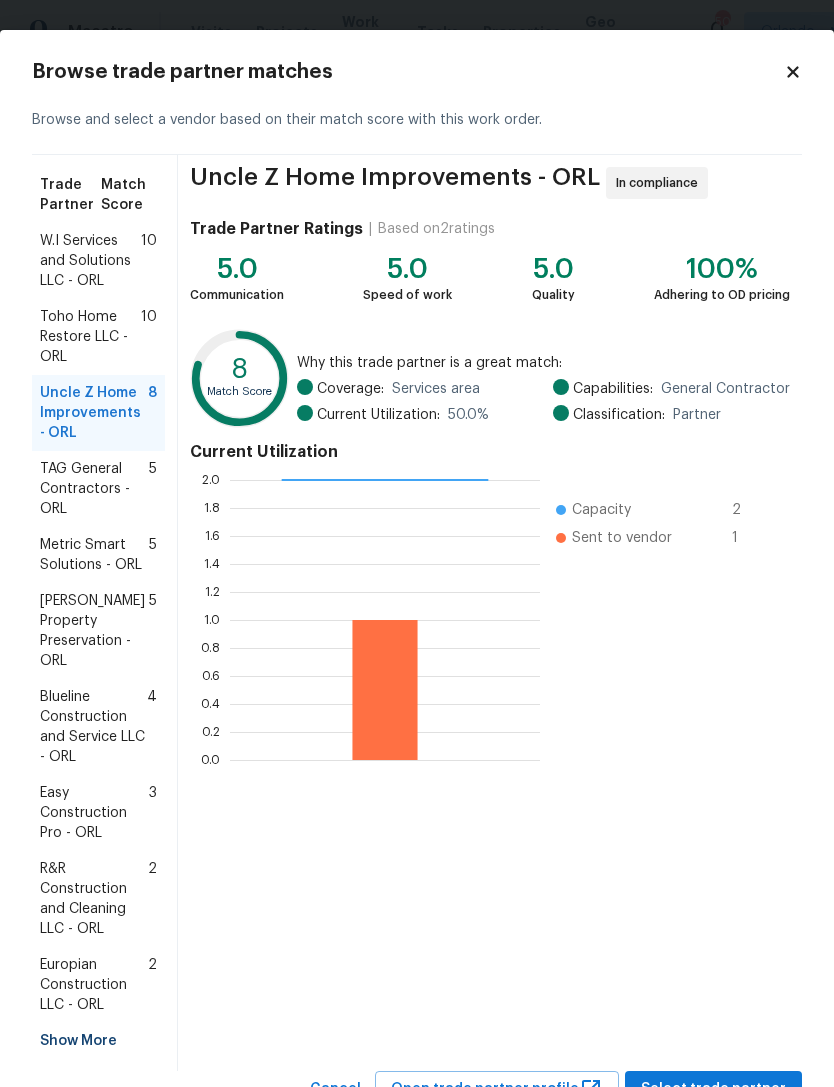 click on "Toho Home Restore LLC - ORL" at bounding box center [90, 337] 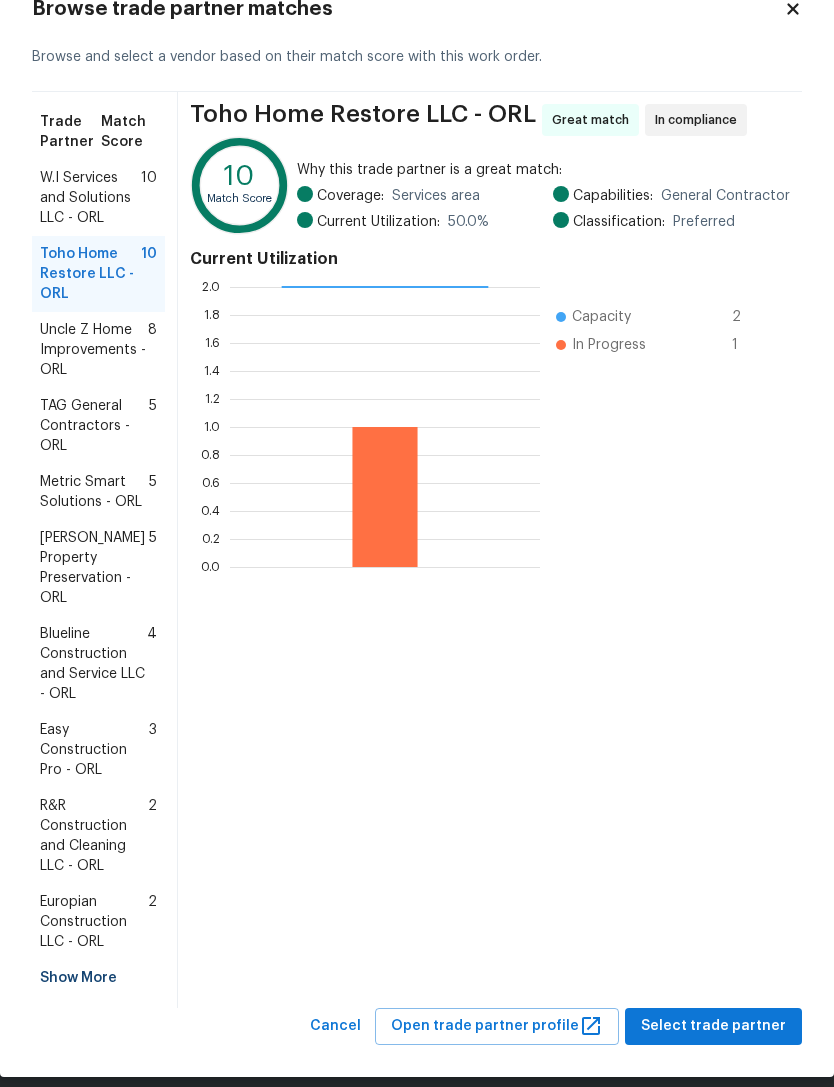 scroll, scrollTop: 62, scrollLeft: 0, axis: vertical 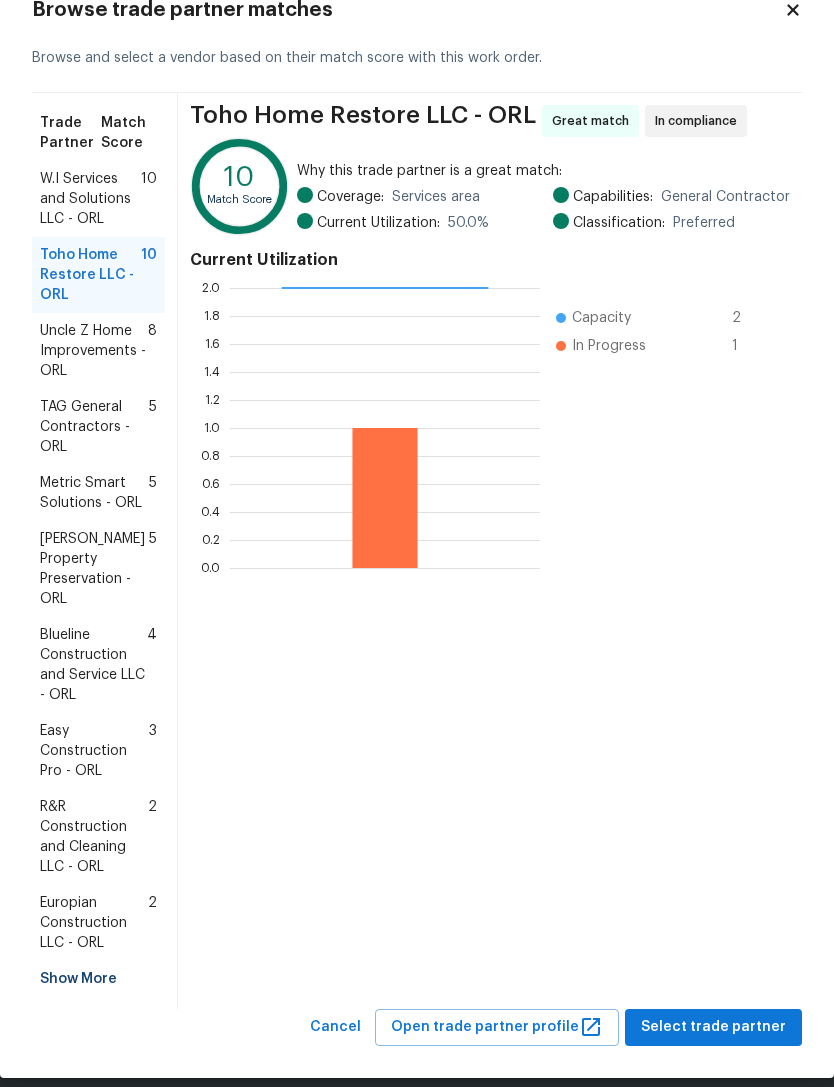 click on "W.I Services and Solutions LLC - ORL" at bounding box center [90, 199] 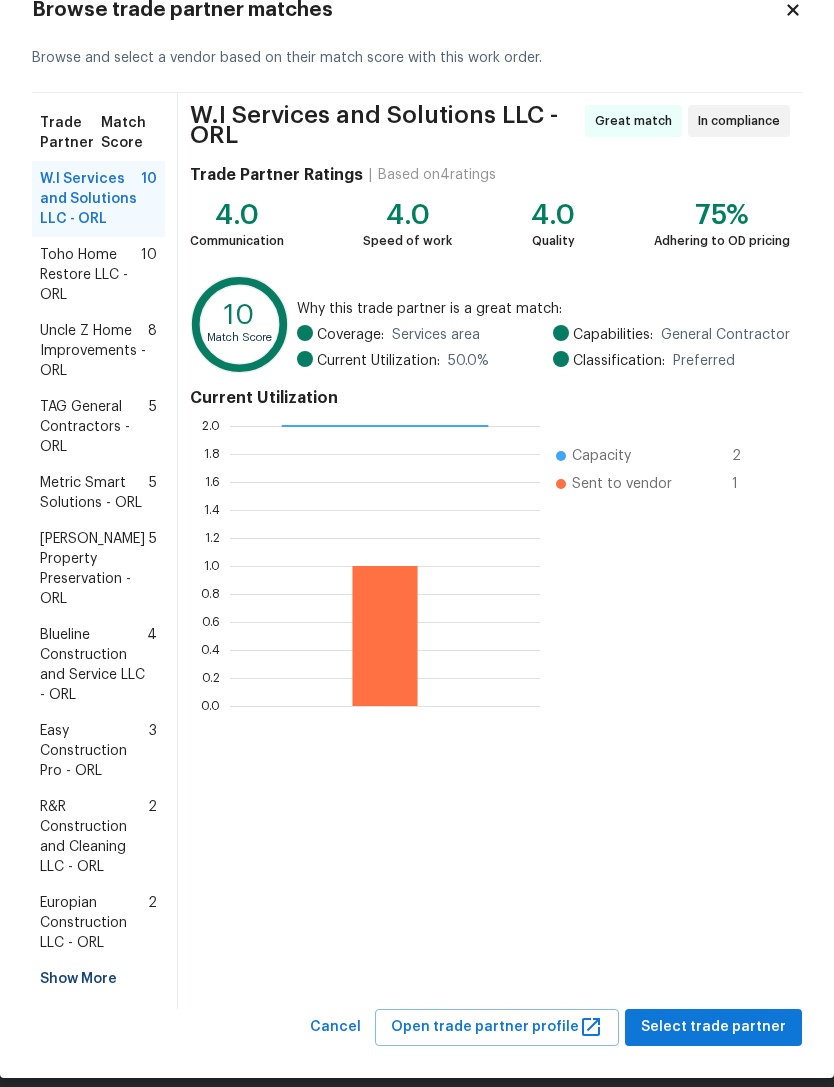 click on "Toho Home Restore LLC - ORL 10" at bounding box center (98, 275) 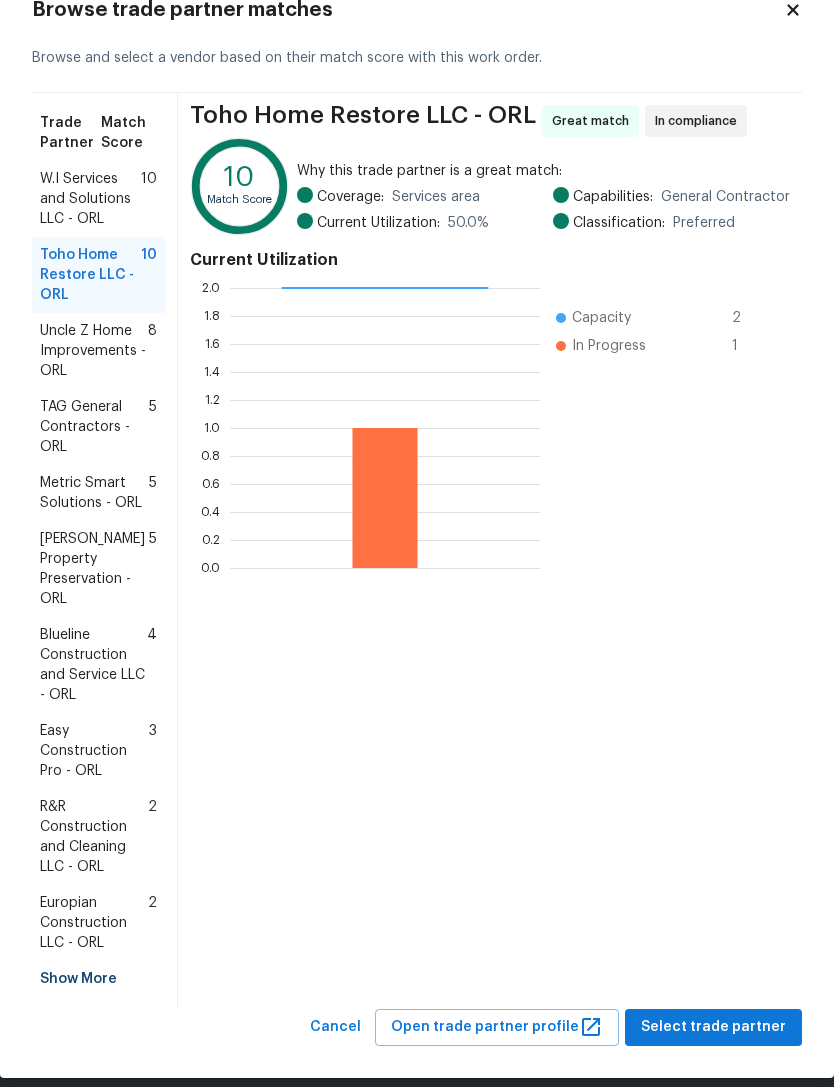 click on "Uncle Z Home Improvements - ORL" at bounding box center [94, 351] 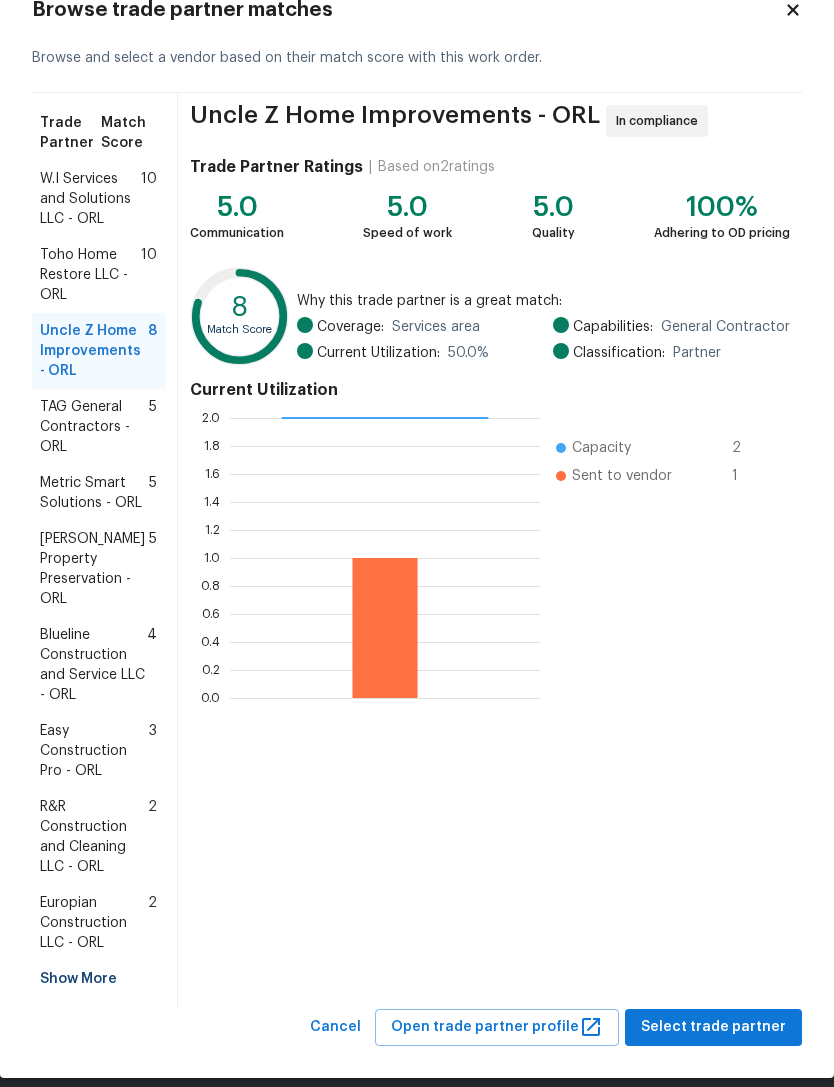 click on "Toho Home Restore LLC - ORL" at bounding box center [90, 275] 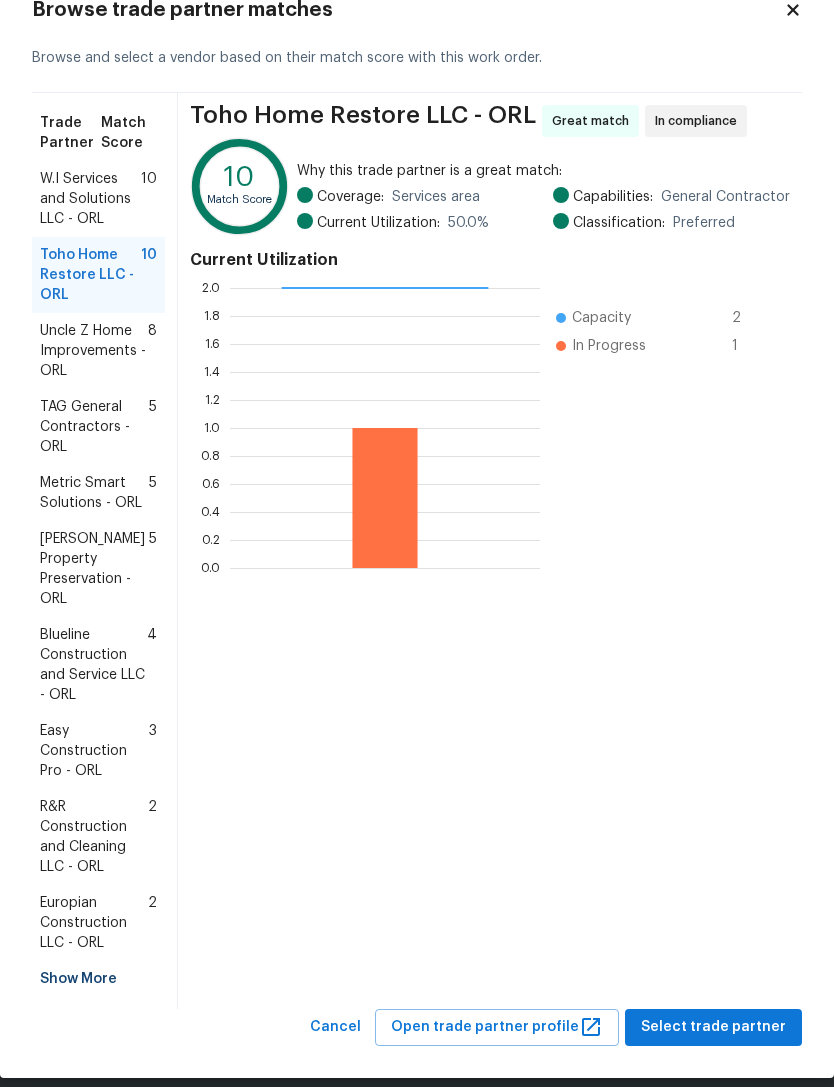 click on "Toho Home Restore LLC - ORL Great match In compliance 10 Match Score Why this trade partner is a great match: Coverage: Services area Current Utilization: 50.0 % Capabilities: General Contractor Classification: Preferred Current Utilization 0.0 0.2 0.4 0.6 0.8 1.0 1.2 1.4 1.6 1.8 2.0 Capacity 2 In Progress 1" at bounding box center [490, 551] 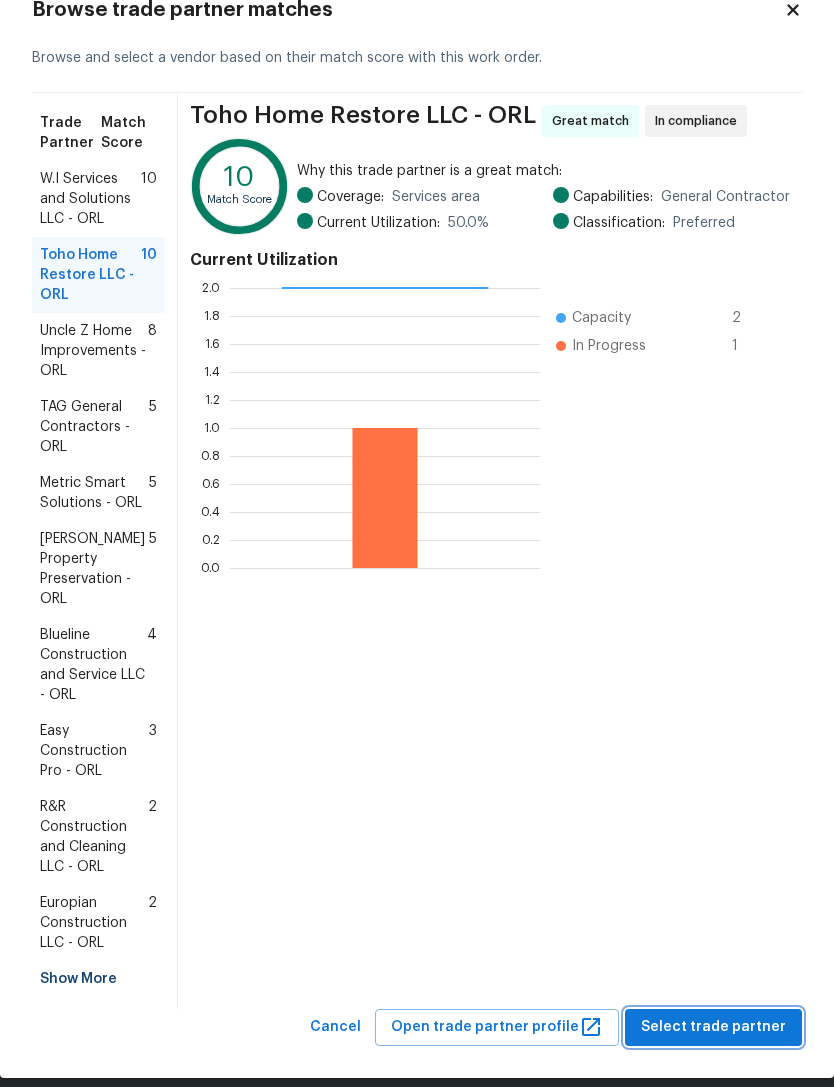 click on "Select trade partner" at bounding box center (713, 1027) 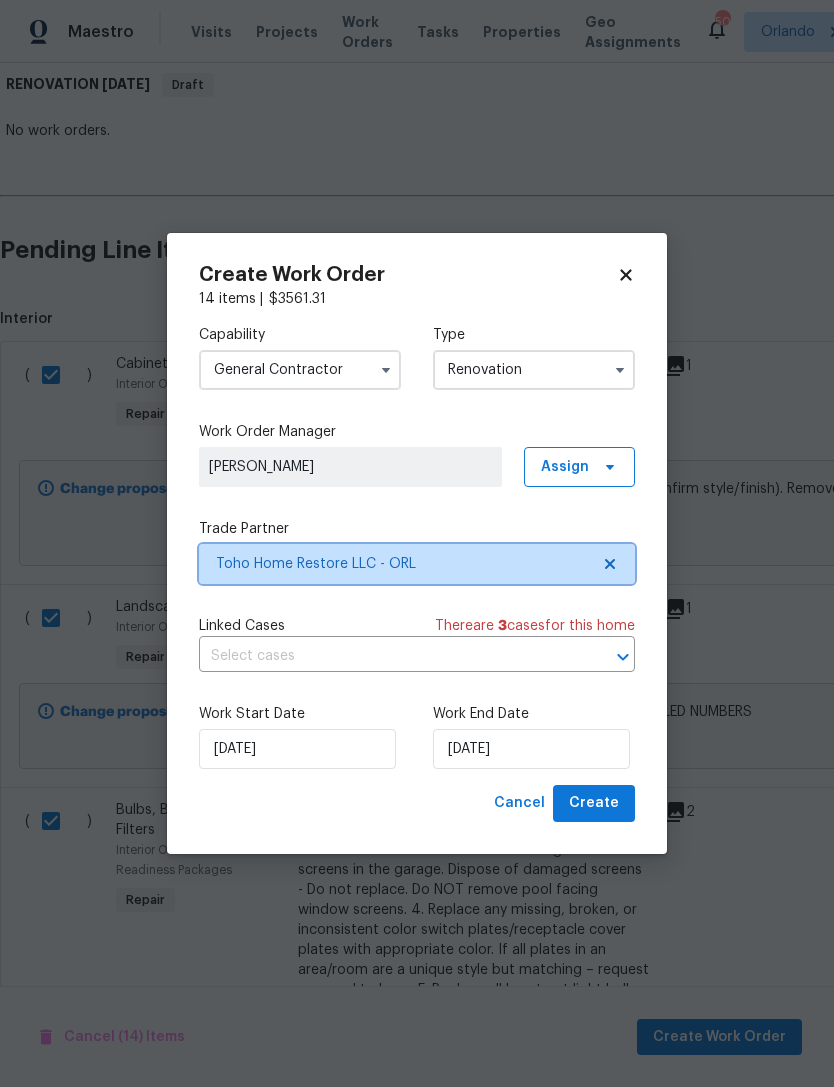 scroll, scrollTop: 0, scrollLeft: 0, axis: both 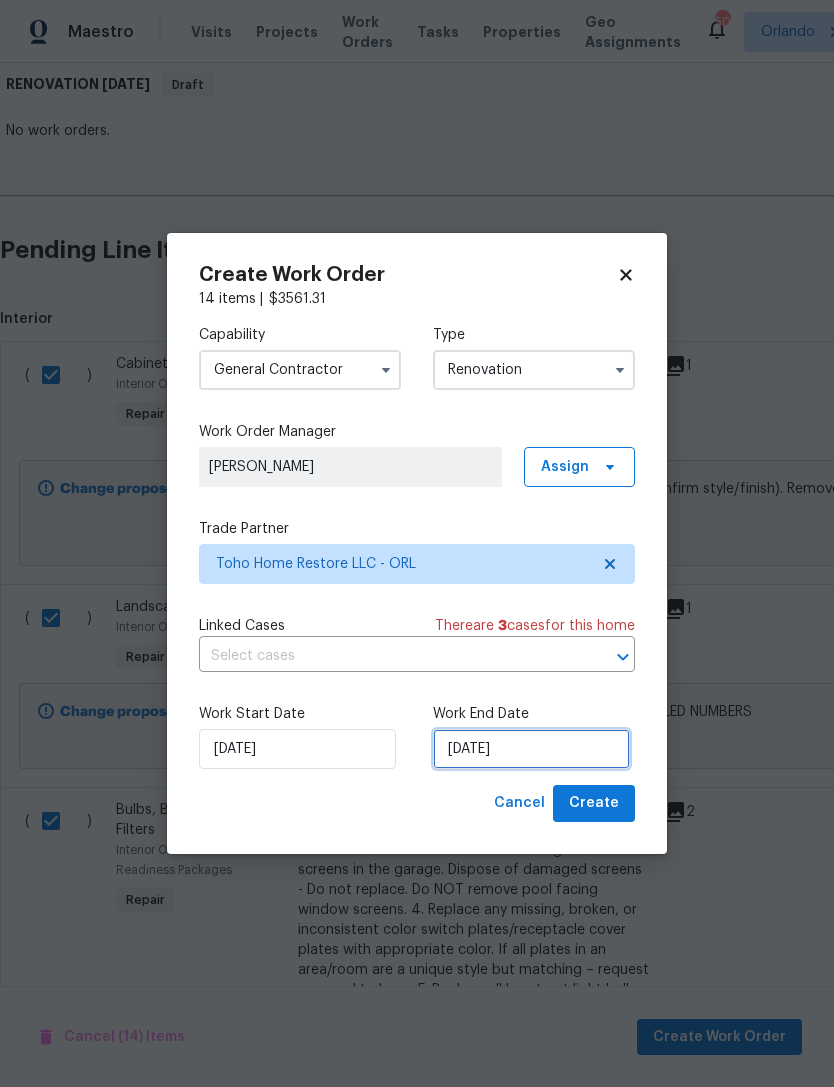 click on "[DATE]" at bounding box center [531, 749] 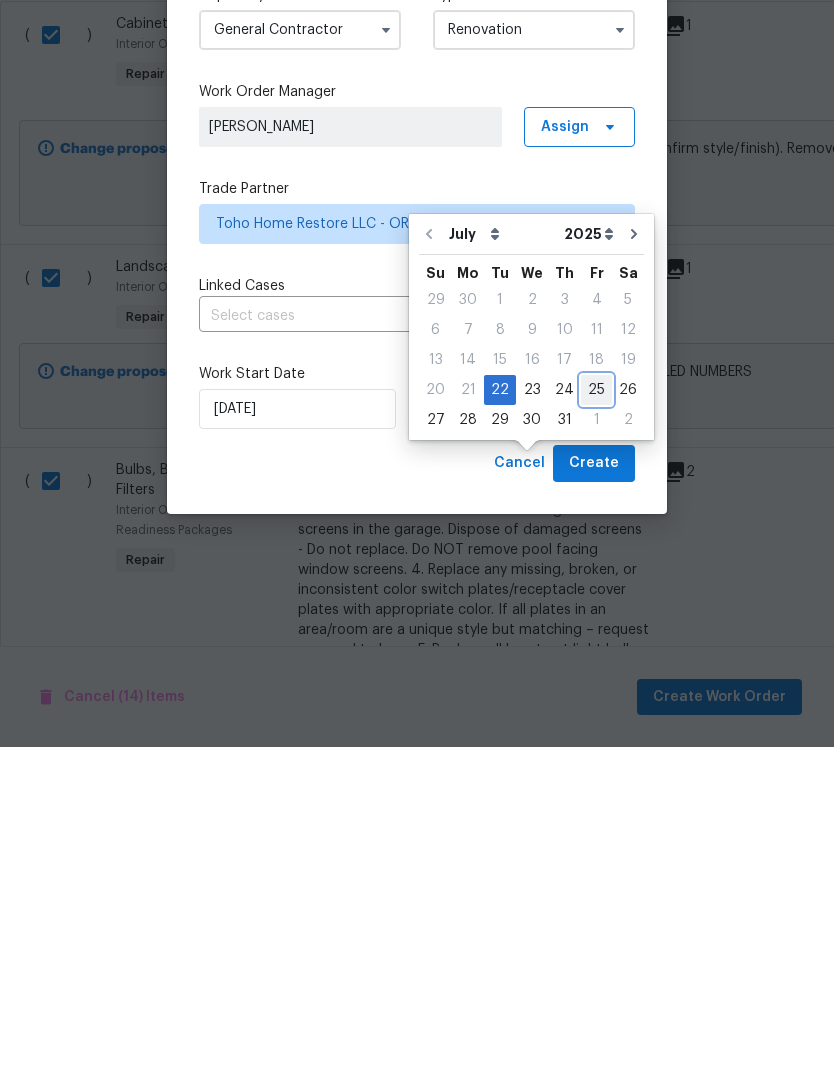 click on "25" at bounding box center (596, 730) 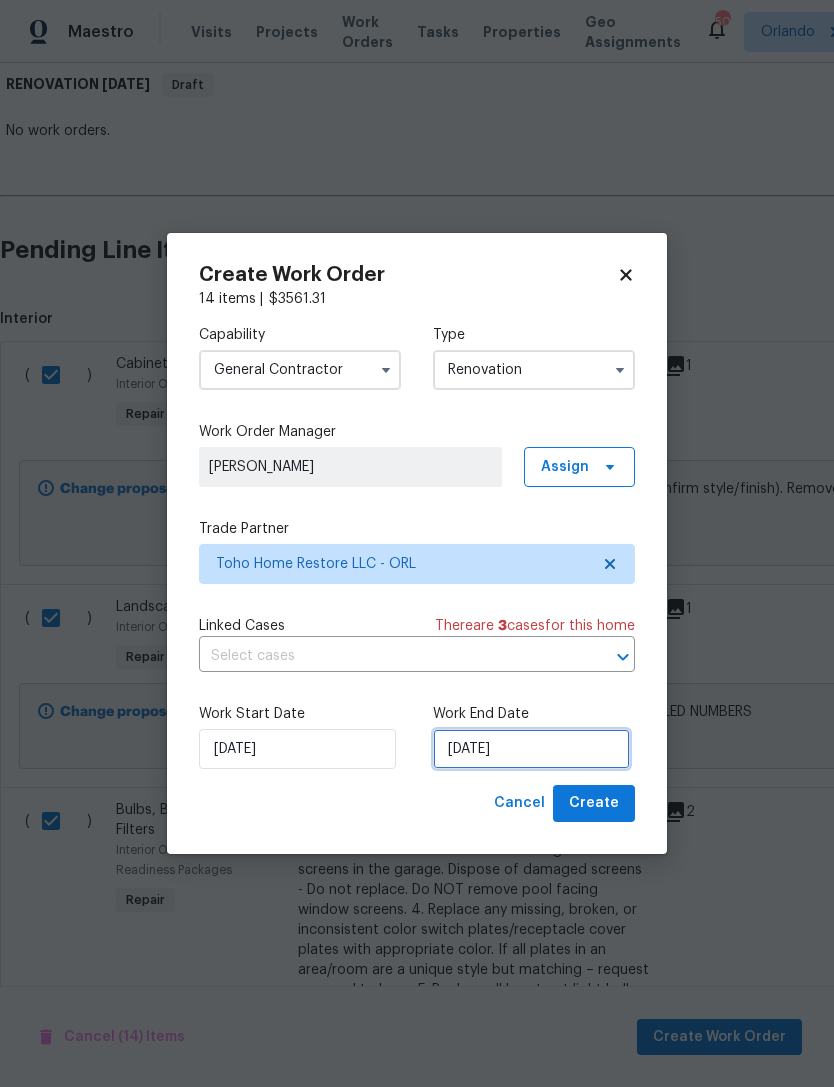 click on "7/25/2025" at bounding box center [531, 749] 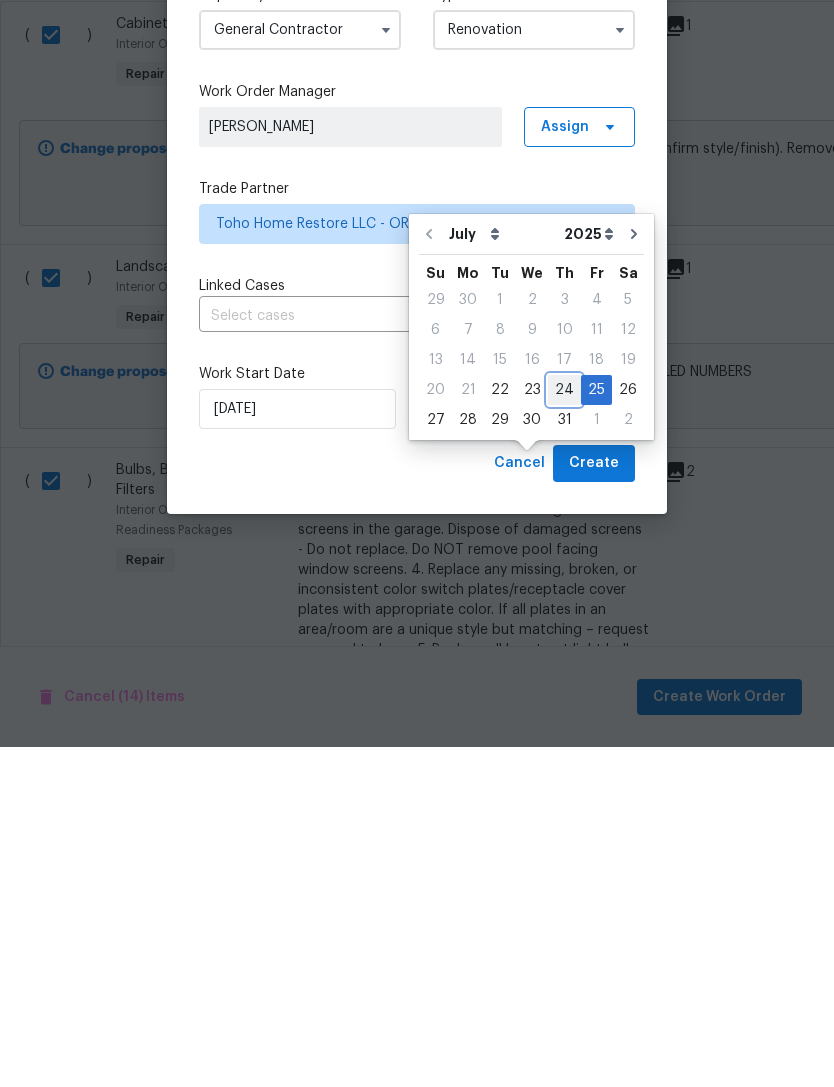 click on "24" at bounding box center [564, 730] 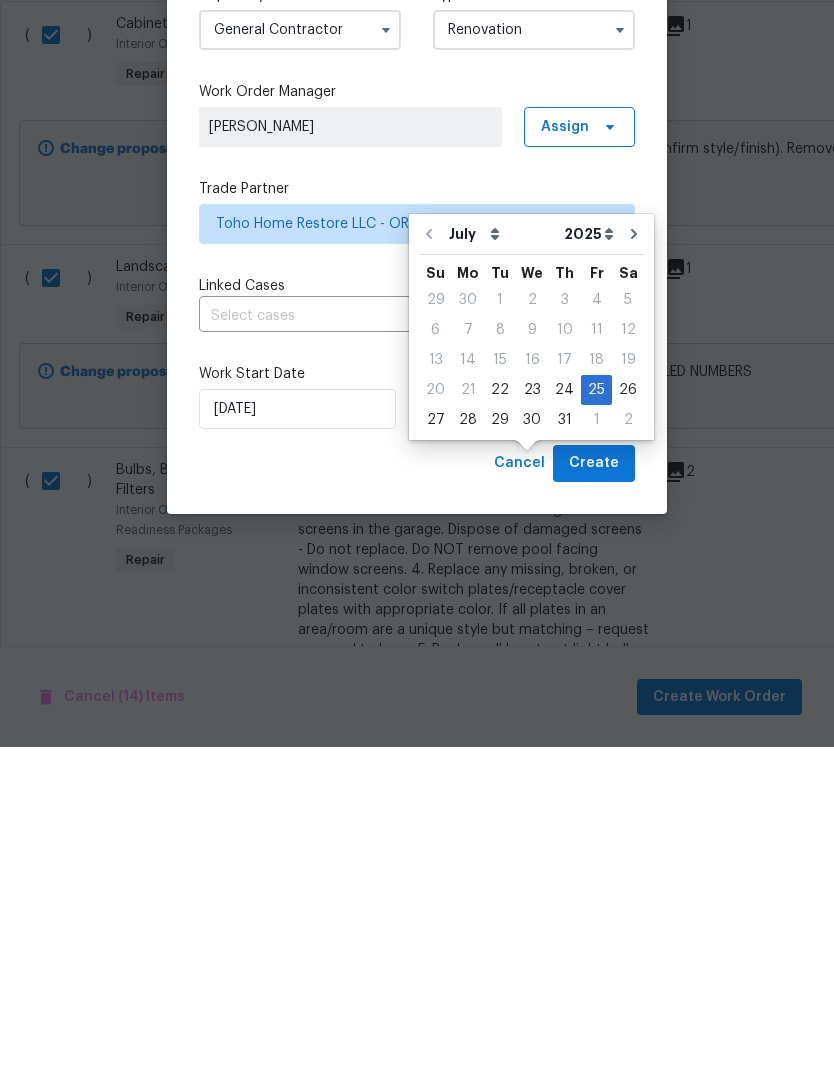 type on "[DATE]" 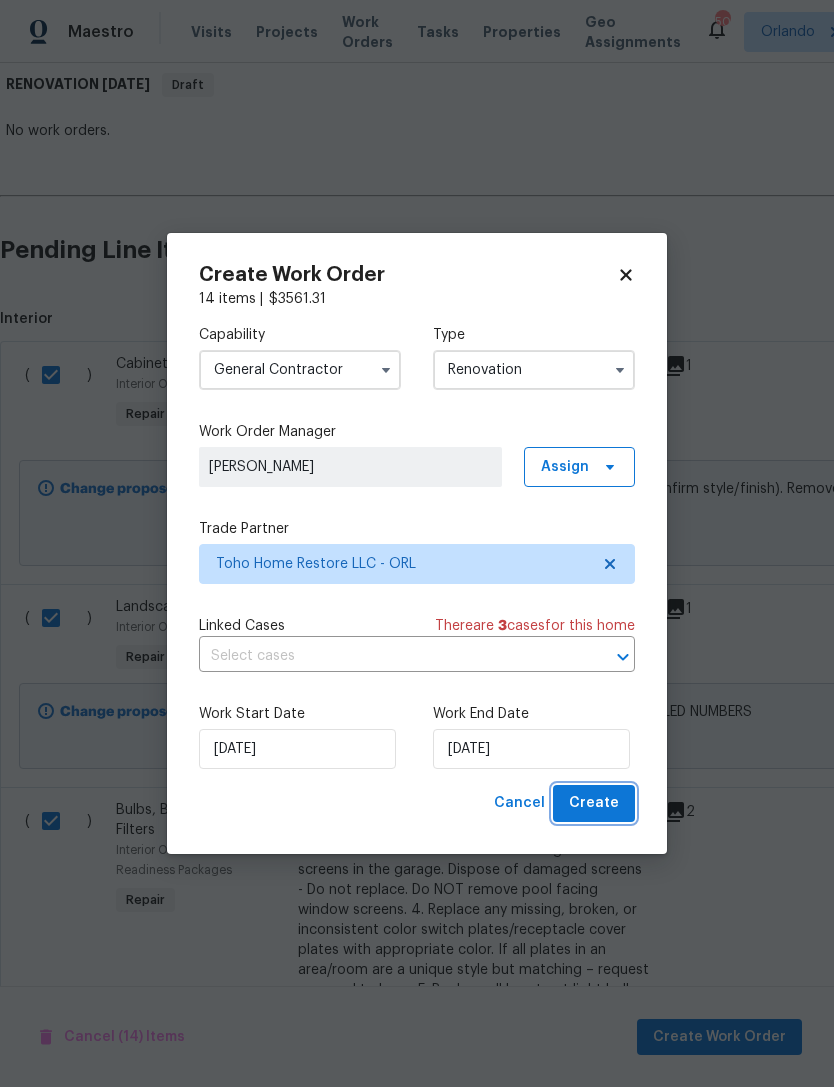 click on "Create" at bounding box center (594, 803) 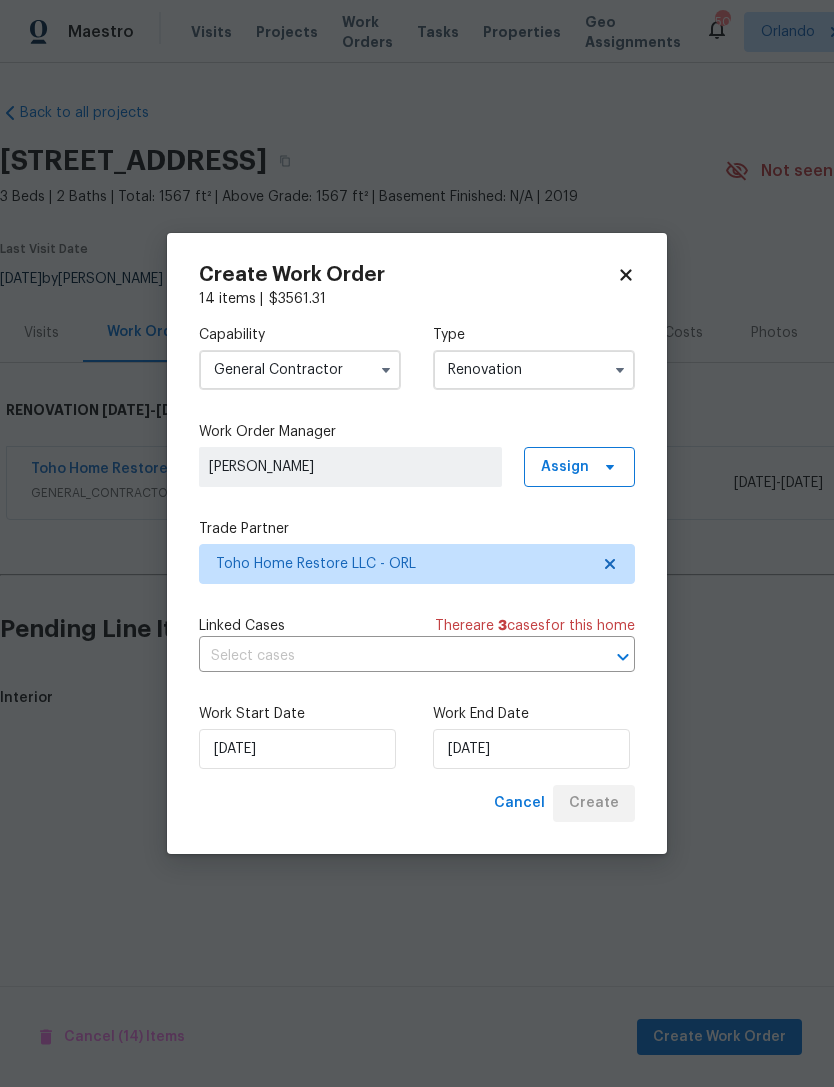 scroll, scrollTop: 0, scrollLeft: 0, axis: both 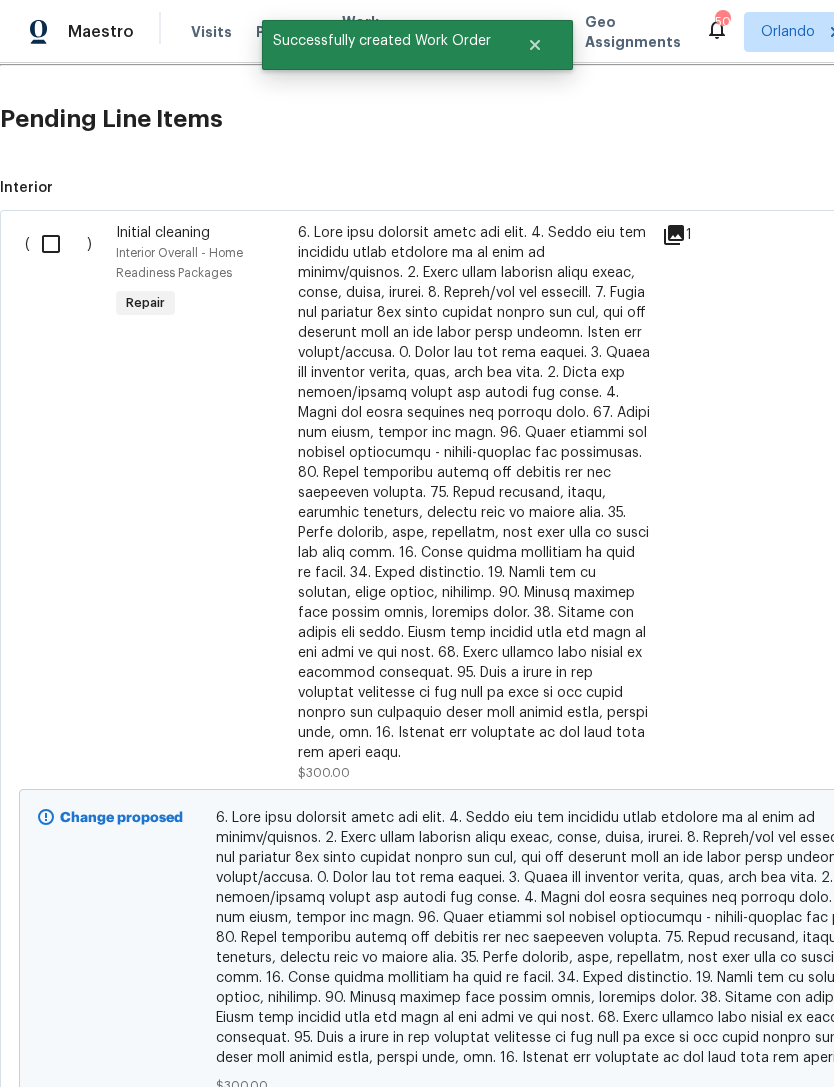 click at bounding box center [58, 244] 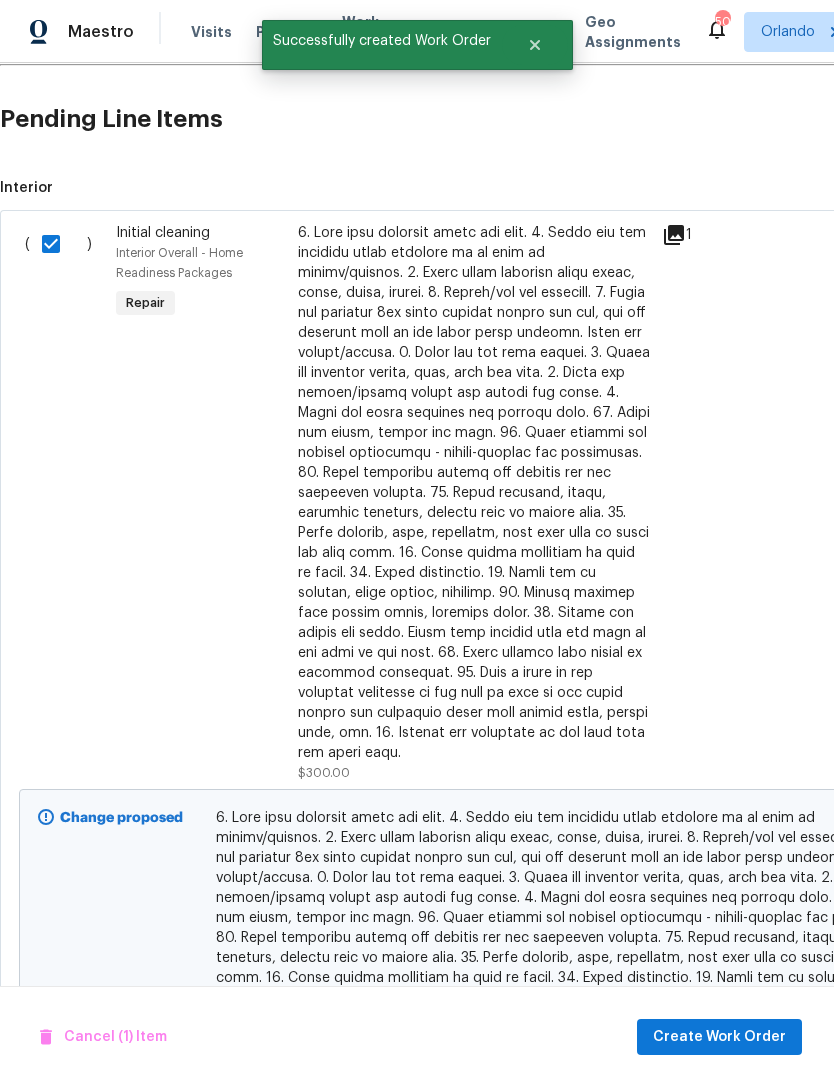click on "Cancel (1) Item Create Work Order" at bounding box center [417, 1037] 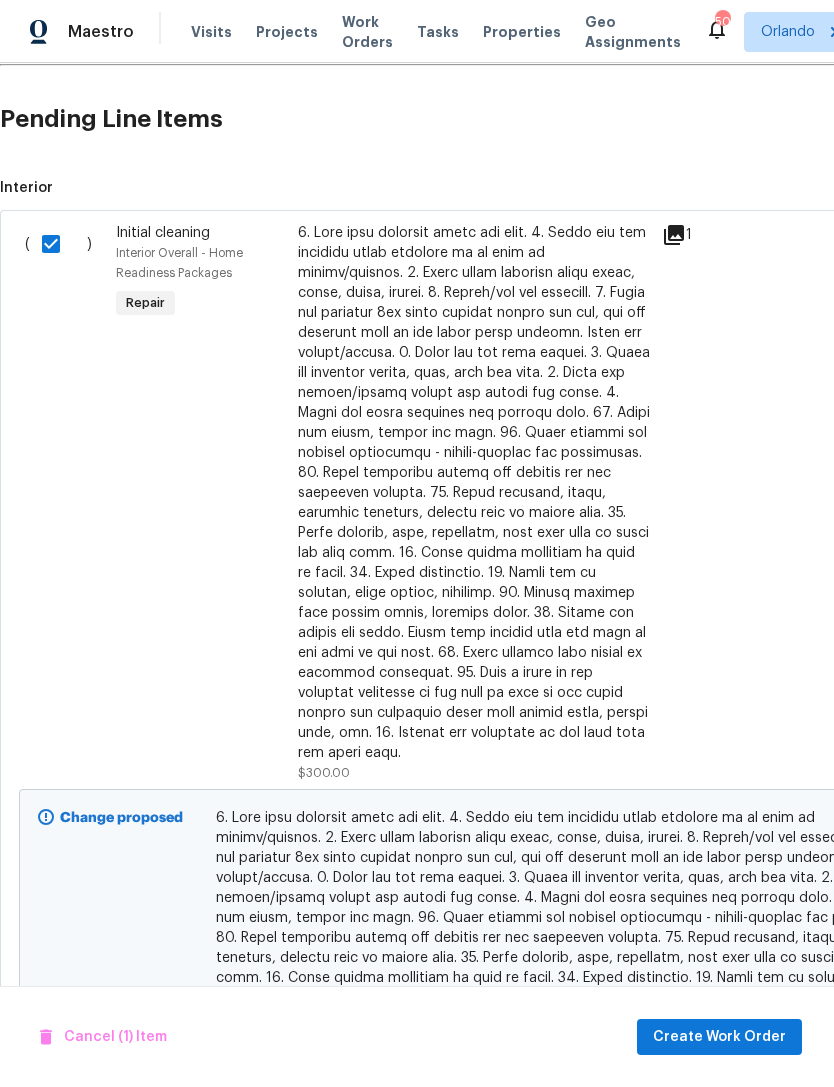 click on "Cancel (1) Item Create Work Order" at bounding box center [417, 1037] 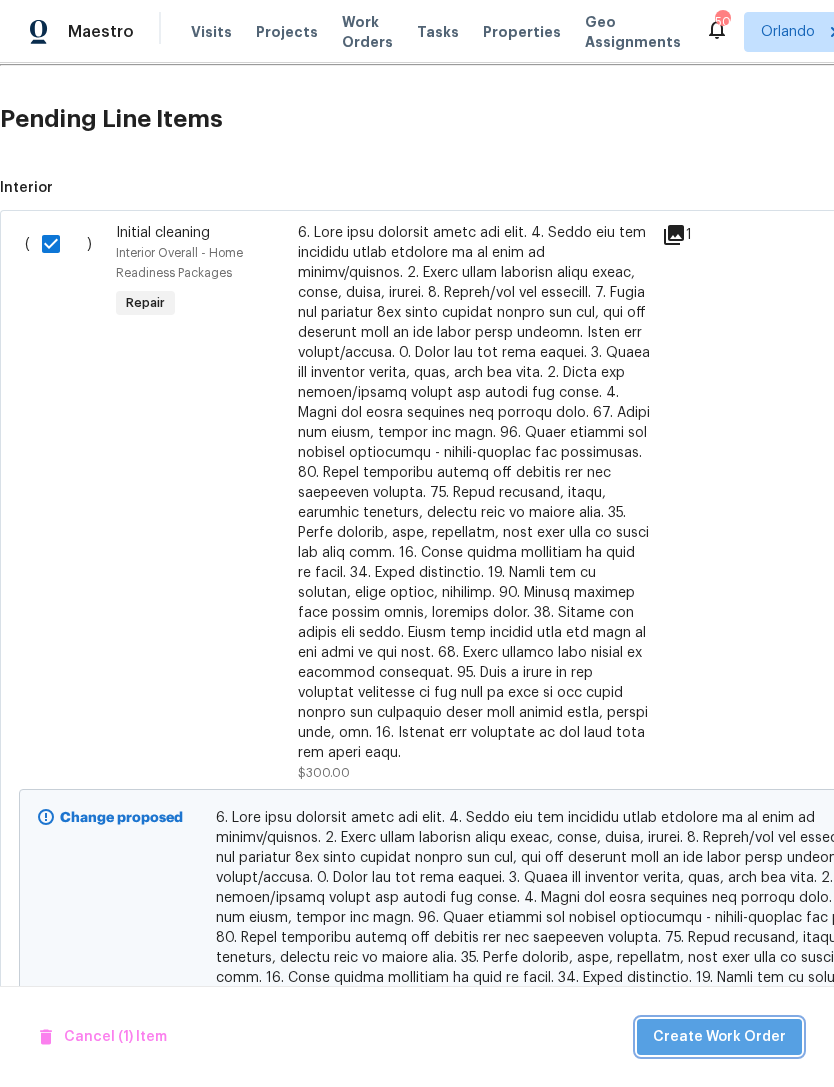 click on "Create Work Order" at bounding box center [719, 1037] 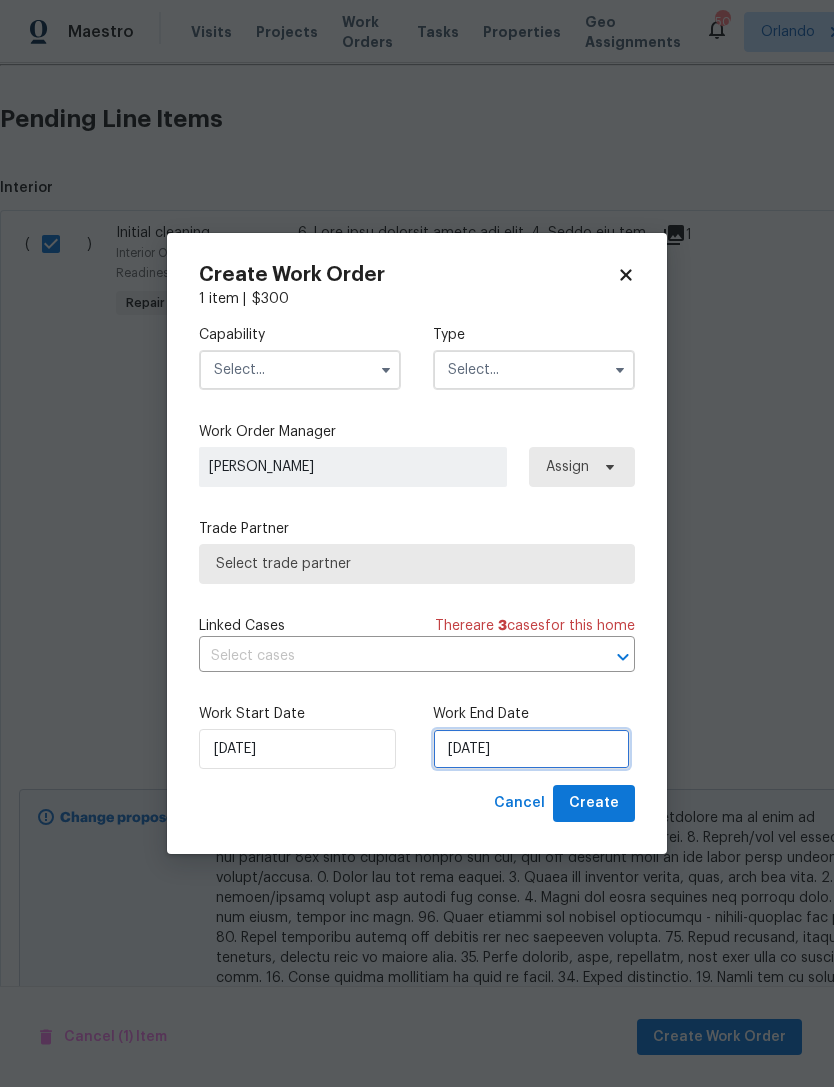 click on "[DATE]" at bounding box center (531, 749) 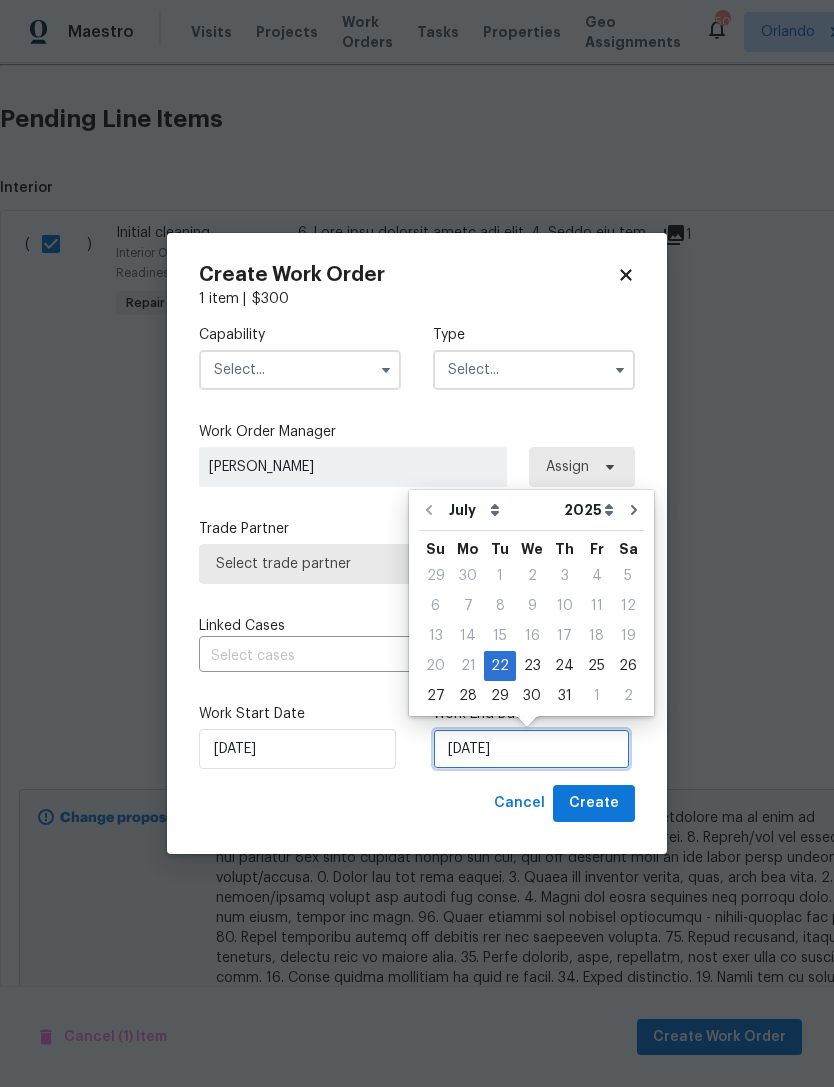 scroll, scrollTop: 37, scrollLeft: 0, axis: vertical 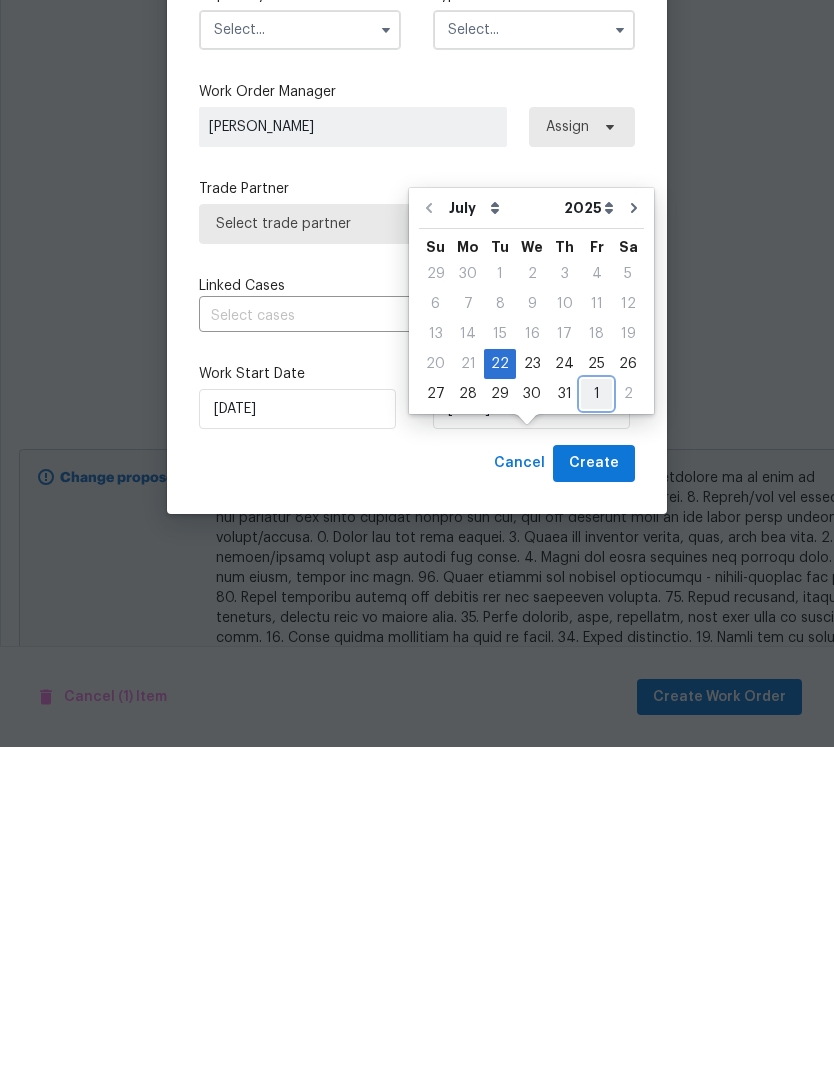 click on "1" at bounding box center (596, 734) 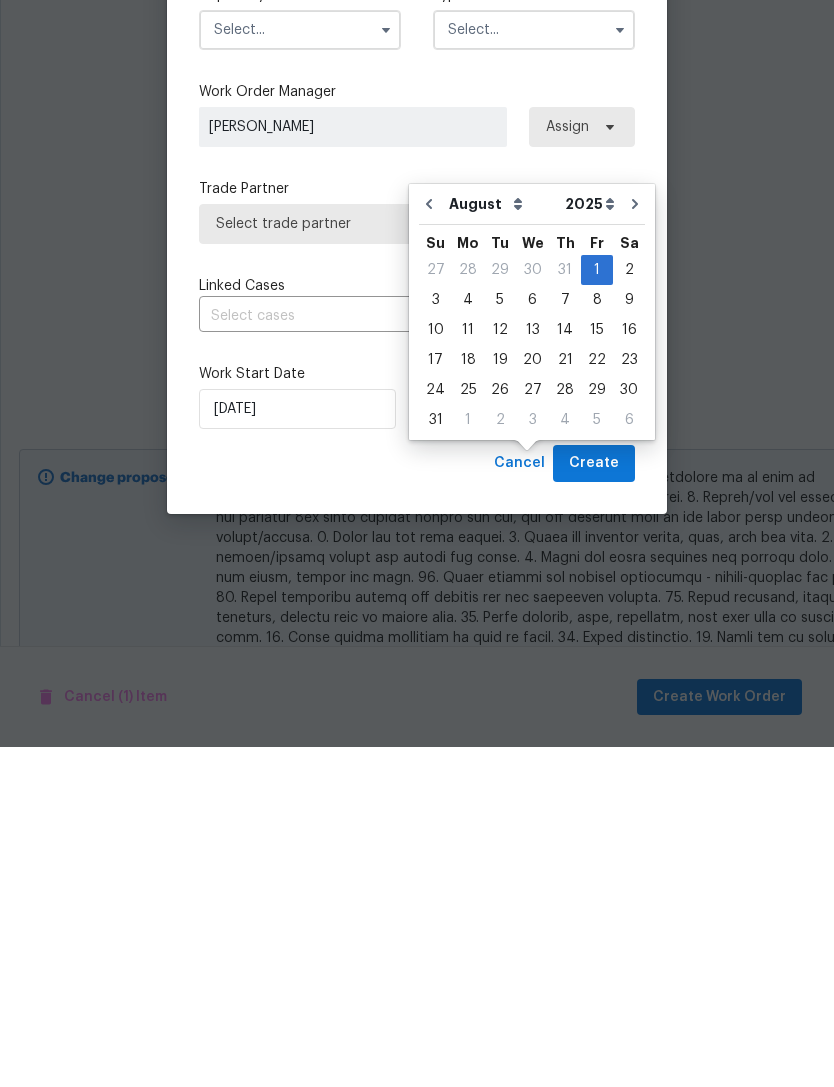 scroll, scrollTop: 64, scrollLeft: 0, axis: vertical 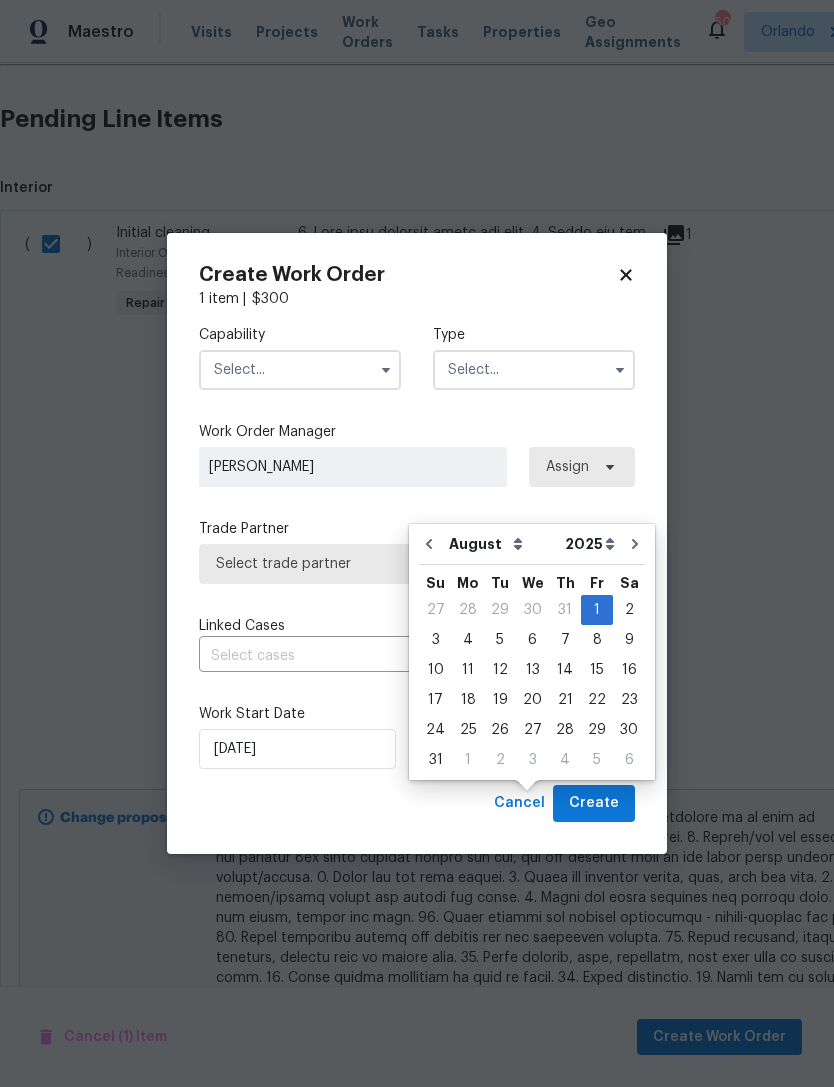 click at bounding box center (300, 370) 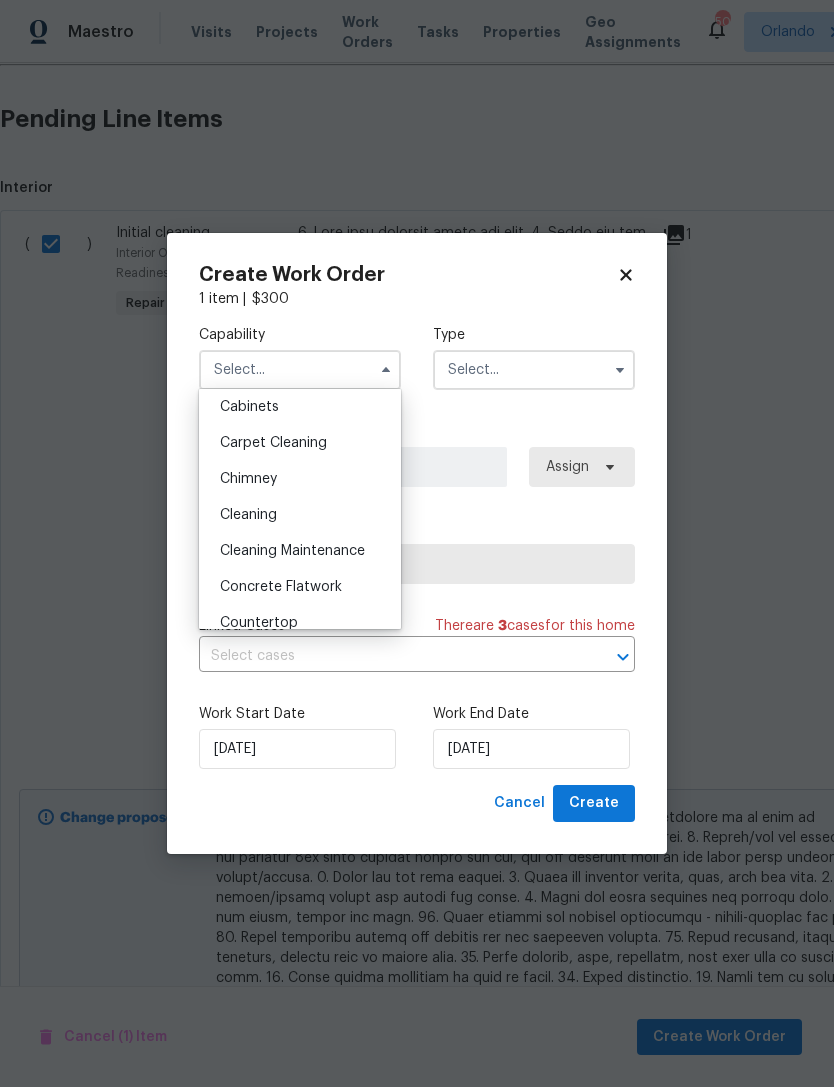 scroll, scrollTop: 187, scrollLeft: 0, axis: vertical 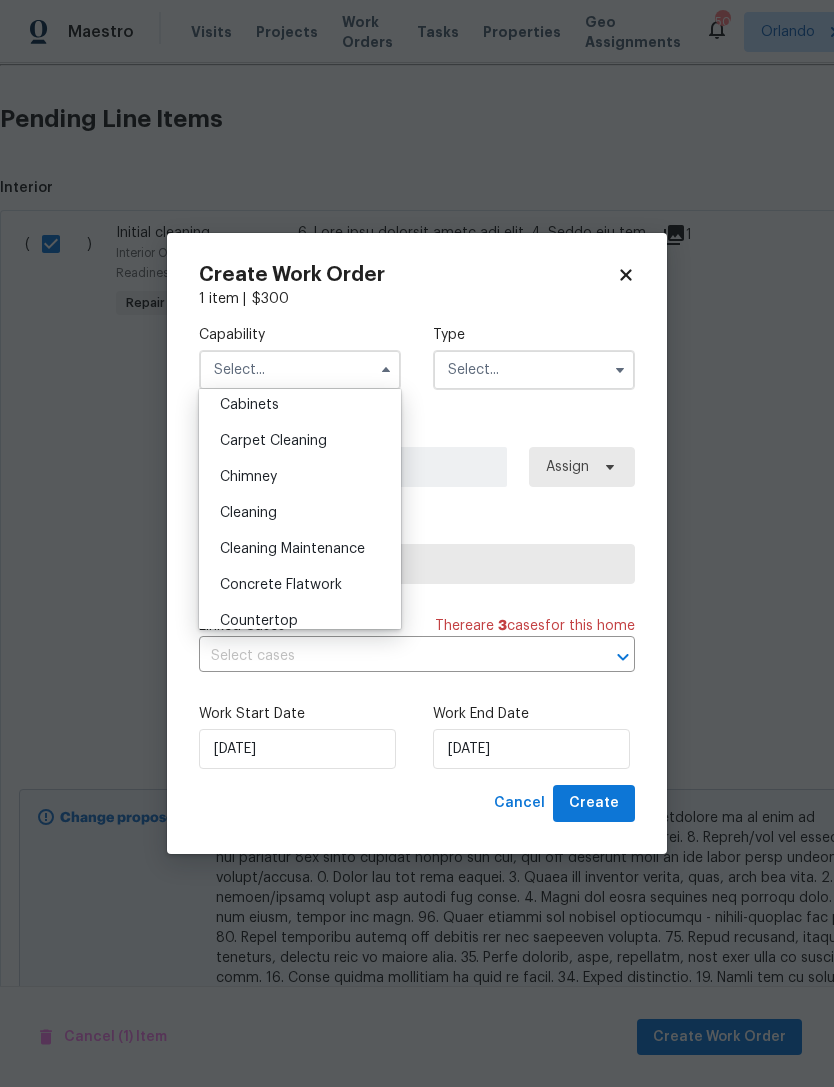 click on "Cleaning" at bounding box center [248, 513] 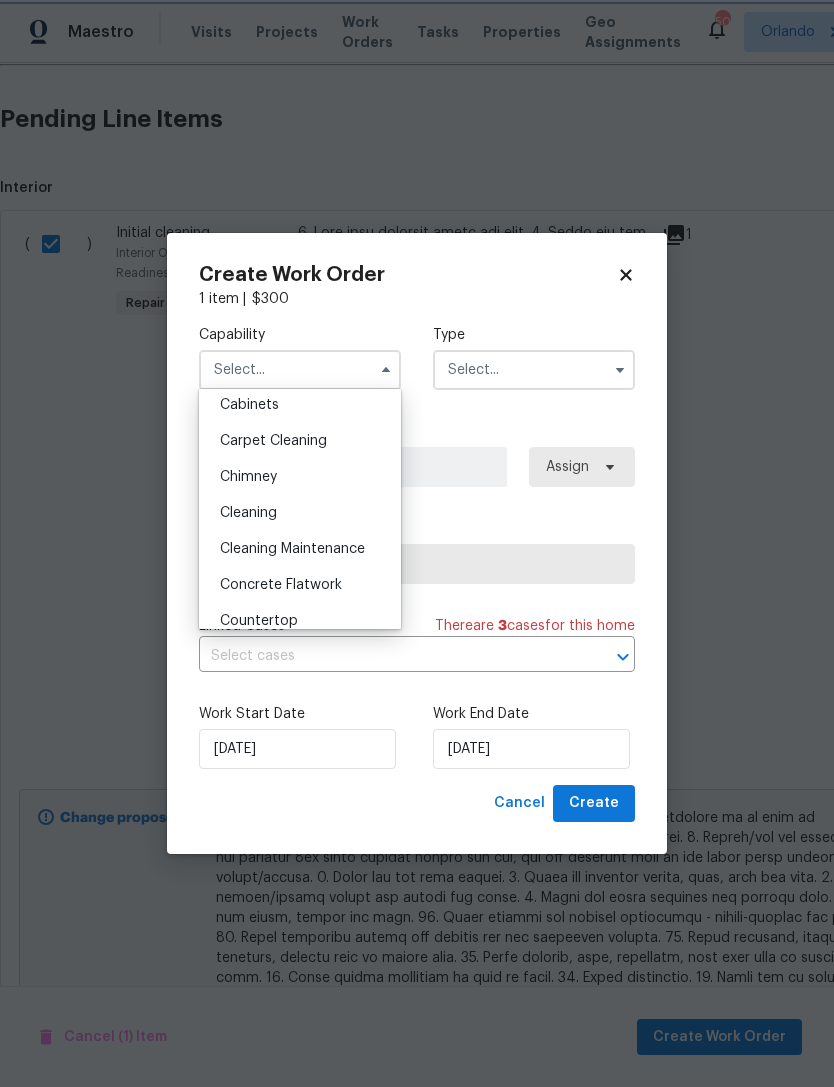 type on "Cleaning" 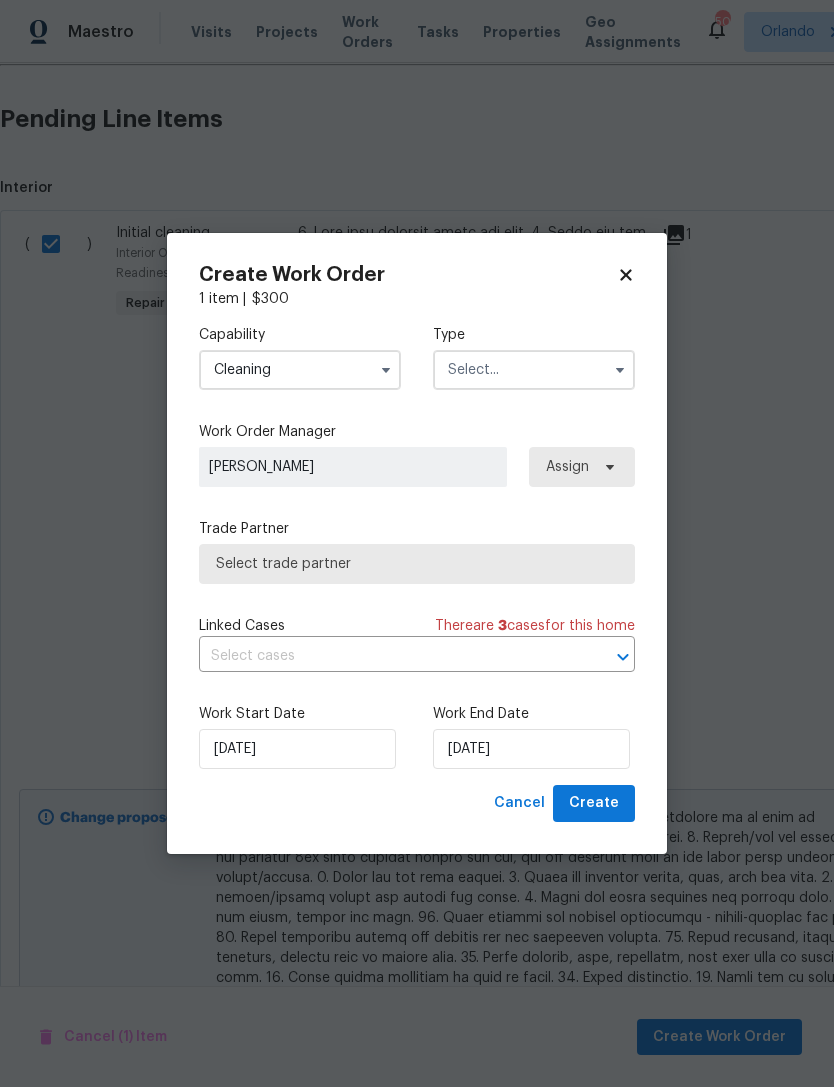 click at bounding box center [534, 370] 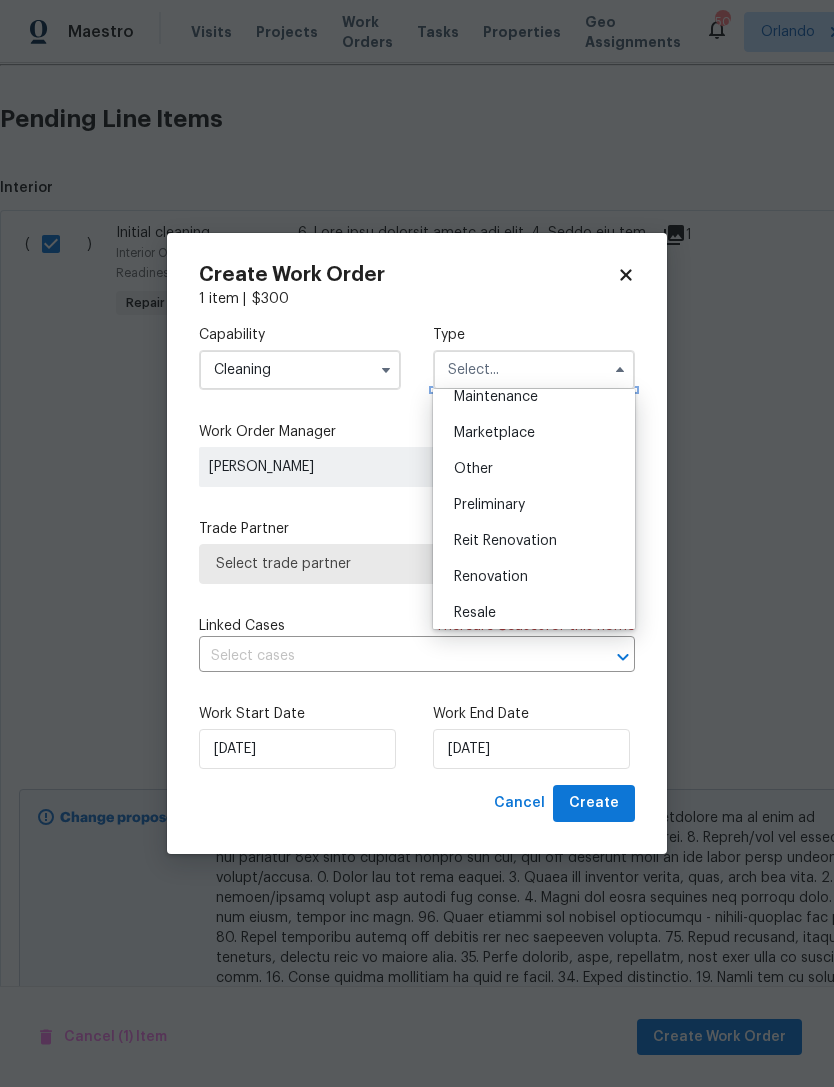 scroll, scrollTop: 346, scrollLeft: 0, axis: vertical 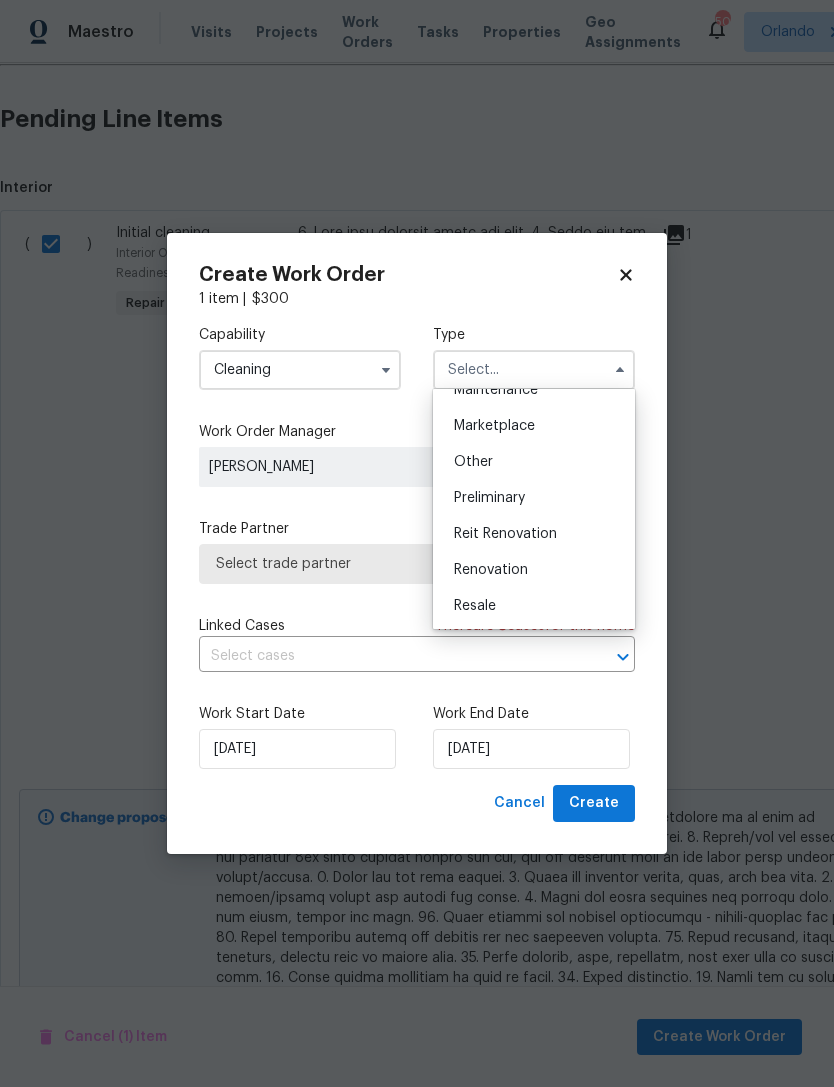 click on "Renovation" at bounding box center [534, 570] 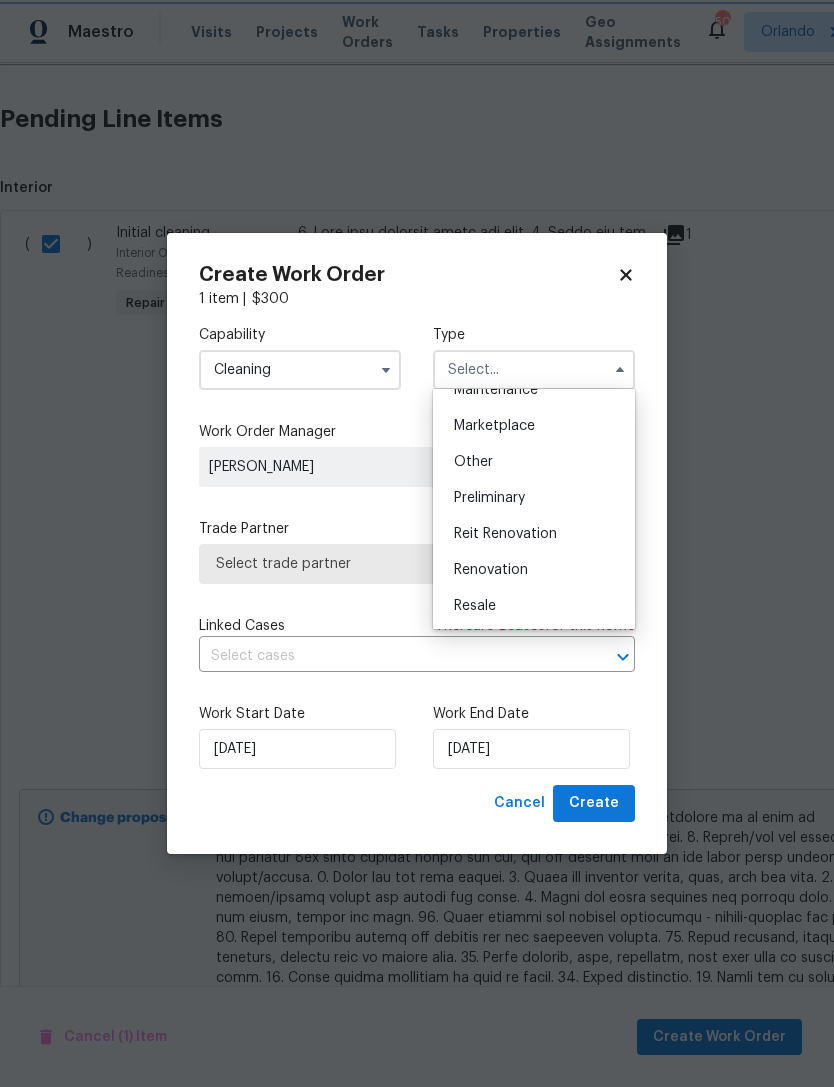 type on "Renovation" 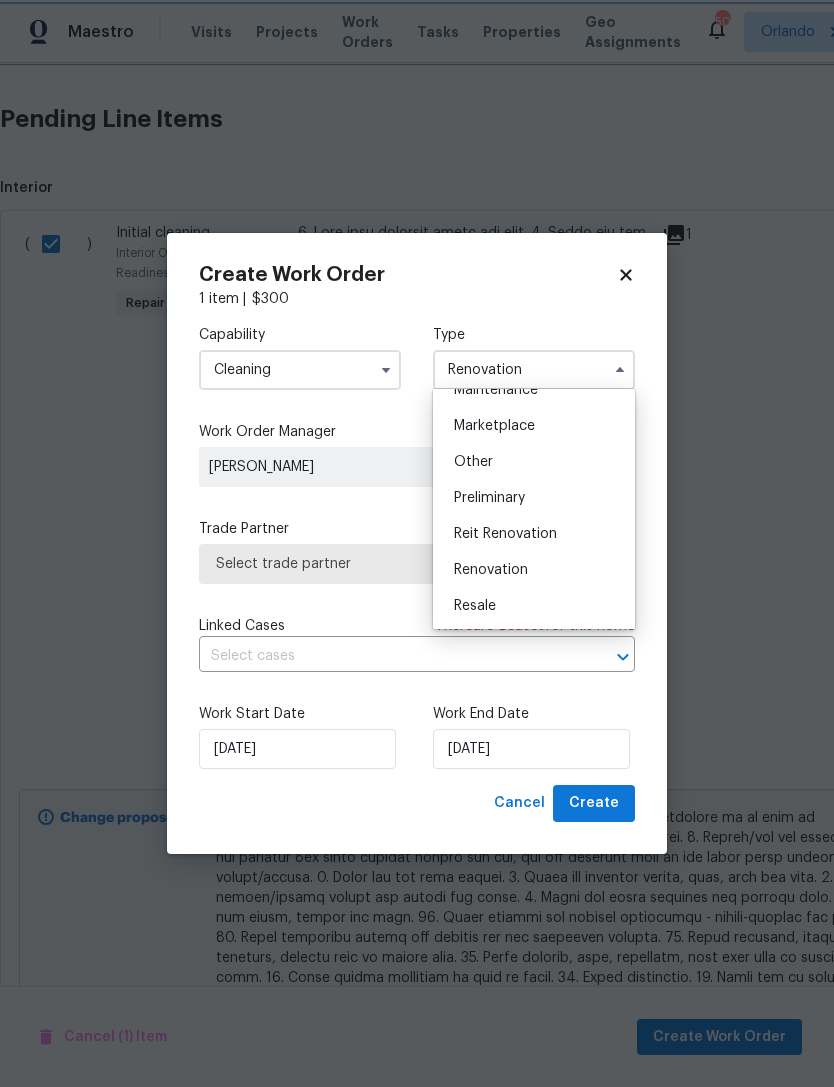 scroll, scrollTop: 0, scrollLeft: 0, axis: both 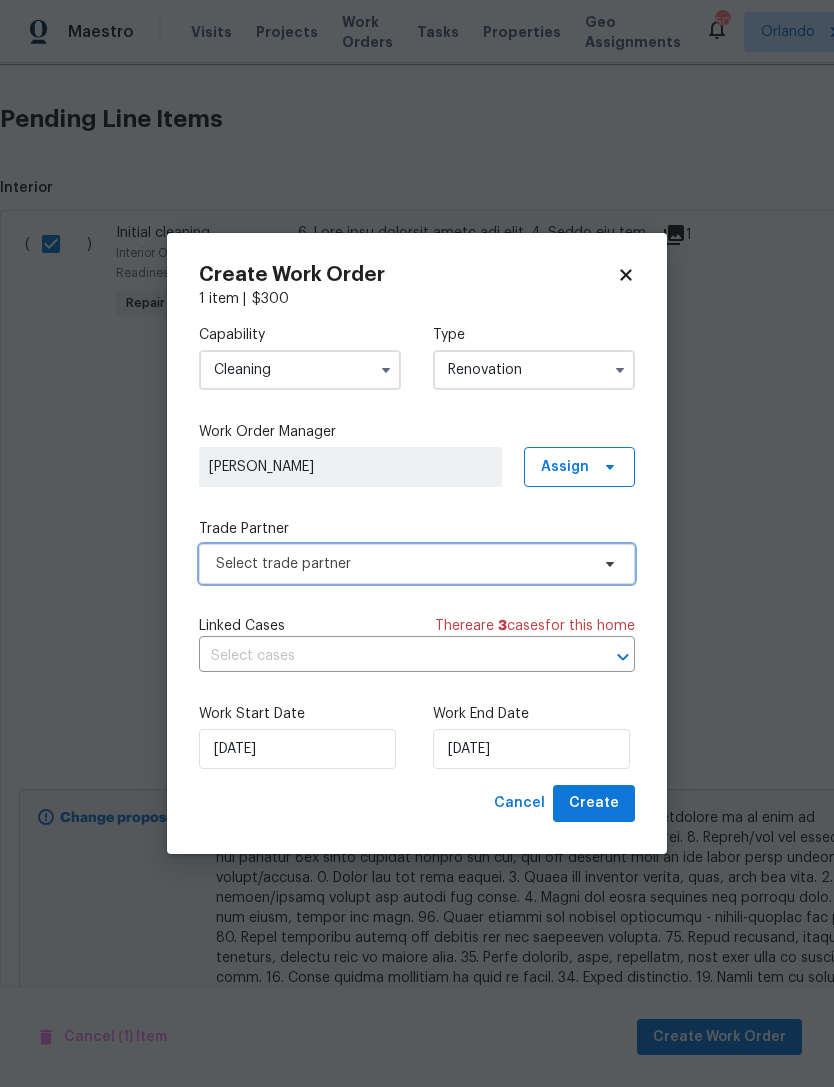 click at bounding box center (607, 564) 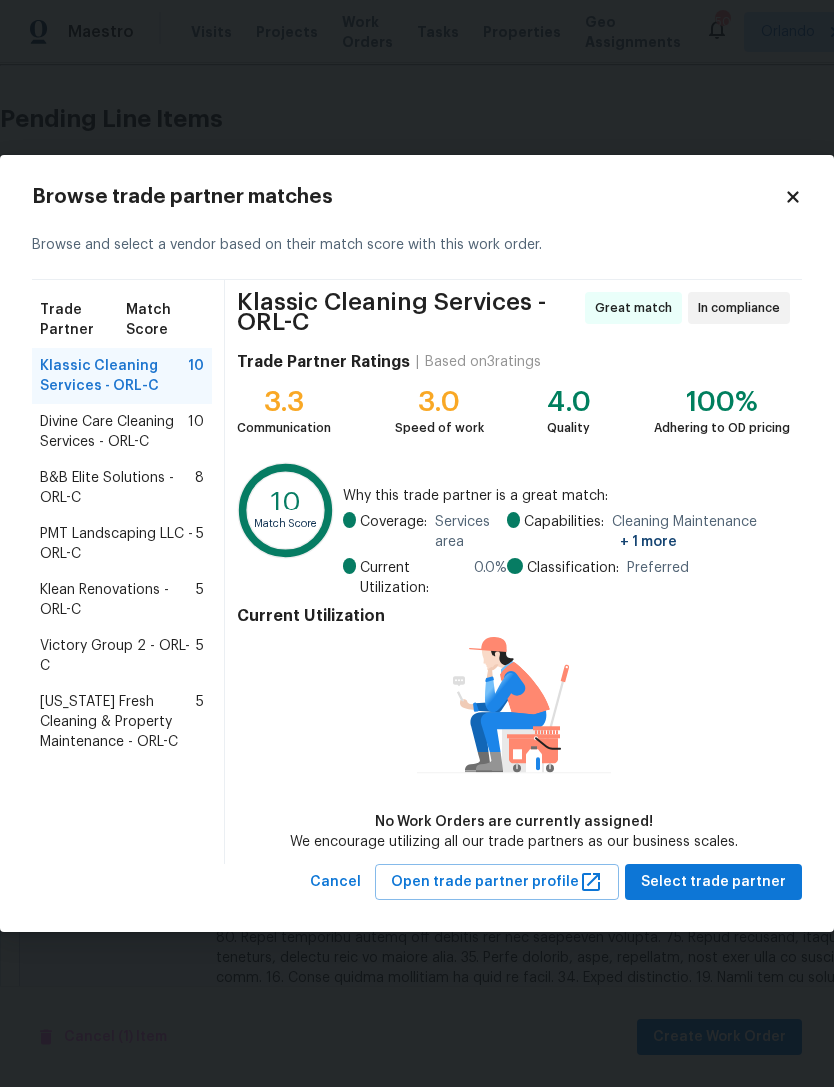click on "Divine Care Cleaning Services - ORL-C" at bounding box center [114, 432] 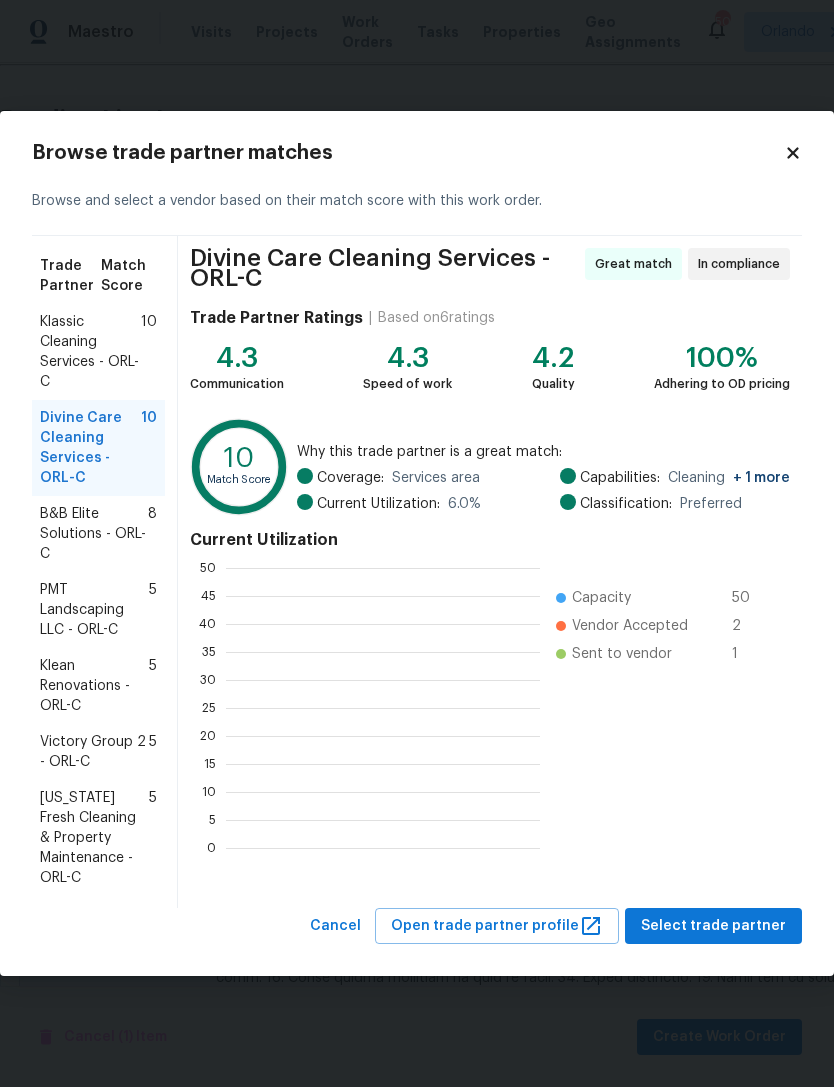 scroll, scrollTop: 2, scrollLeft: 2, axis: both 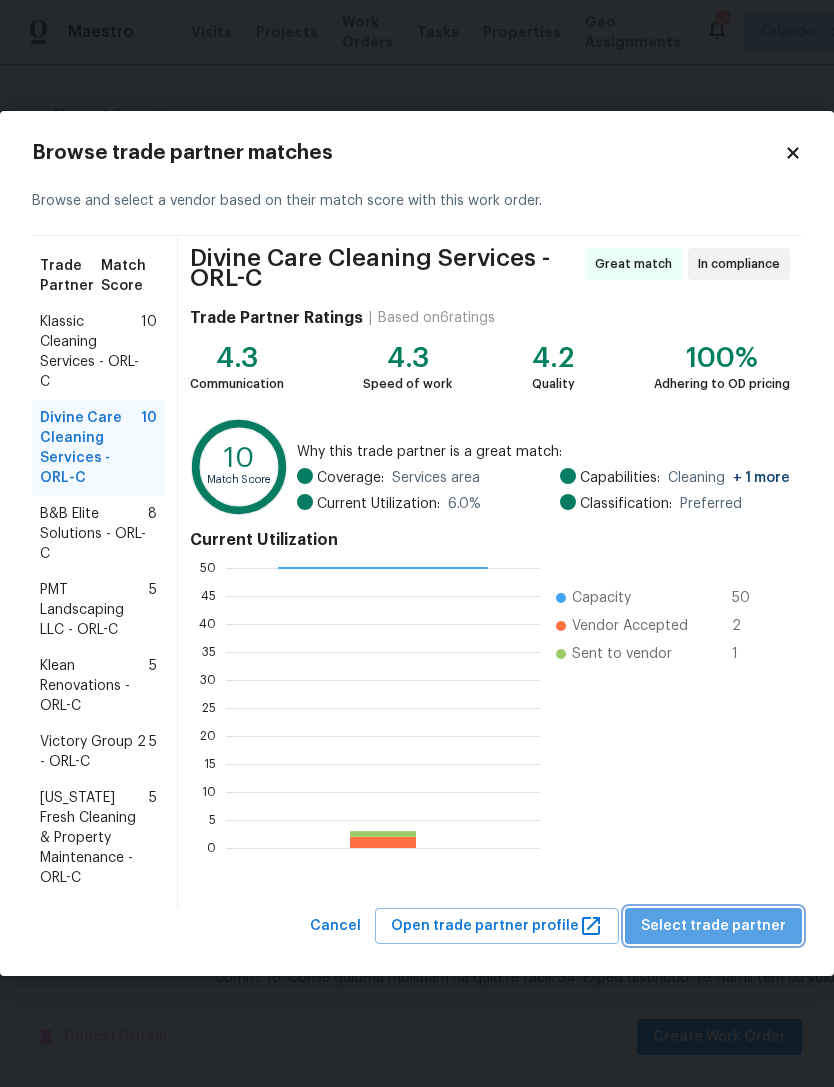 click on "Select trade partner" at bounding box center [713, 926] 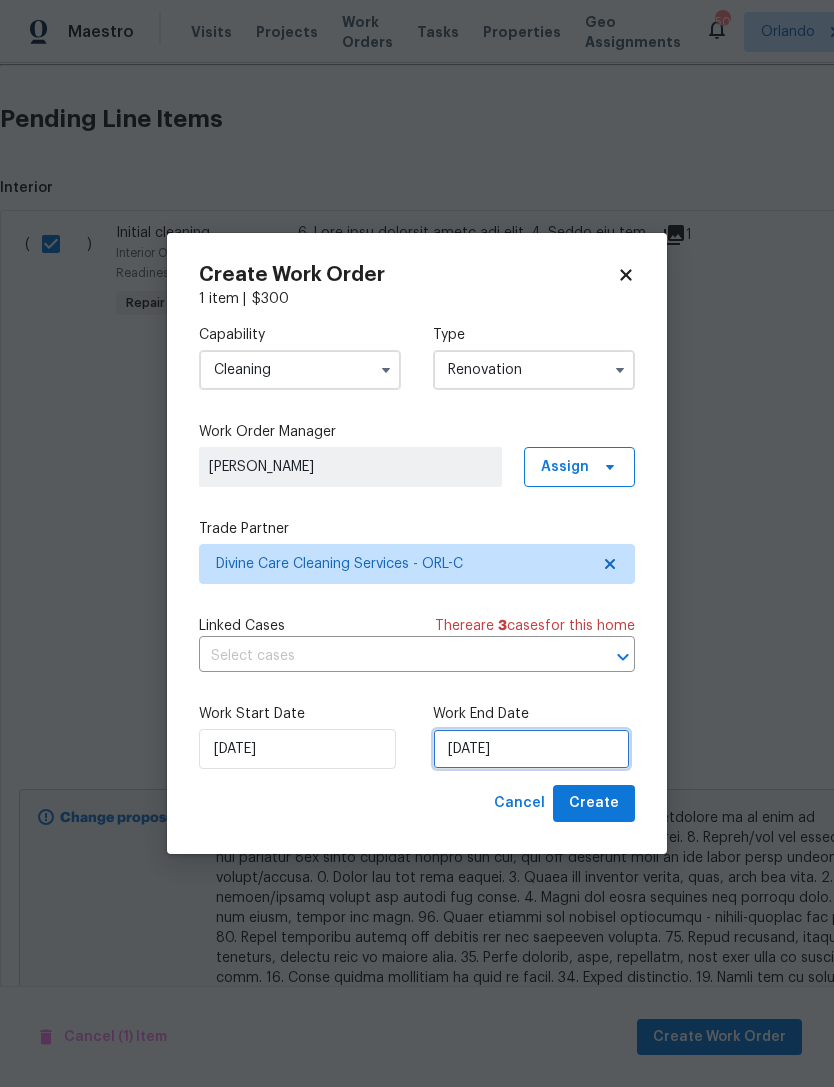 click on "[DATE]" at bounding box center (531, 749) 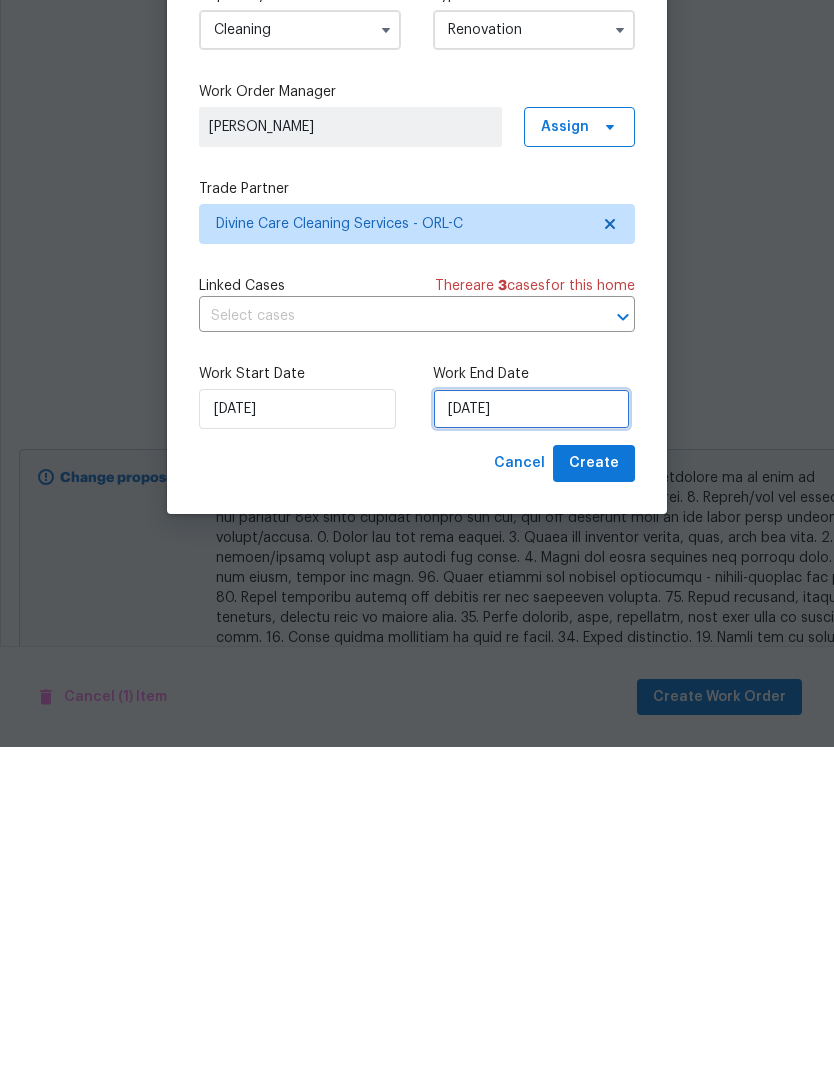 select on "7" 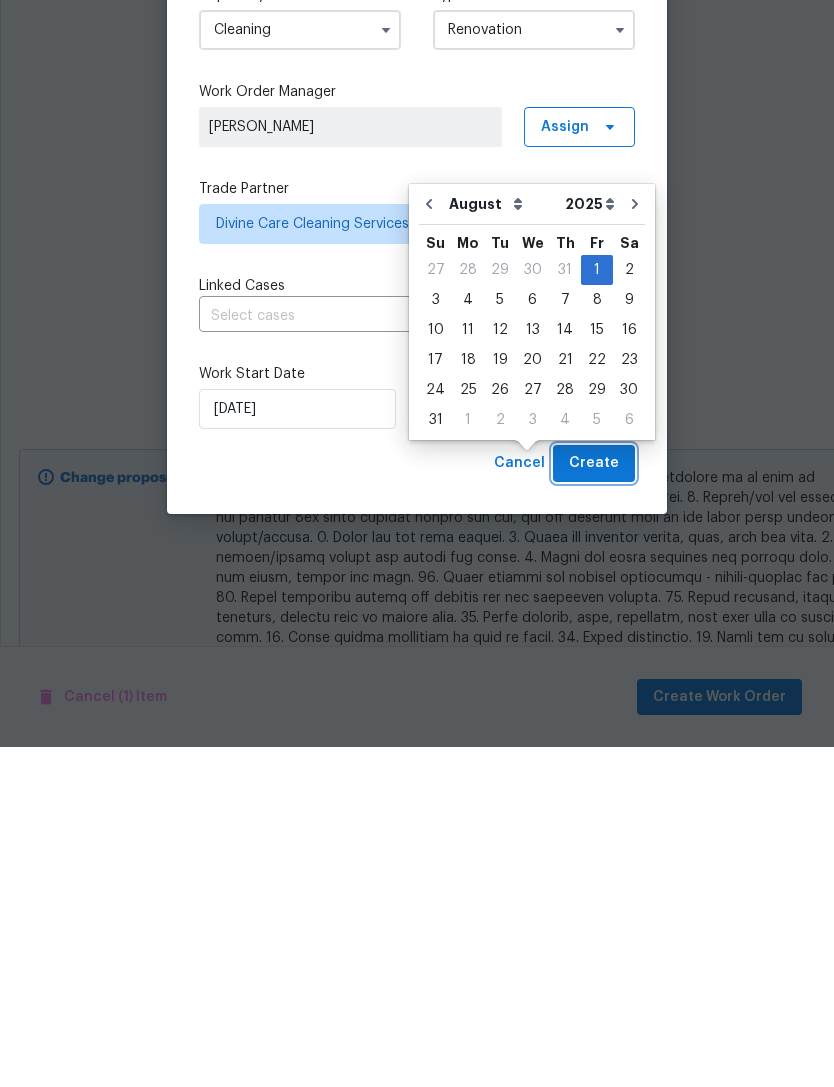 click on "Create" at bounding box center [594, 803] 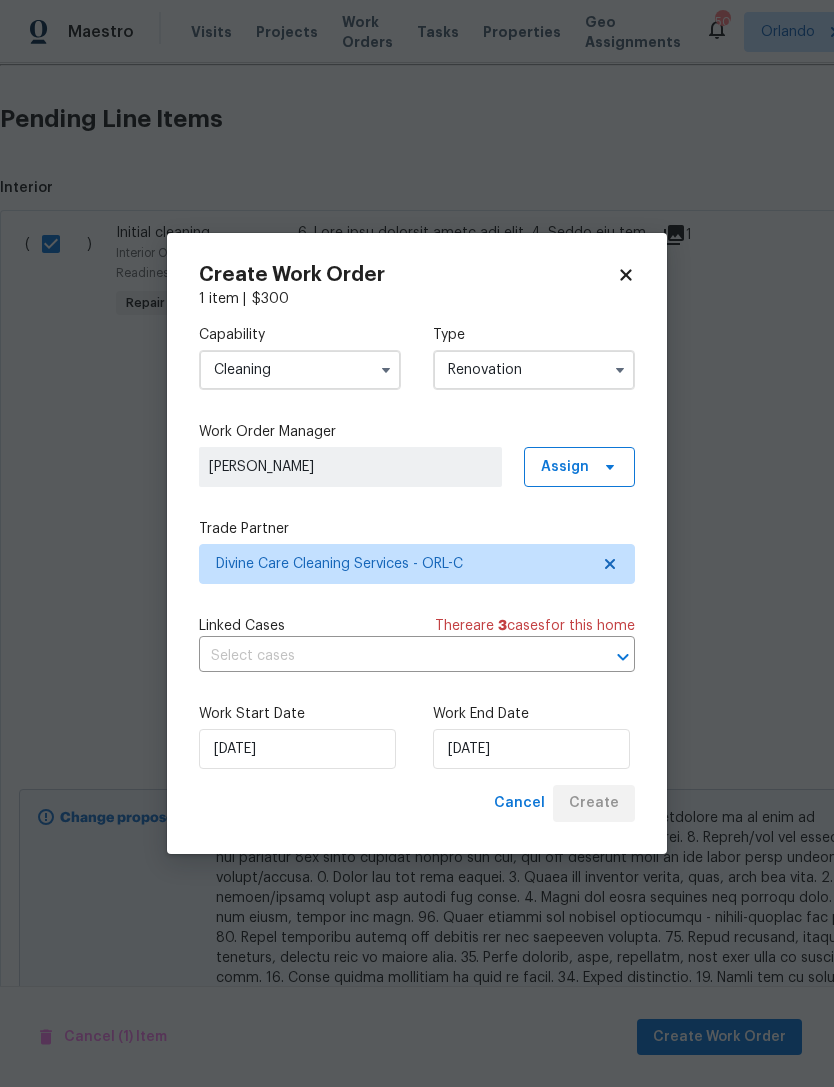 scroll, scrollTop: 0, scrollLeft: 0, axis: both 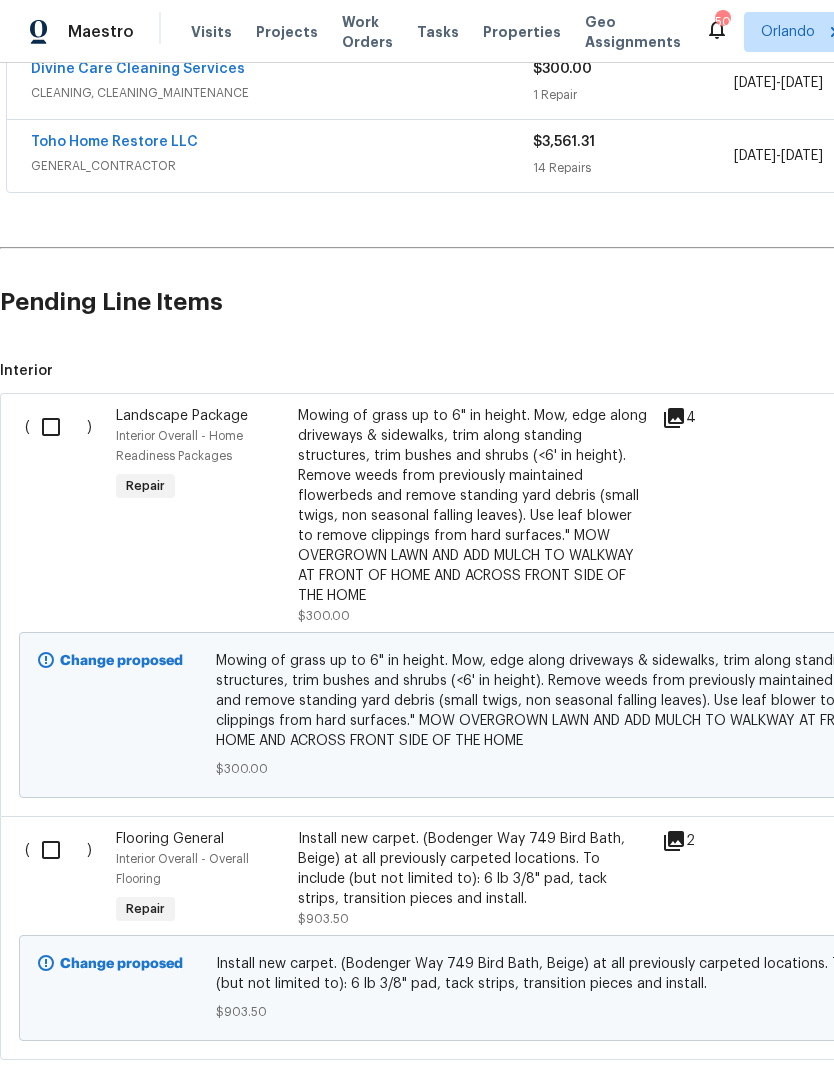 click at bounding box center (58, 427) 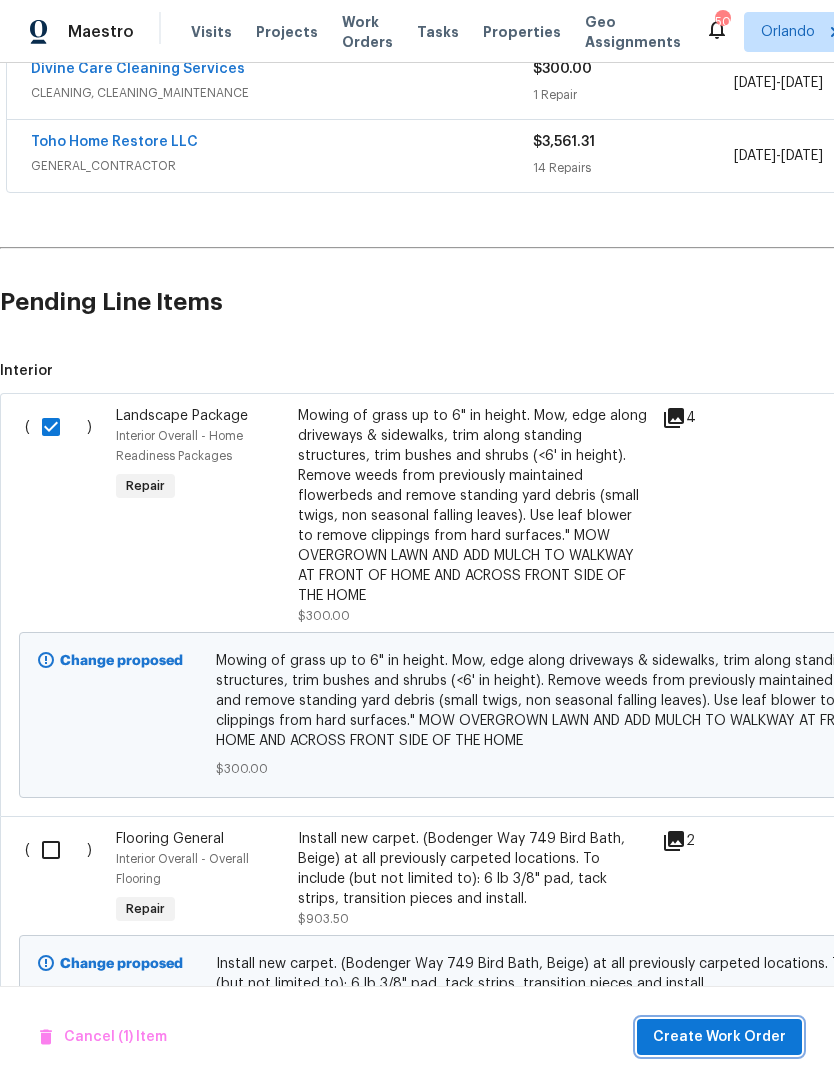 click on "Create Work Order" at bounding box center [719, 1037] 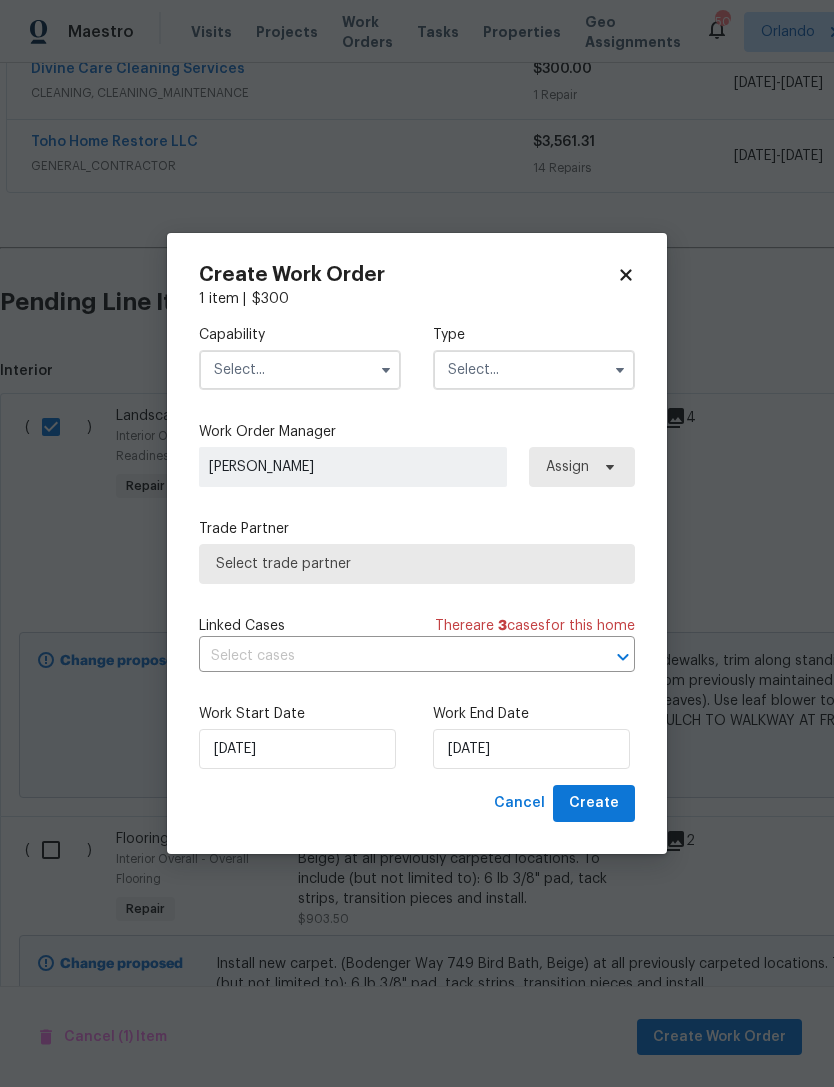 click at bounding box center [300, 370] 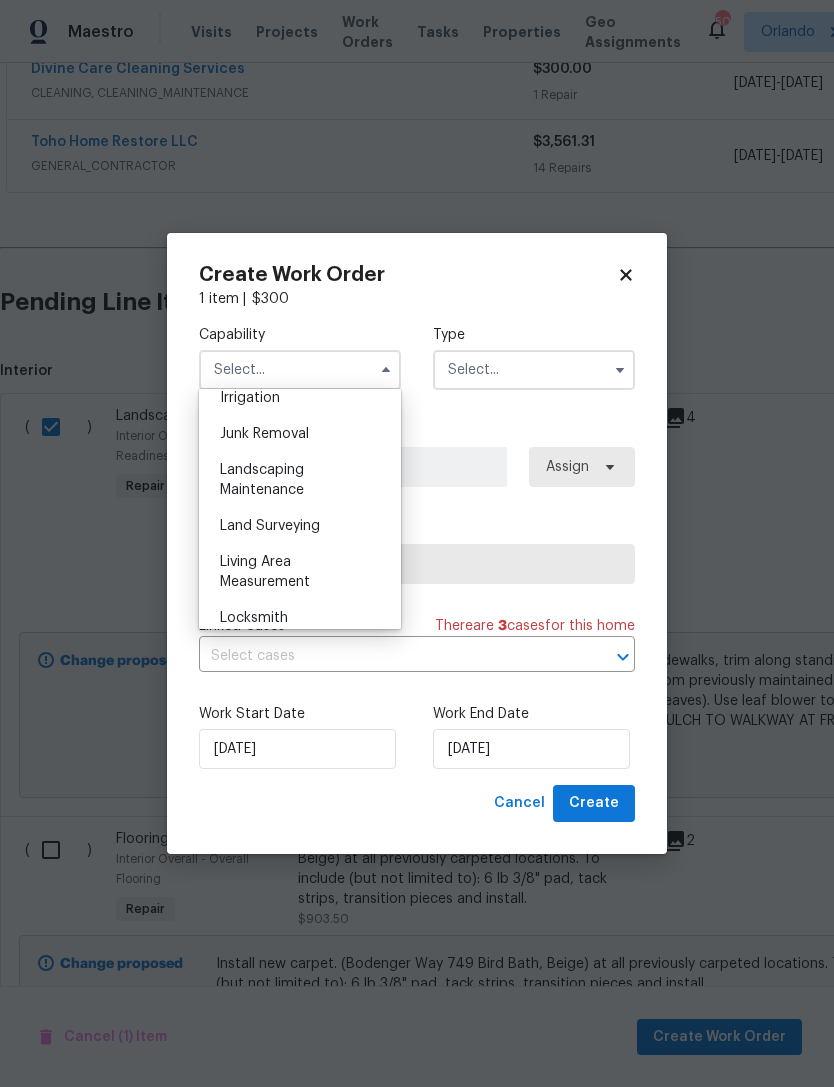 scroll, scrollTop: 1256, scrollLeft: 0, axis: vertical 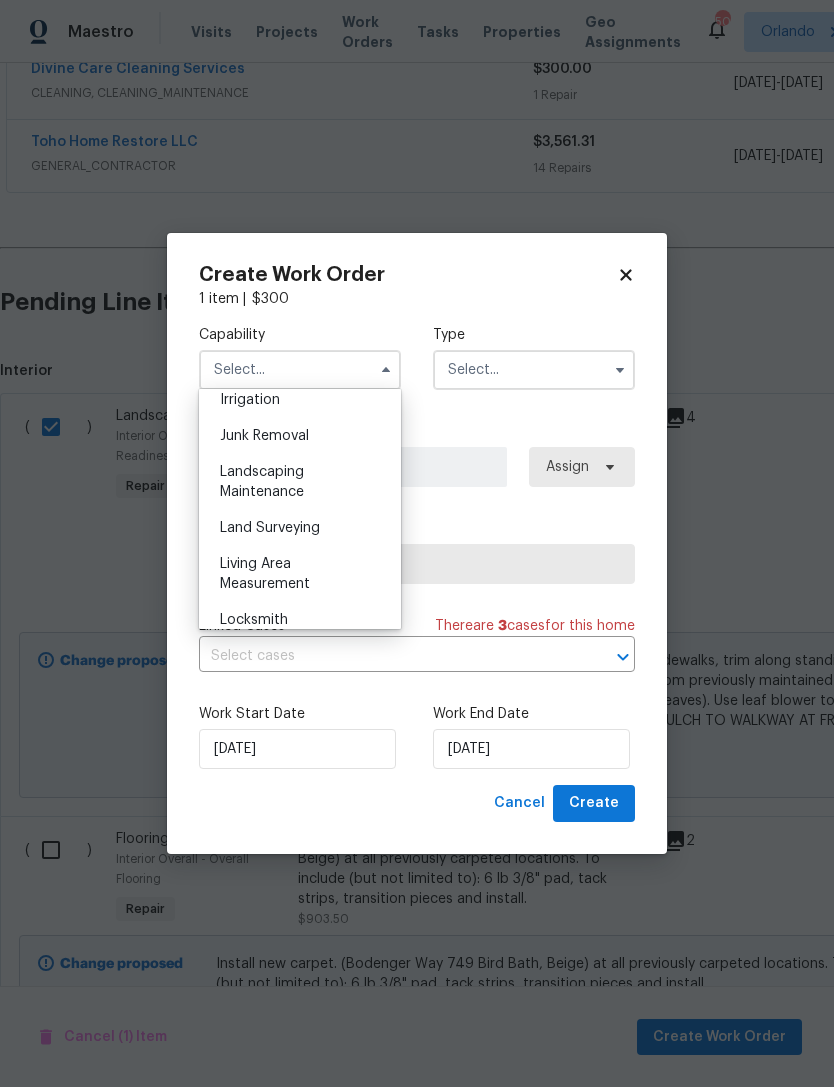 click on "Landscaping Maintenance" at bounding box center [300, 482] 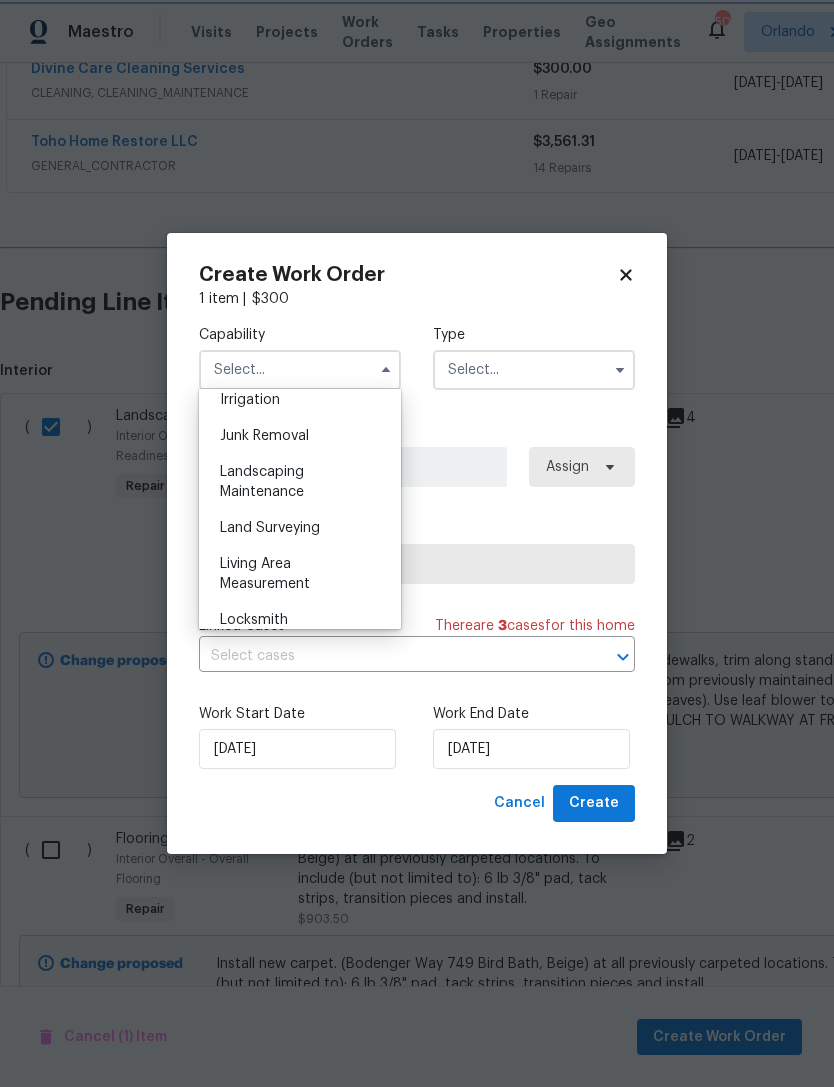 type on "Landscaping Maintenance" 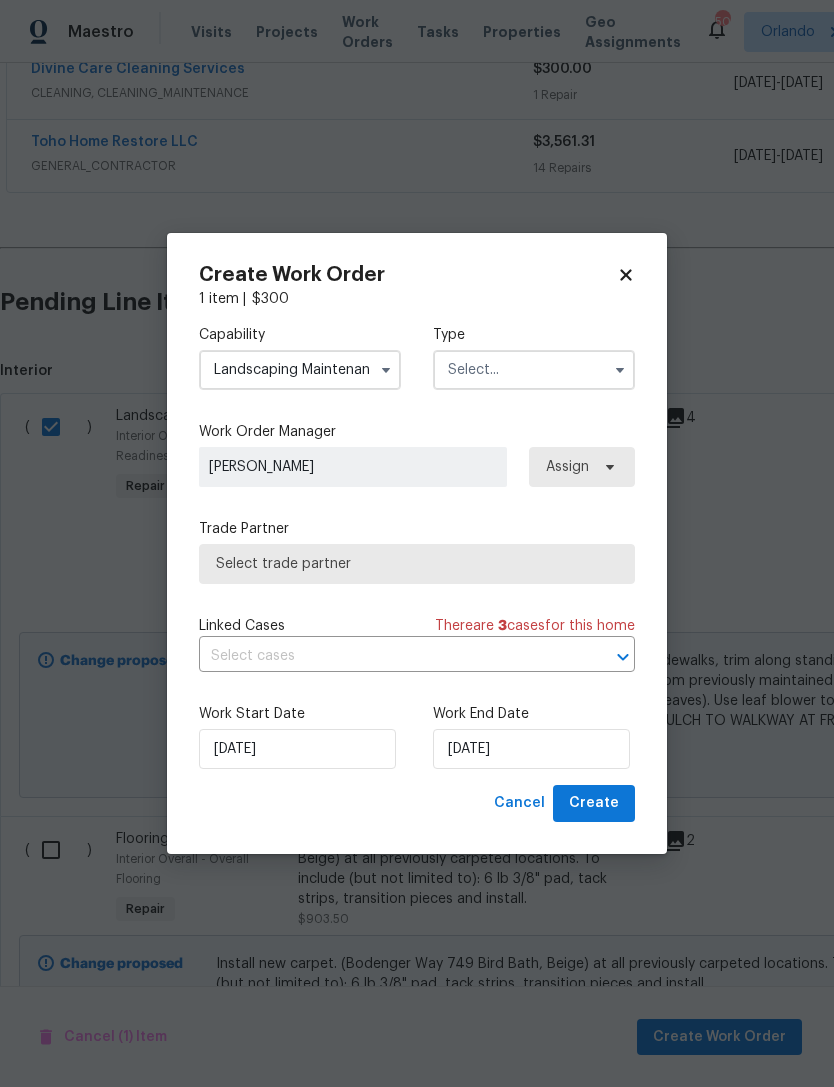click at bounding box center (534, 370) 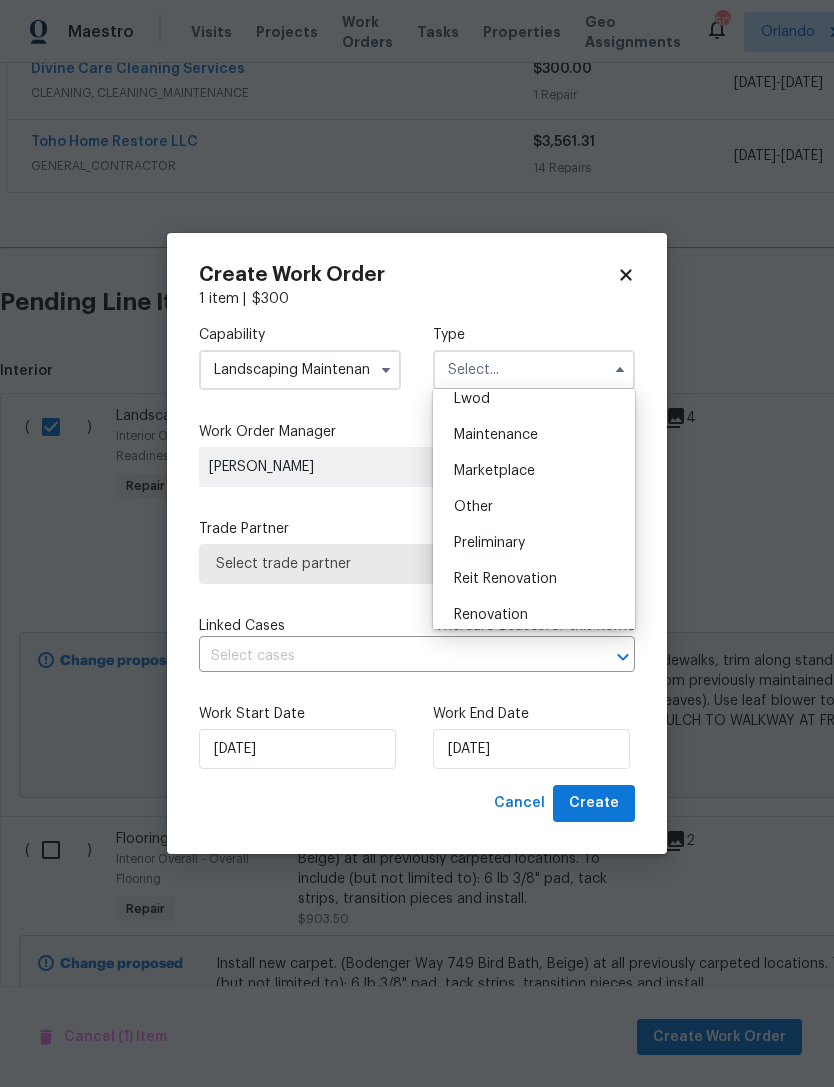scroll, scrollTop: 337, scrollLeft: 0, axis: vertical 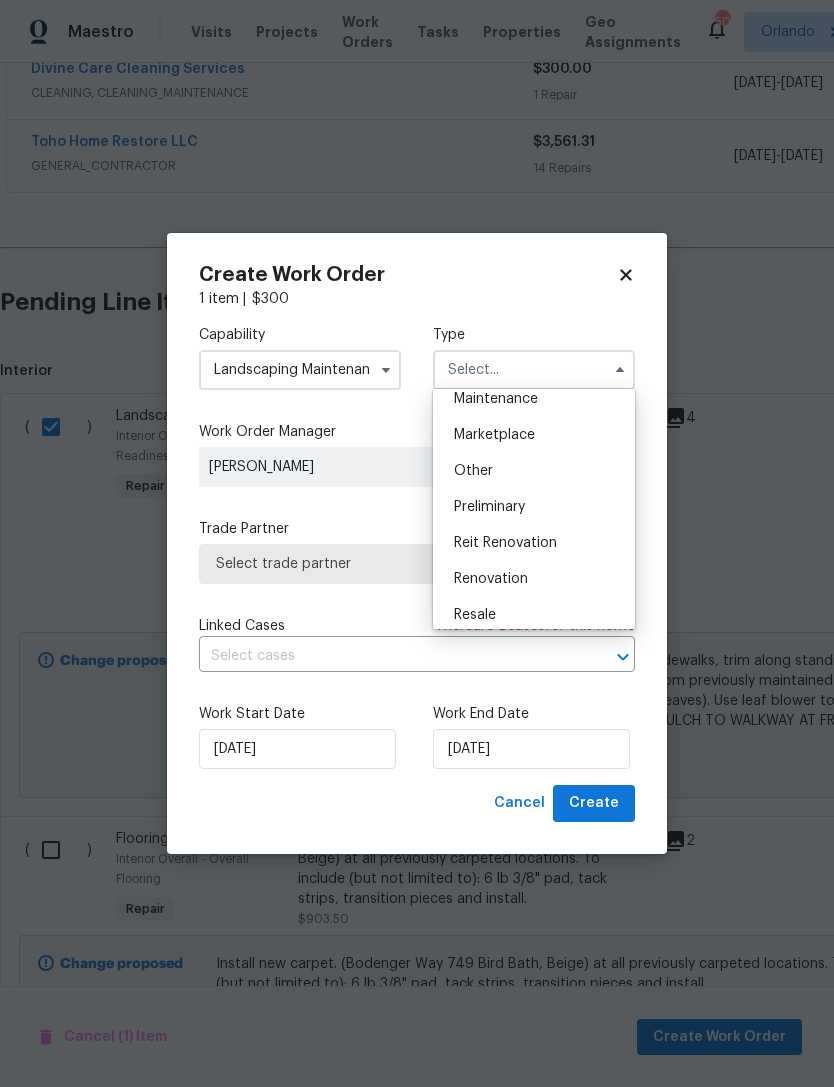 click on "Renovation" at bounding box center [534, 579] 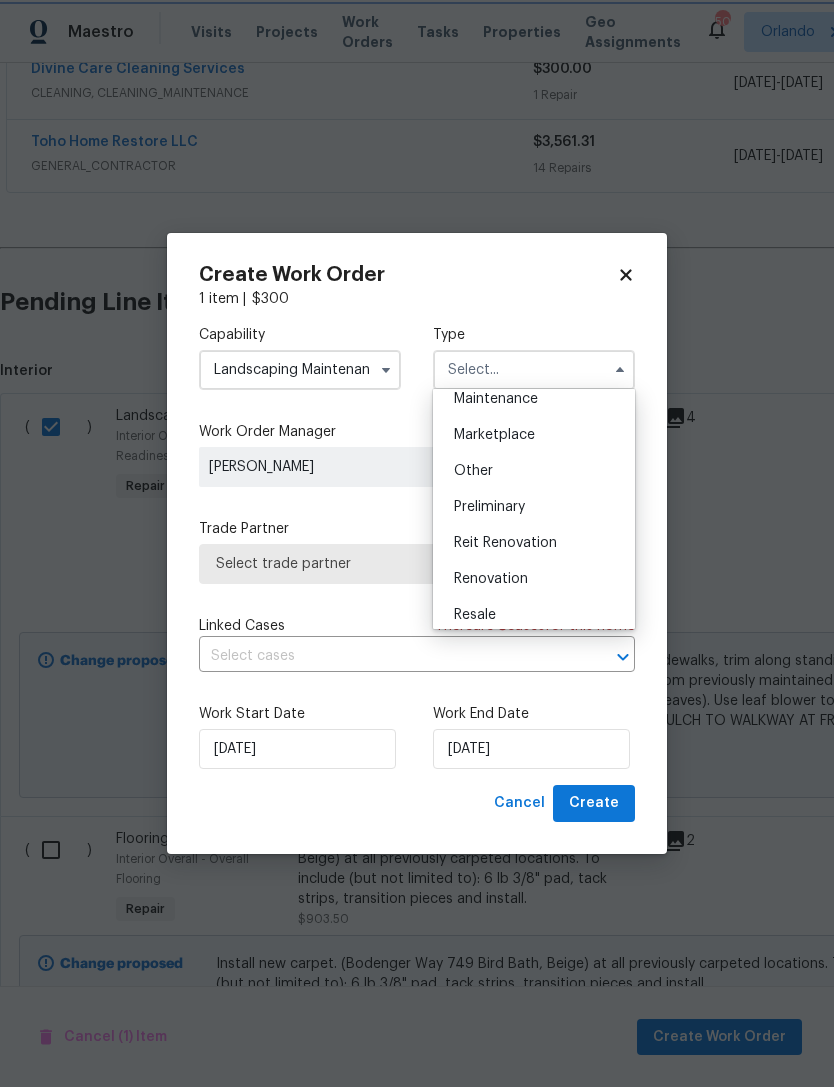 type on "Renovation" 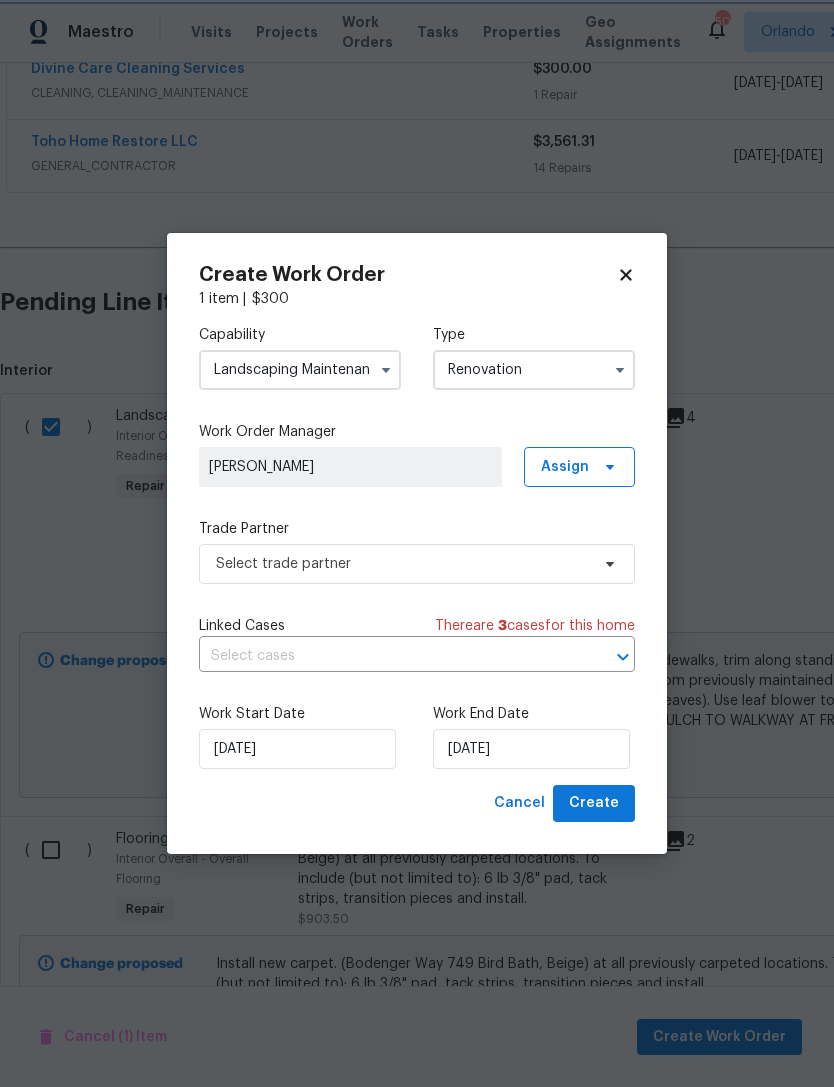 scroll, scrollTop: 0, scrollLeft: 0, axis: both 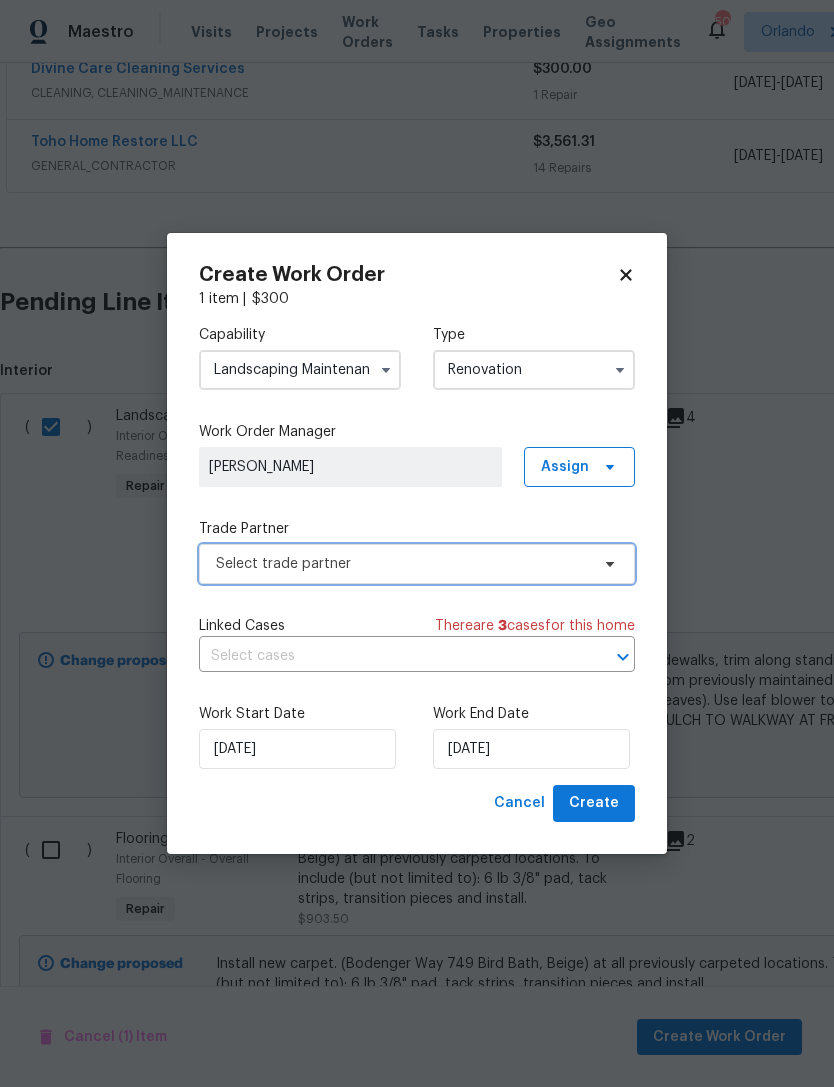 click 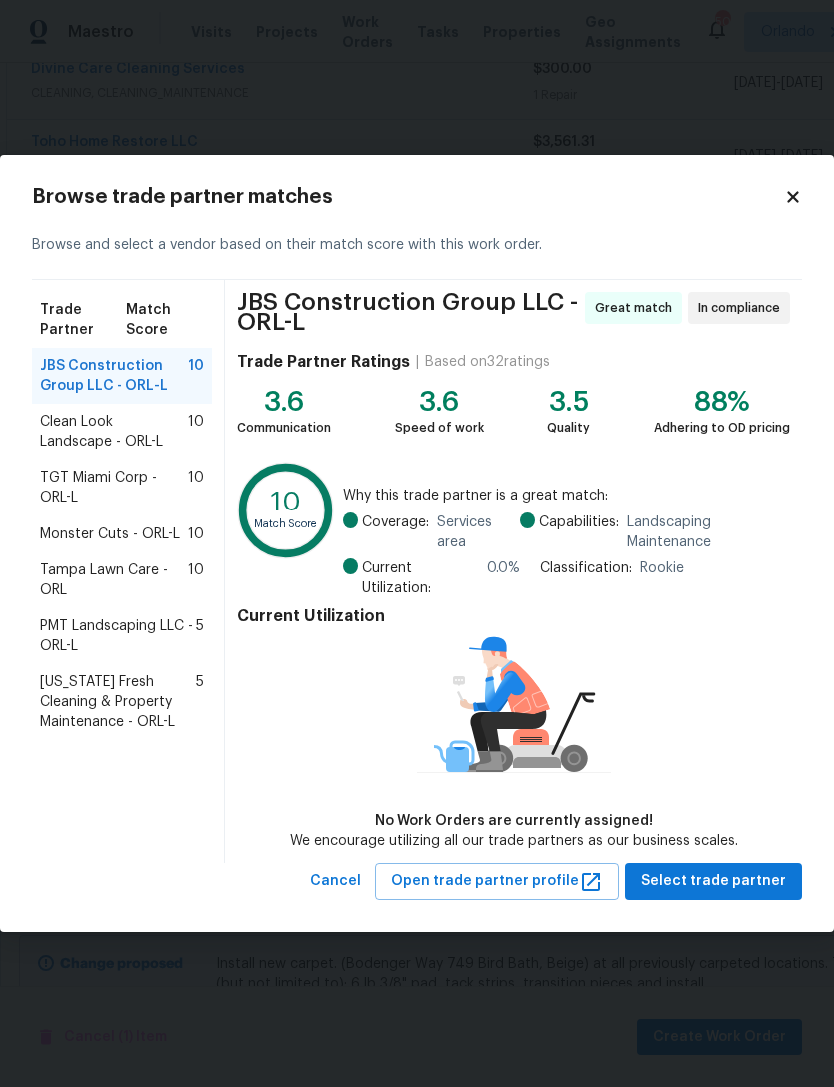click on "Monster Cuts - ORL-L 10" at bounding box center (122, 534) 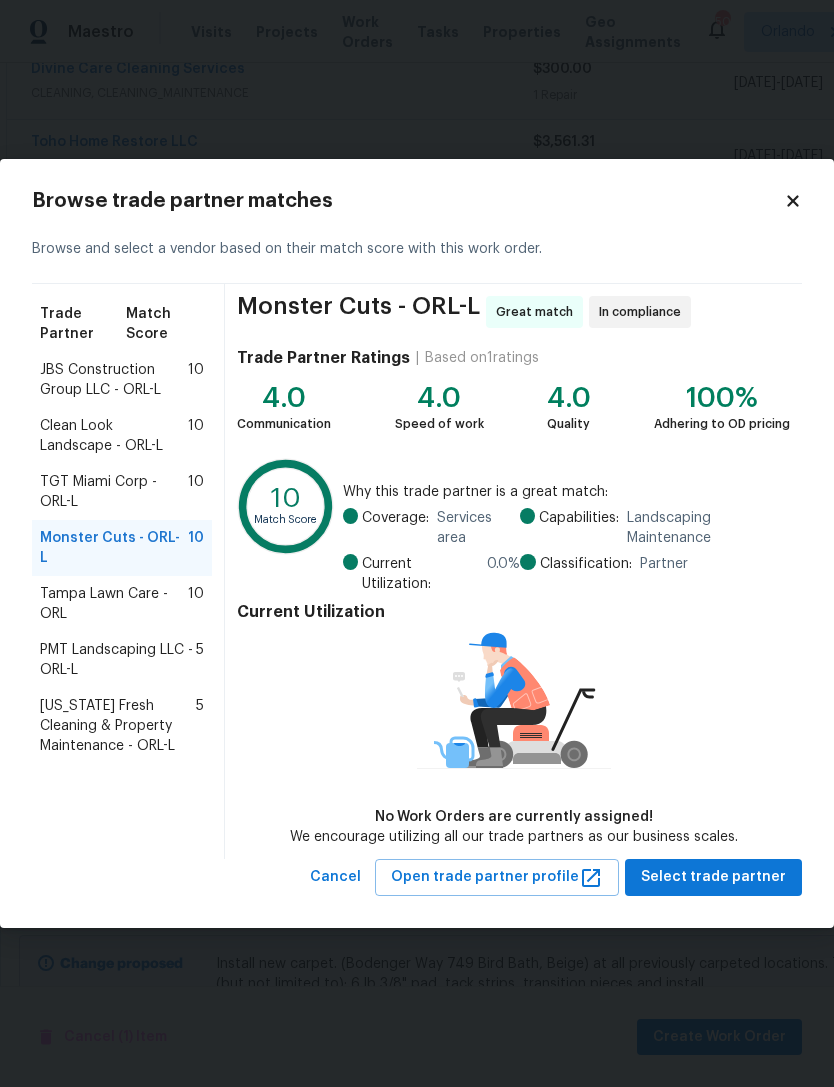 click on "Florida Fresh Cleaning & Property Maintenance - ORL-L" at bounding box center (118, 726) 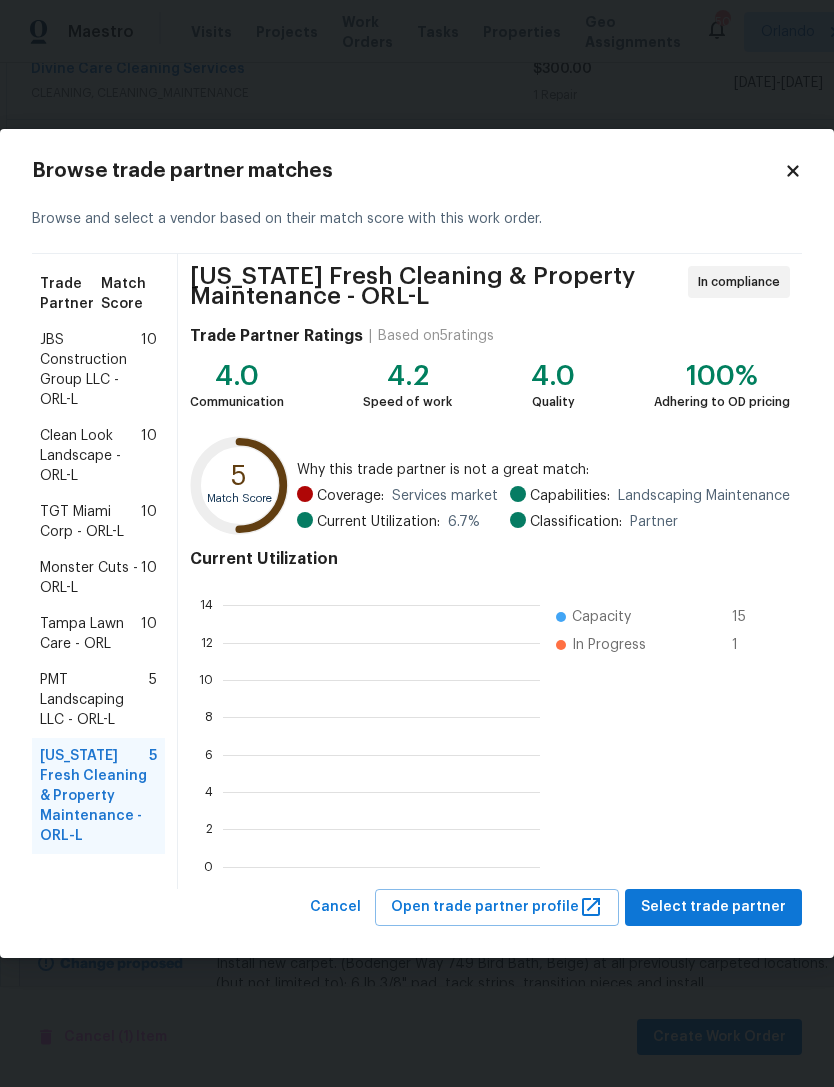 scroll, scrollTop: 280, scrollLeft: 317, axis: both 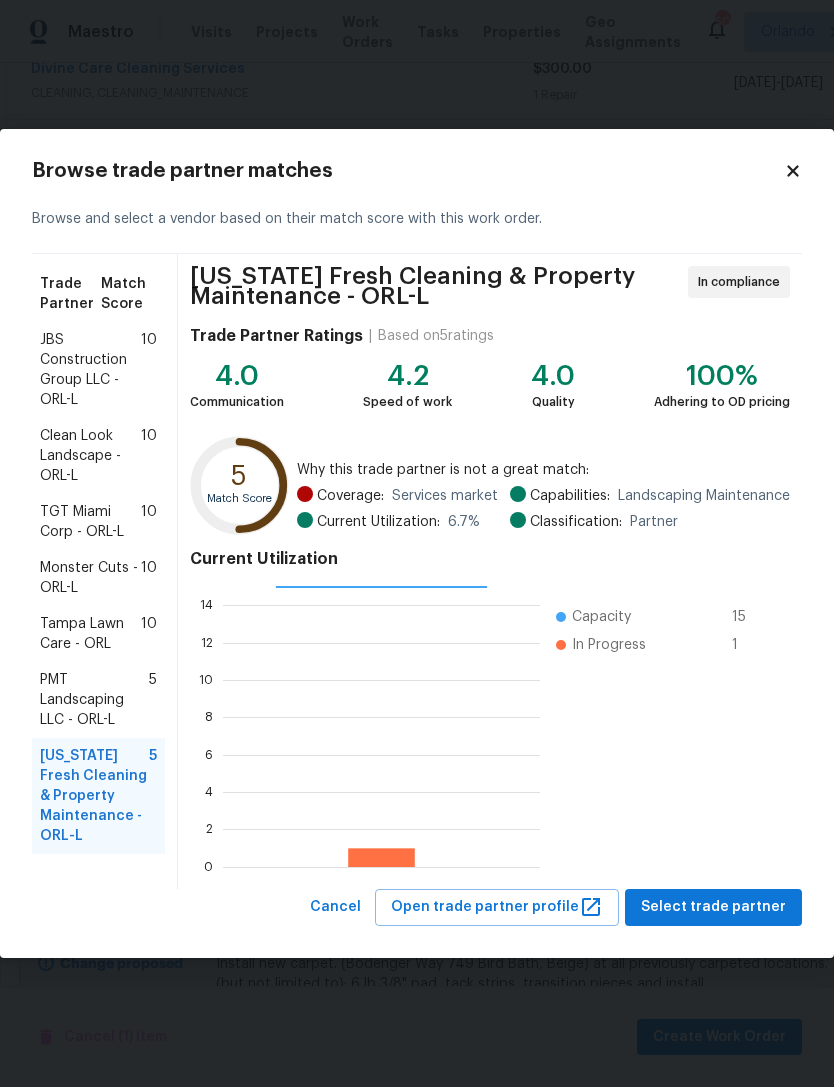click on "Monster Cuts - ORL-L" at bounding box center (90, 578) 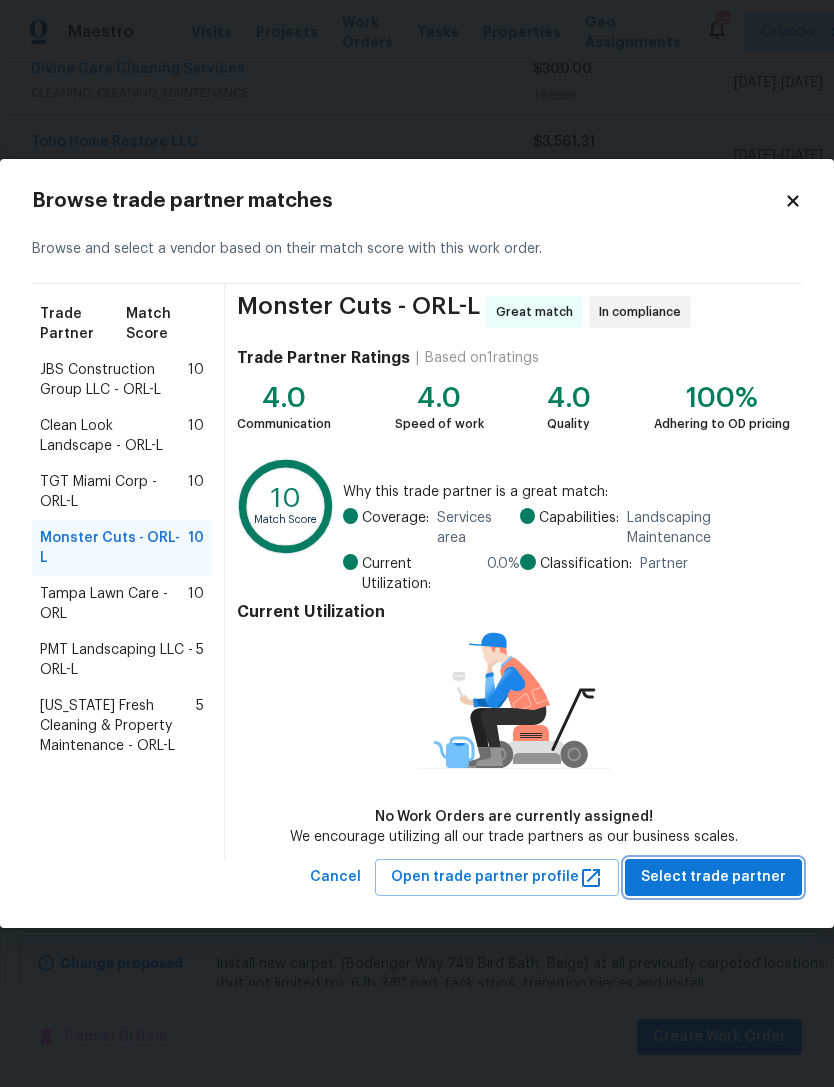 click on "Select trade partner" at bounding box center [713, 877] 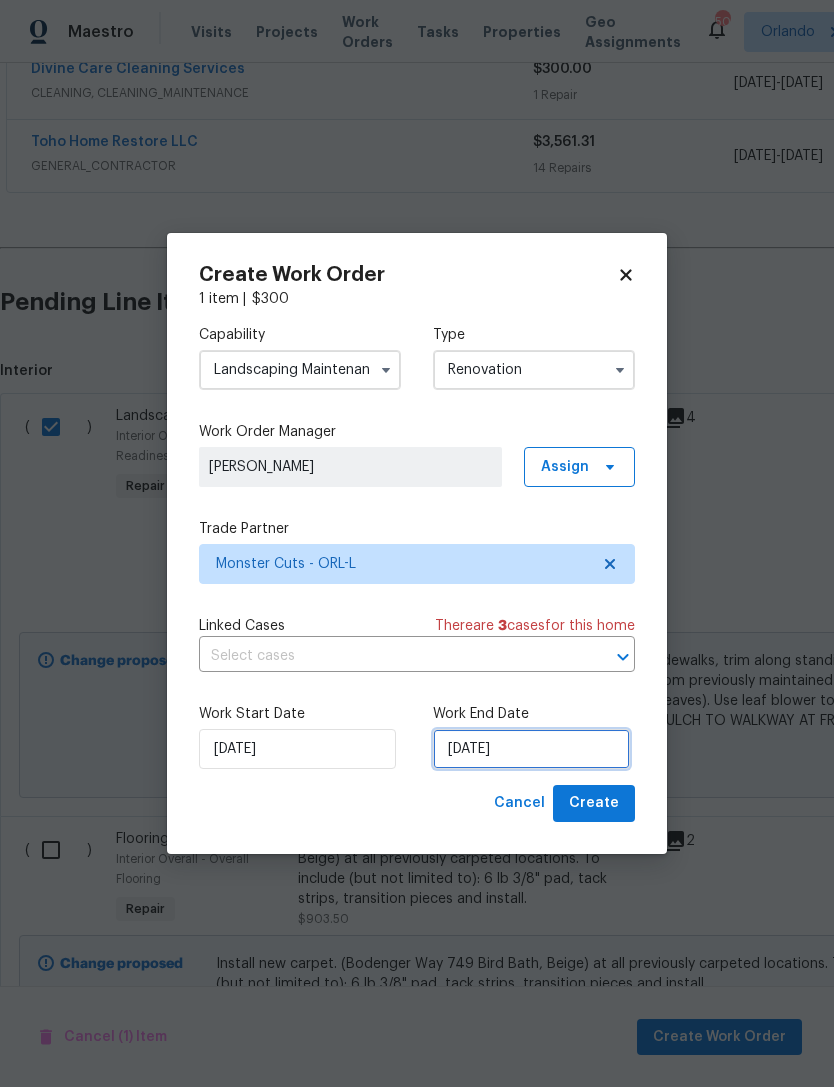 click on "[DATE]" at bounding box center [531, 749] 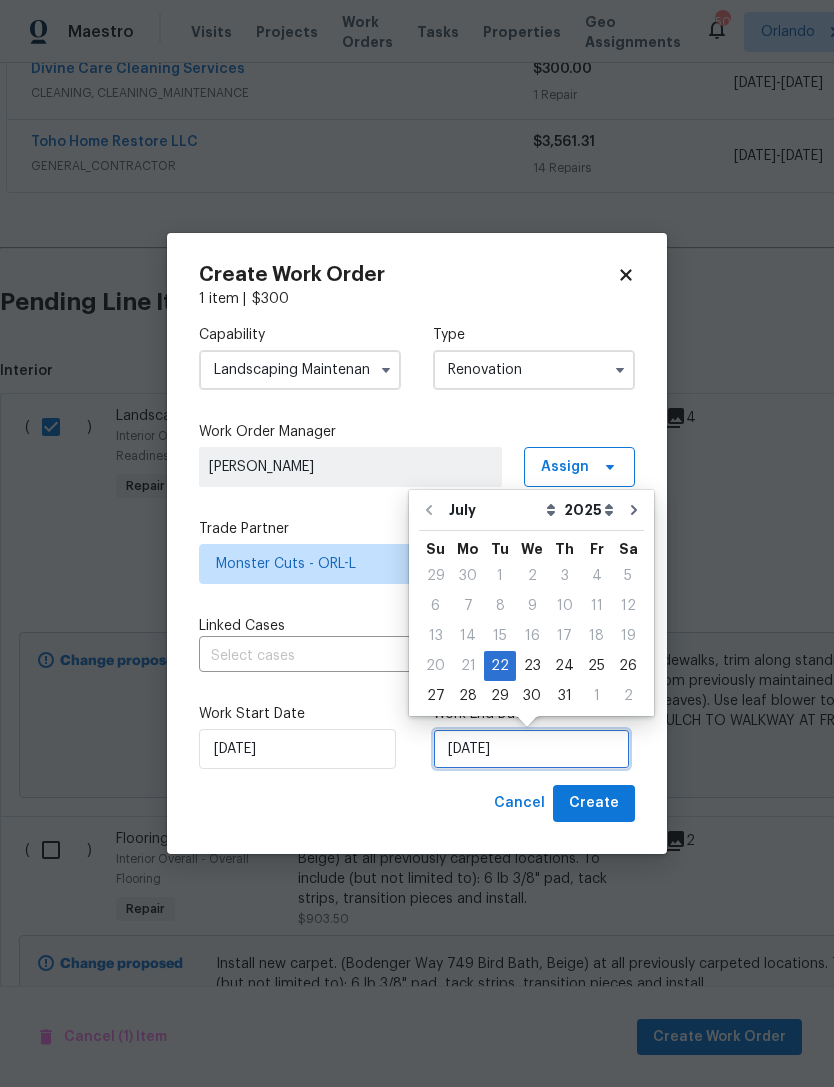 scroll, scrollTop: 37, scrollLeft: 0, axis: vertical 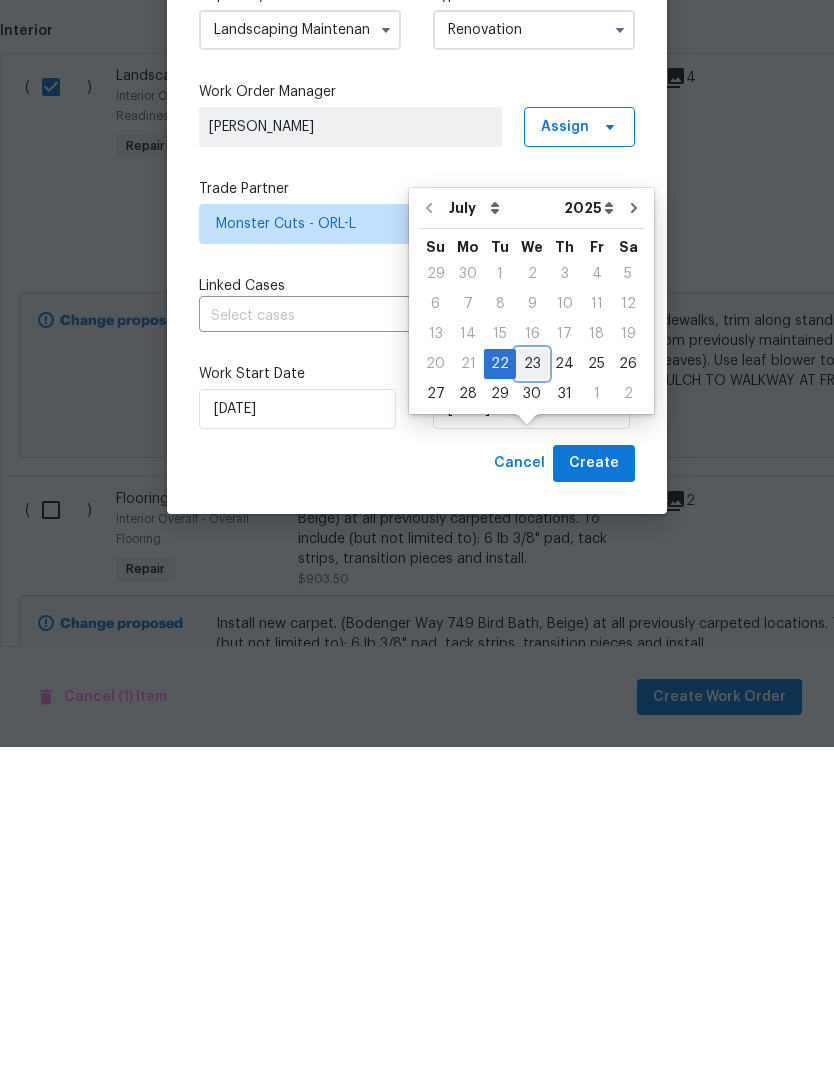 click on "23" at bounding box center [532, 704] 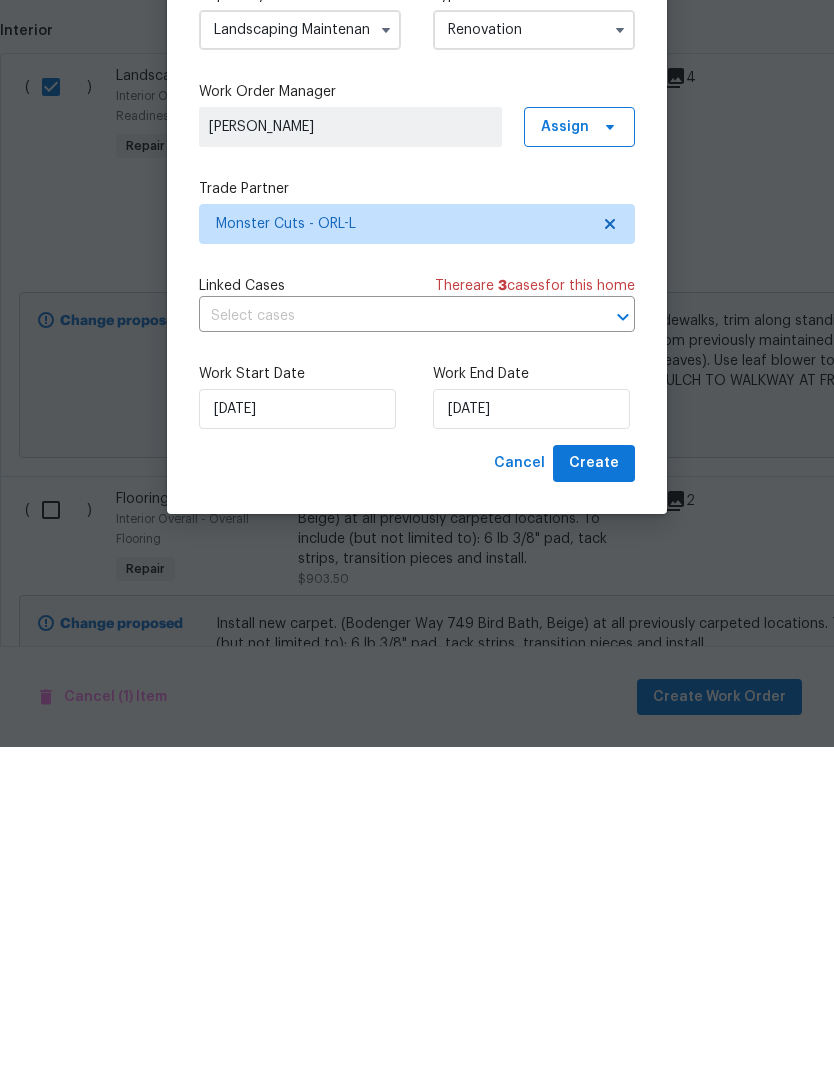 scroll, scrollTop: 64, scrollLeft: 0, axis: vertical 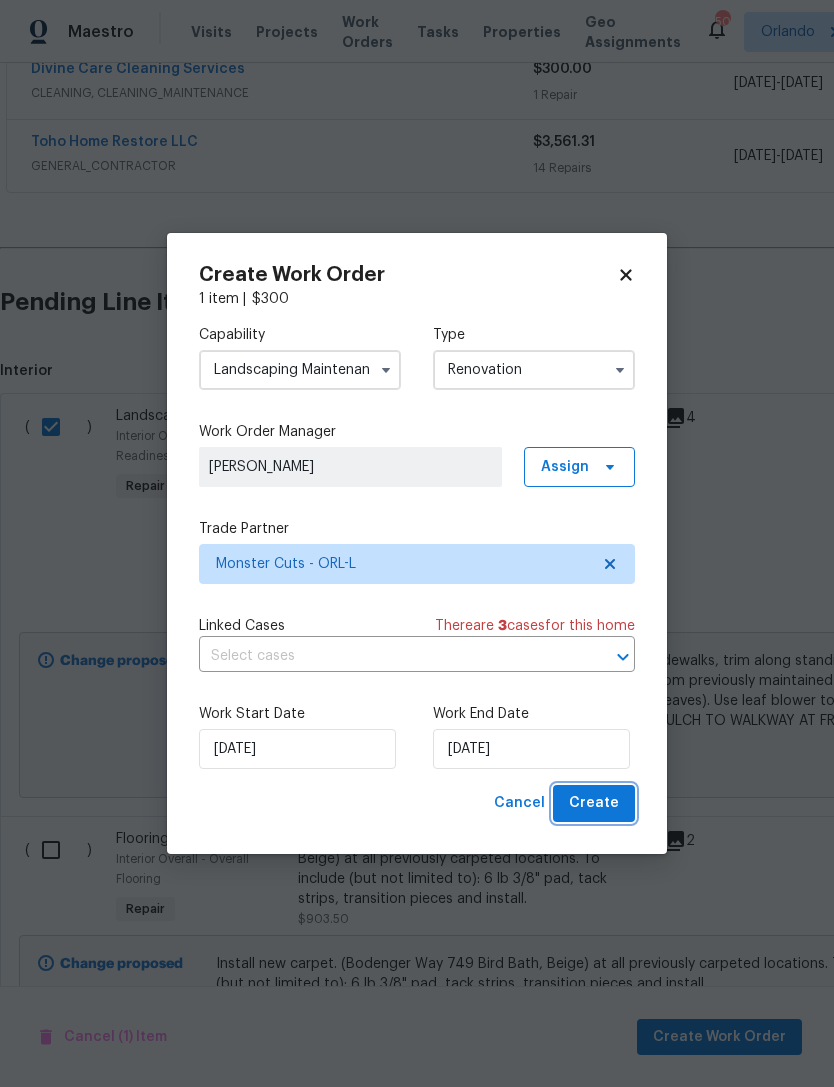 click on "Create" at bounding box center (594, 803) 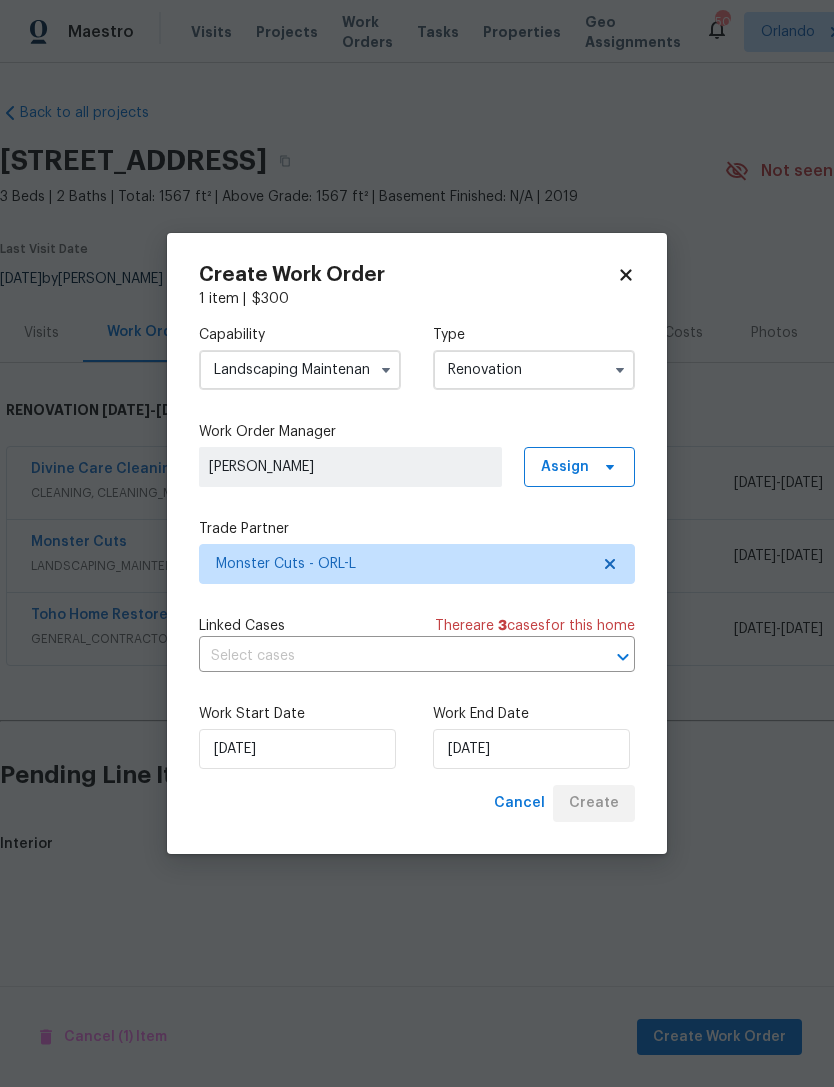 scroll, scrollTop: 0, scrollLeft: 0, axis: both 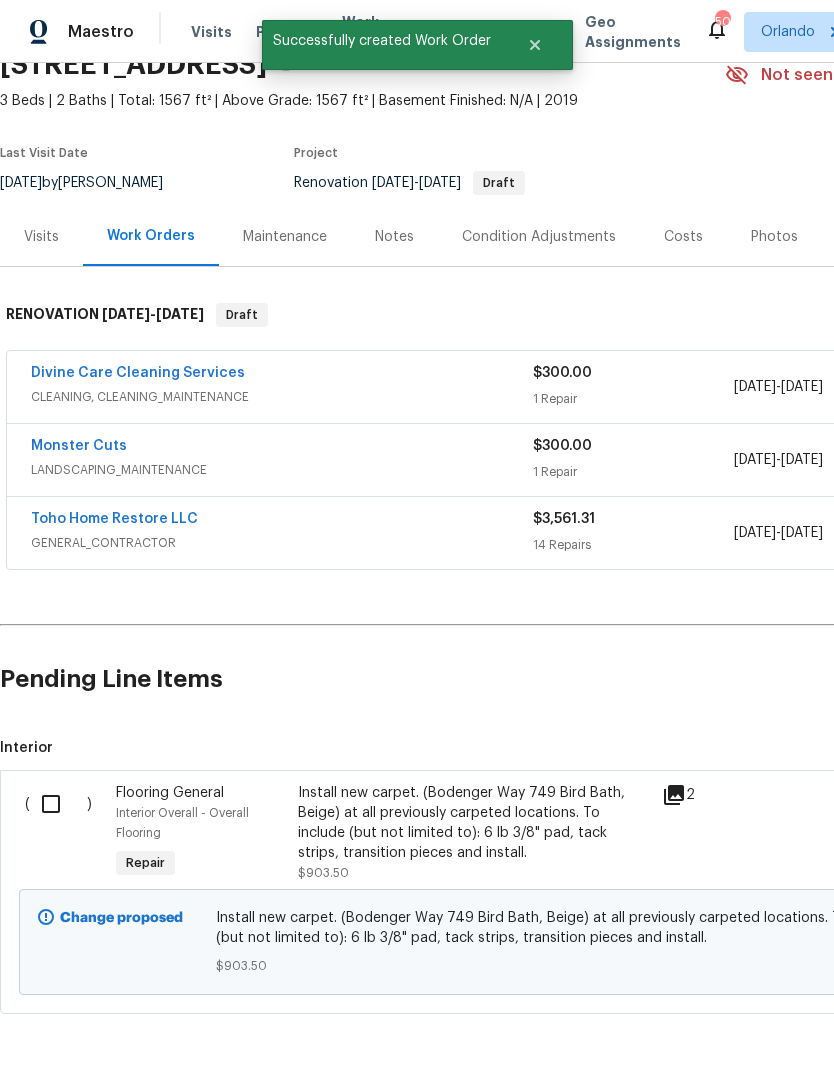 click at bounding box center (58, 804) 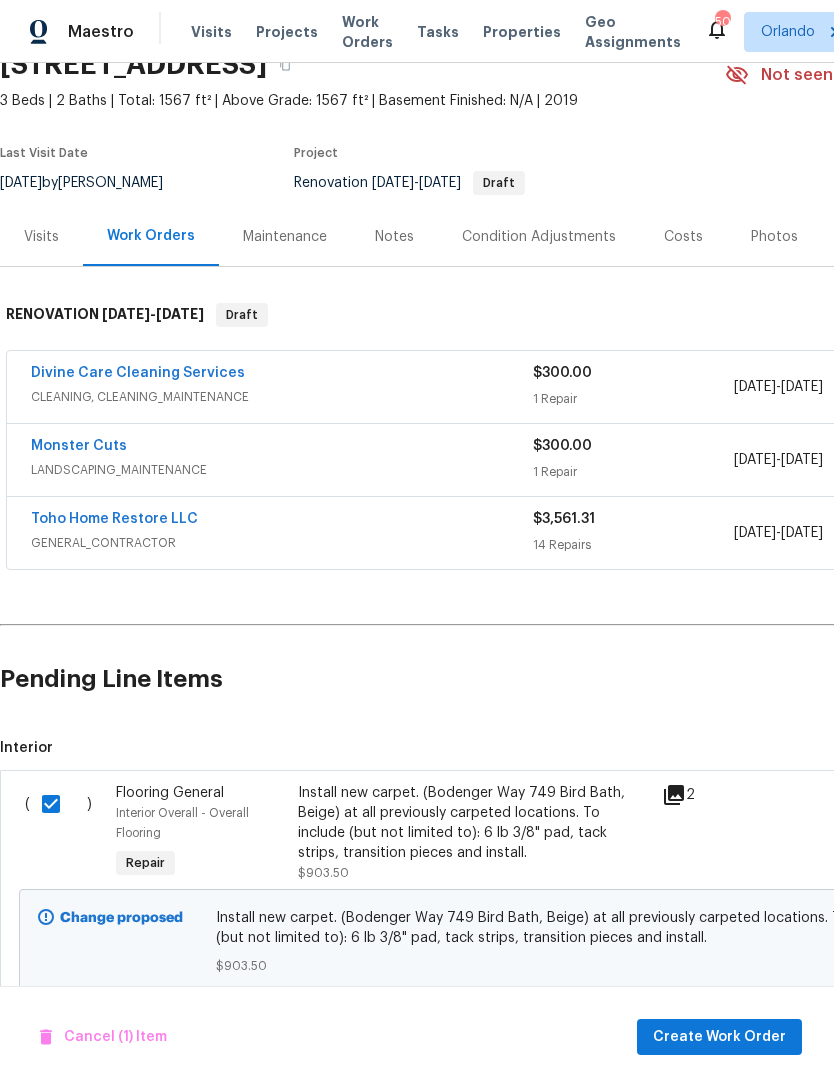 click on "$903.50" at bounding box center (565, 966) 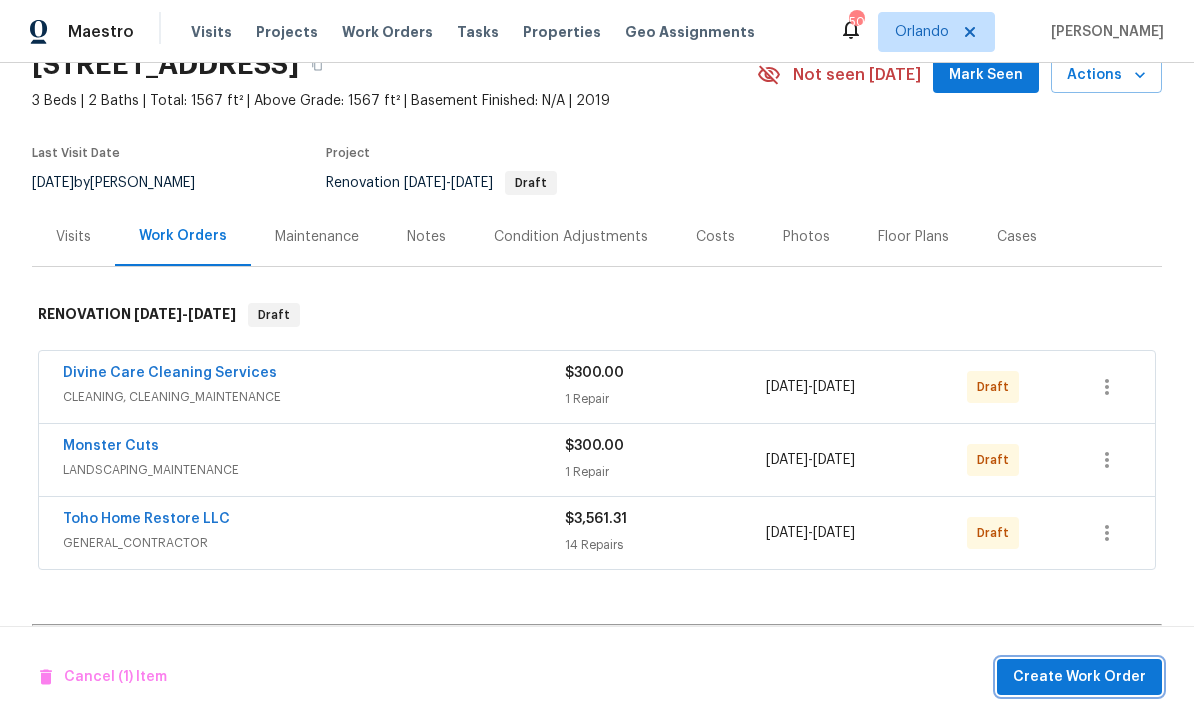 click on "Create Work Order" at bounding box center [1079, 677] 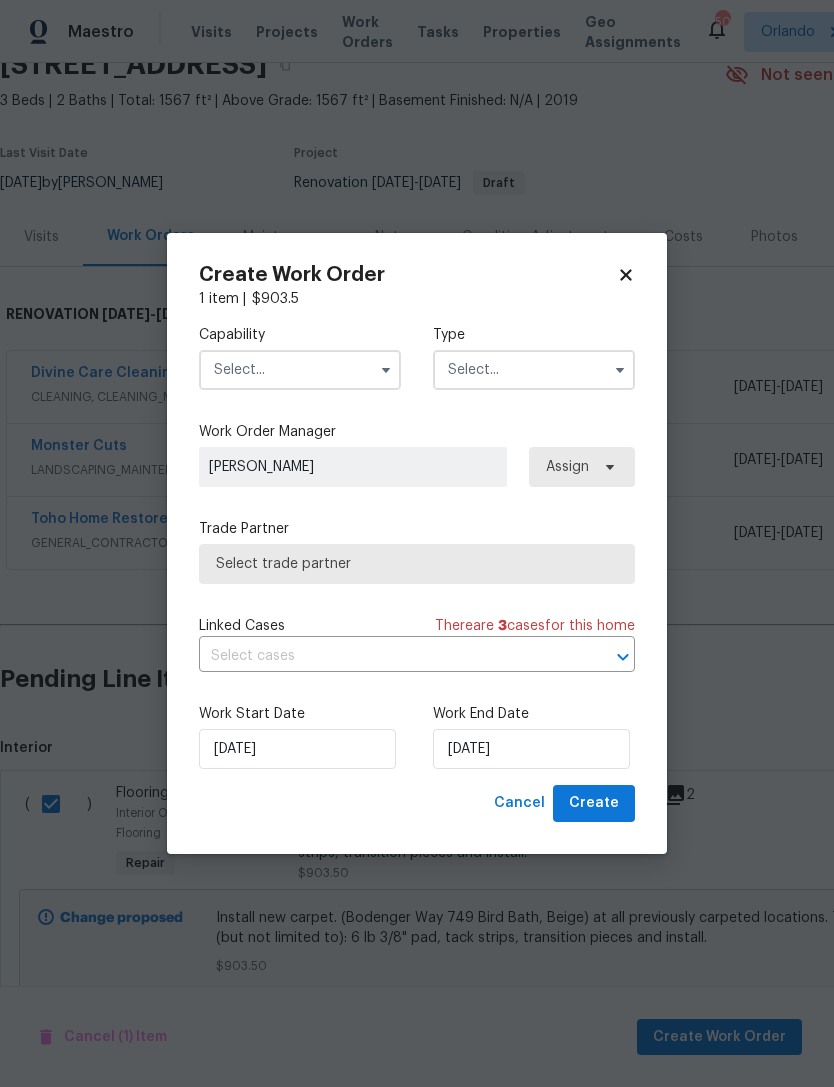 click at bounding box center (300, 370) 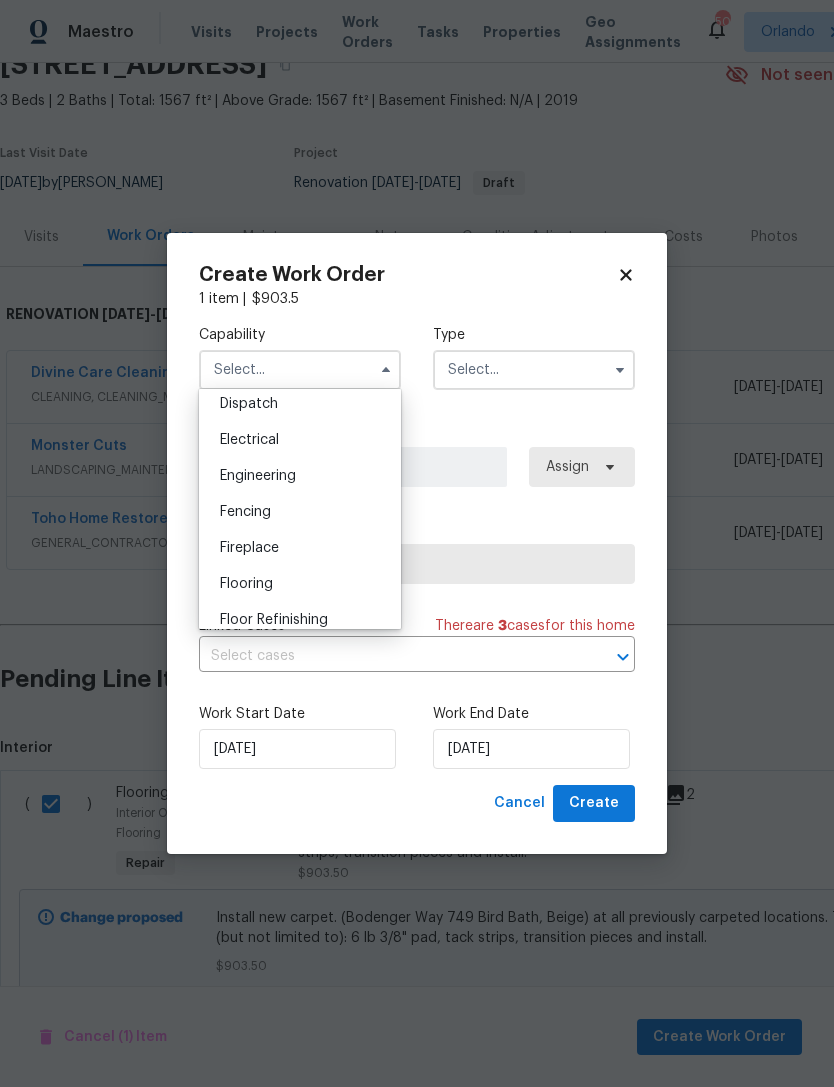 scroll, scrollTop: 627, scrollLeft: 0, axis: vertical 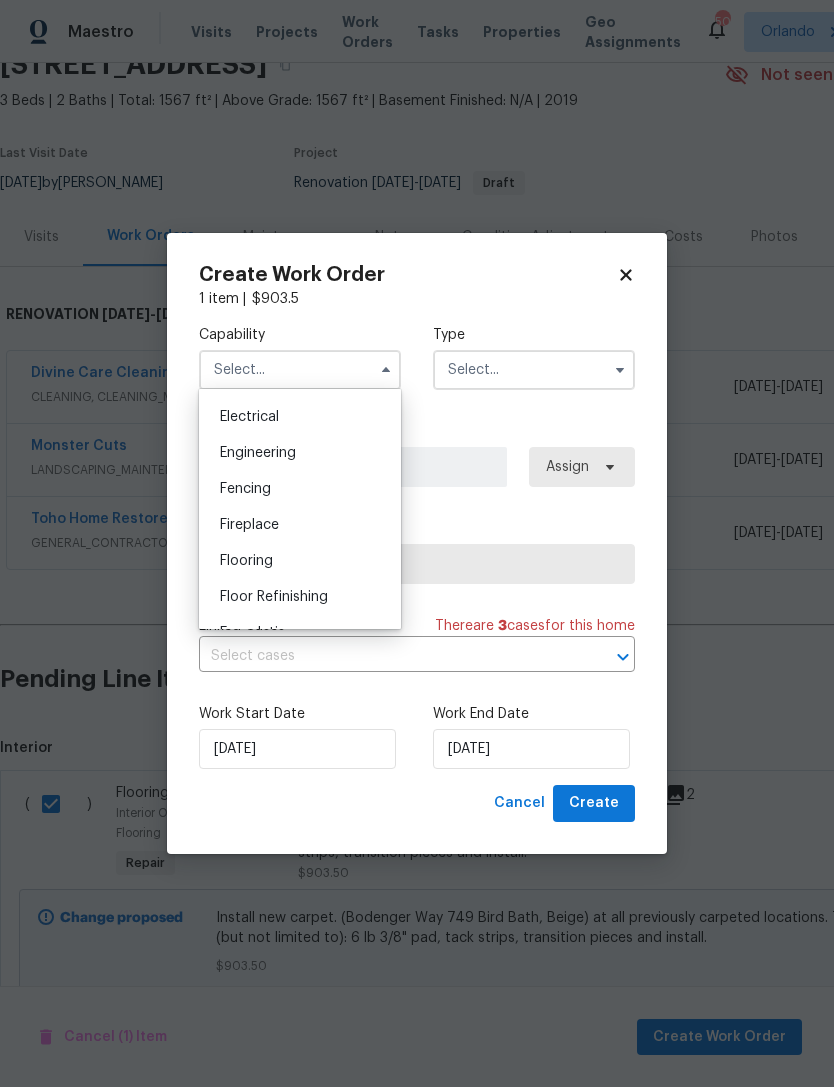 click on "Flooring" at bounding box center (300, 561) 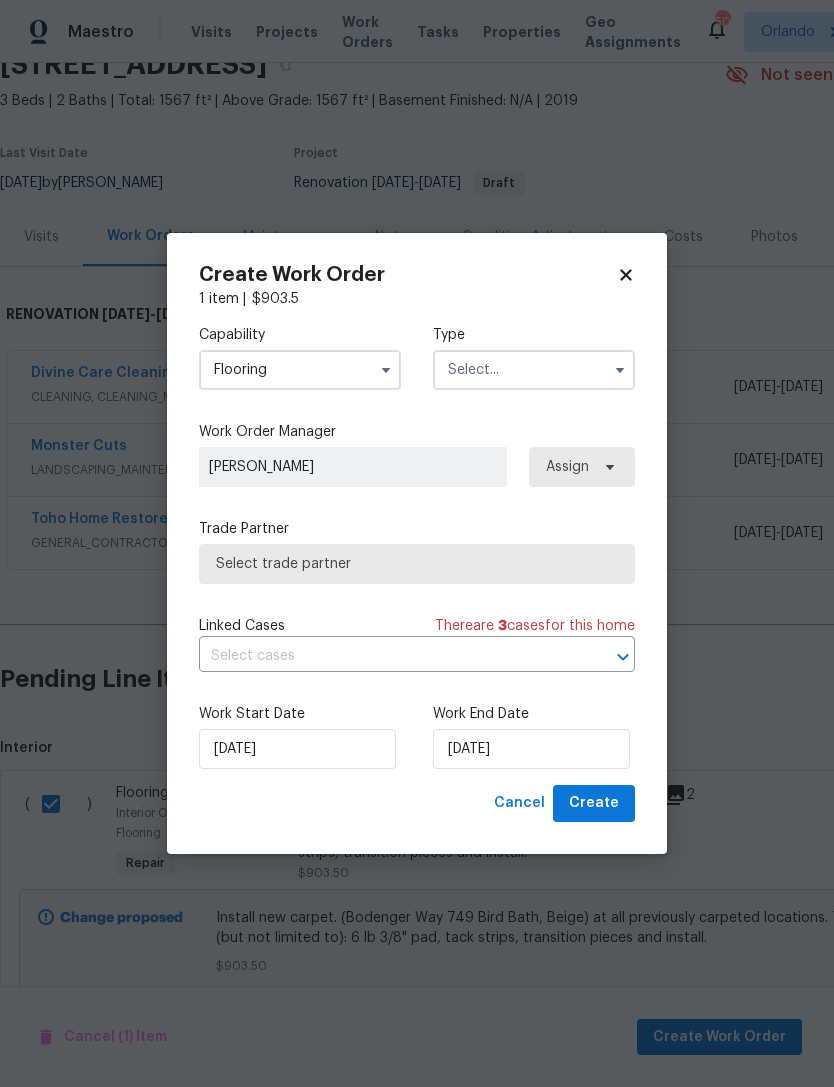 click at bounding box center [534, 370] 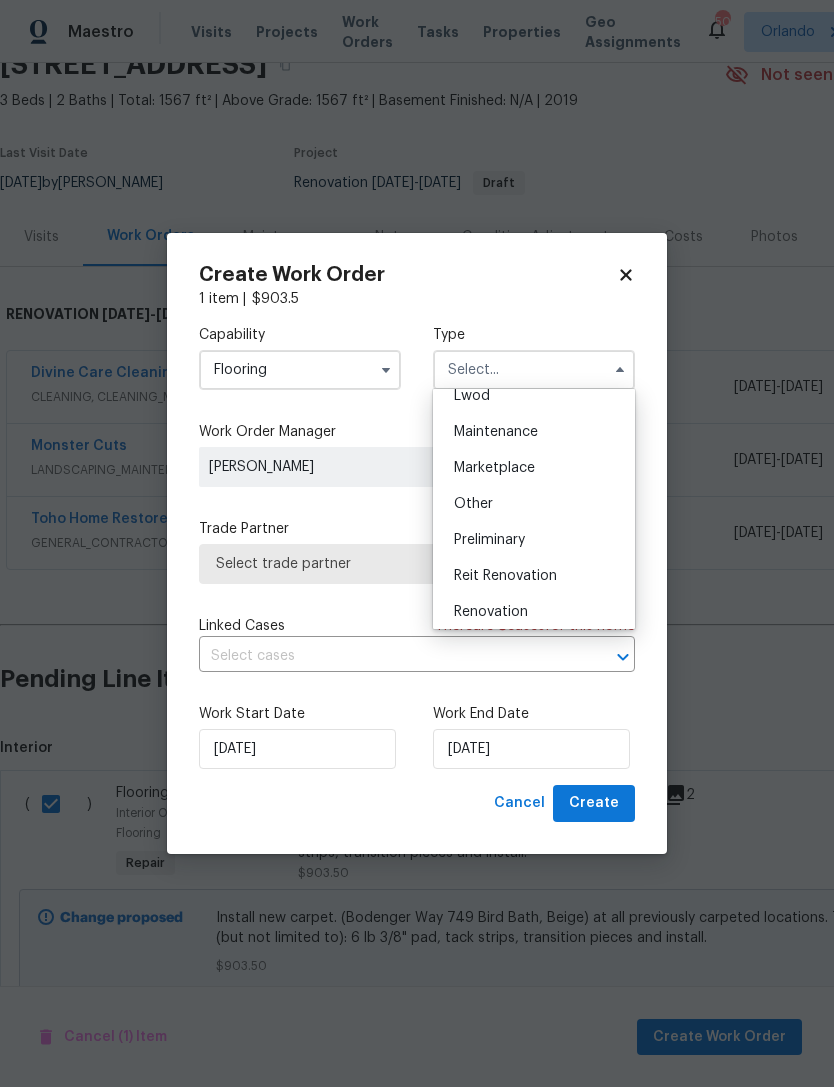 scroll, scrollTop: 326, scrollLeft: 0, axis: vertical 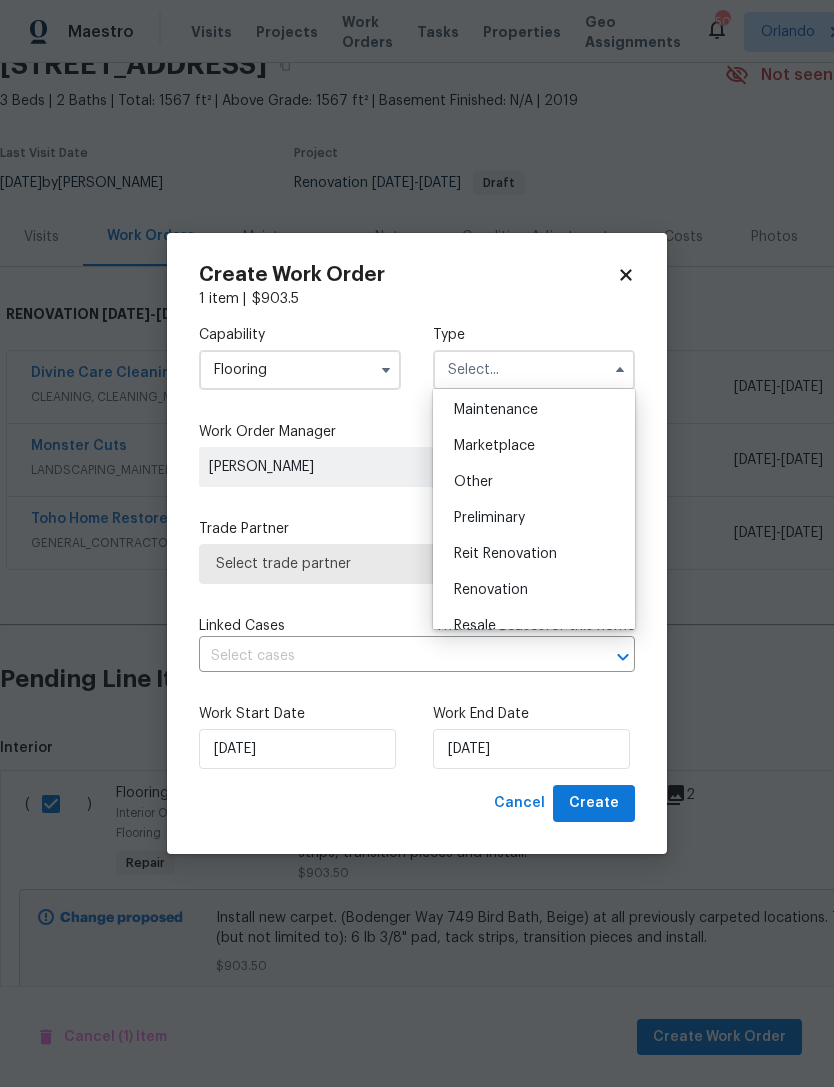 click on "Renovation" at bounding box center (534, 590) 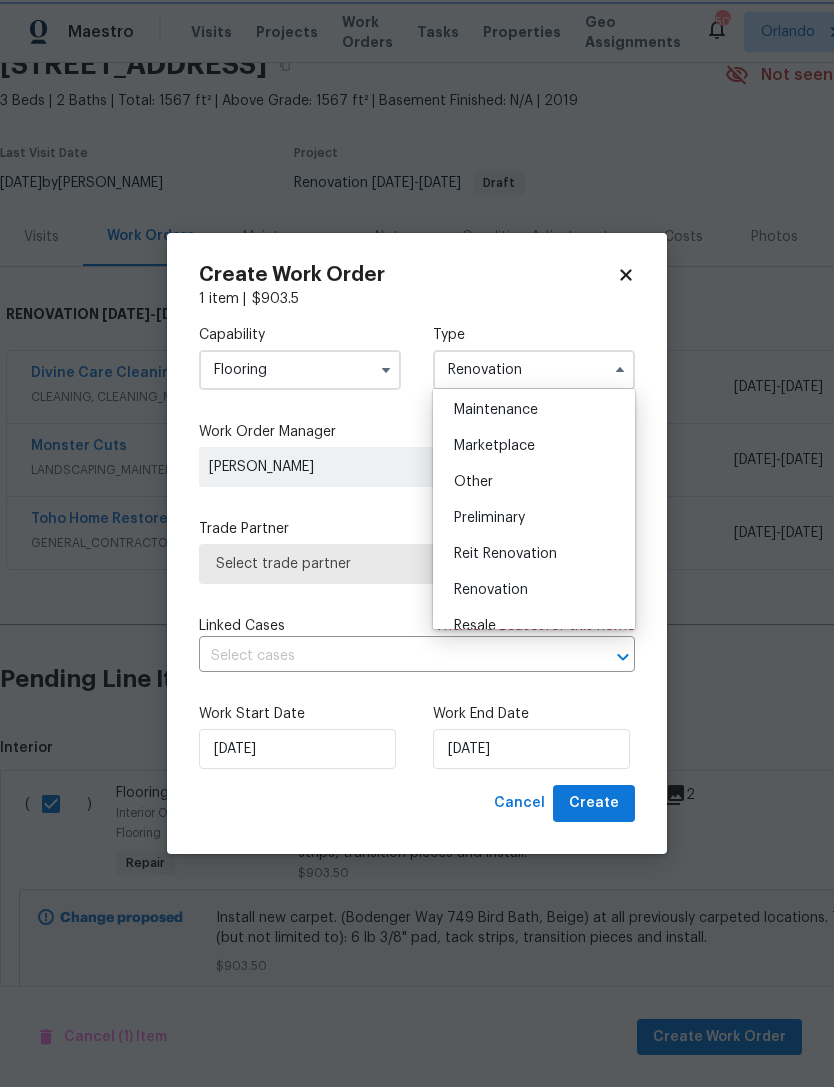 scroll, scrollTop: 0, scrollLeft: 0, axis: both 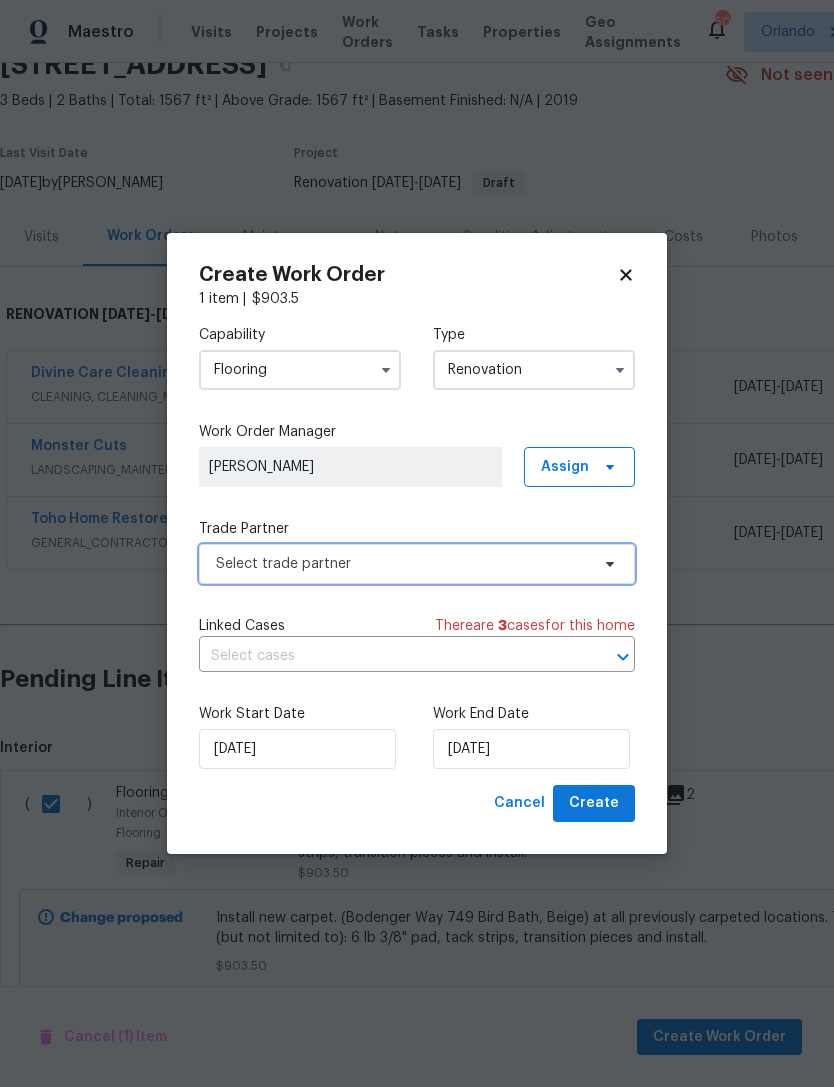 click on "Select trade partner" at bounding box center [402, 564] 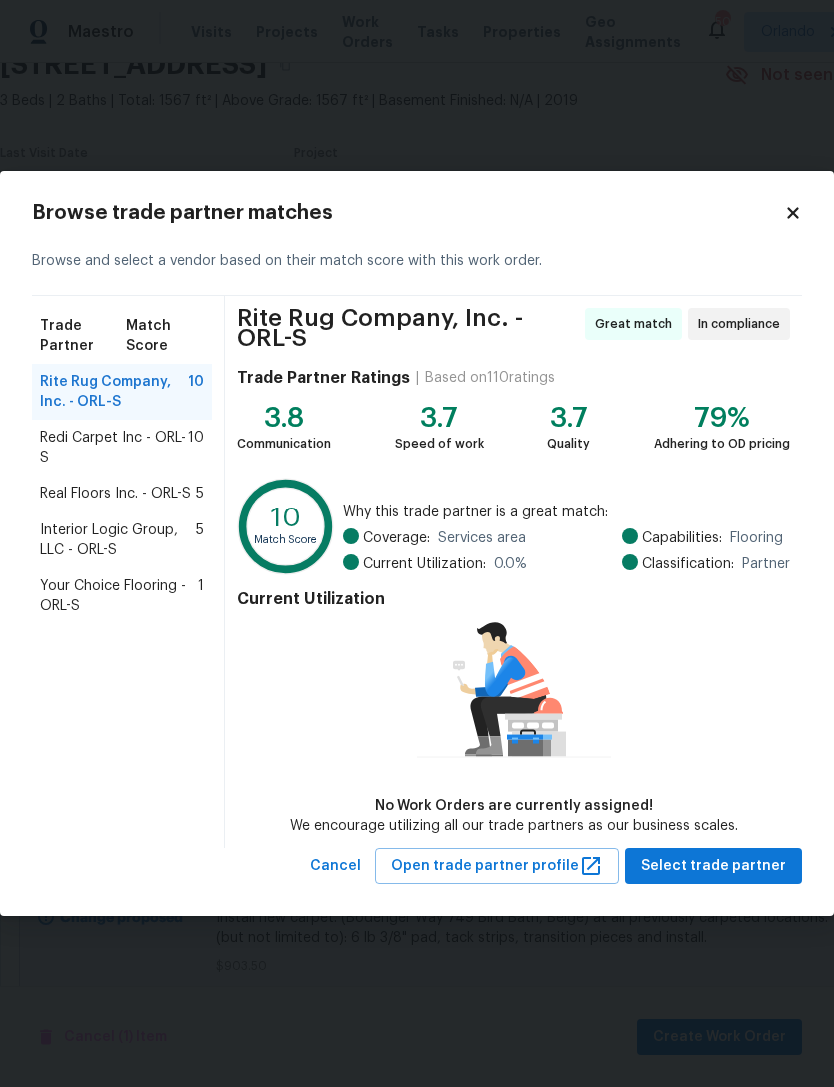click on "Interior Logic Group, LLC - ORL-S" at bounding box center [118, 540] 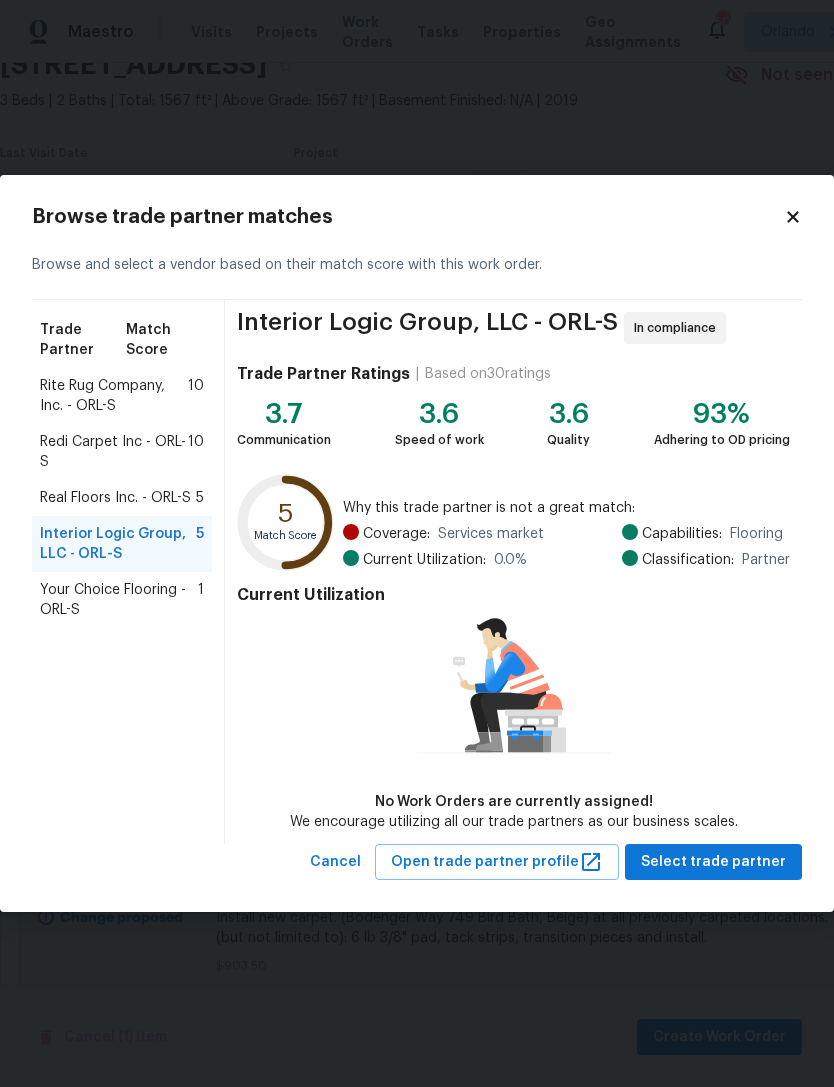 click on "Your Choice Flooring - ORL-S" at bounding box center [119, 600] 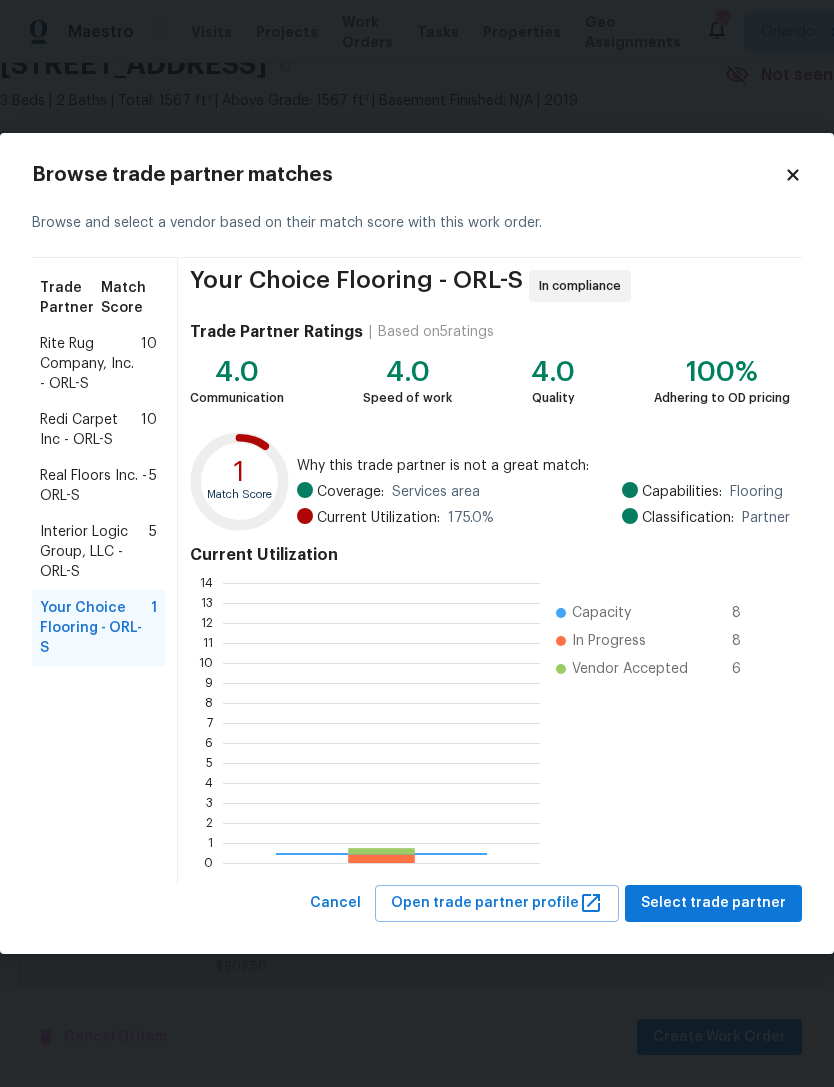 scroll, scrollTop: 2, scrollLeft: 2, axis: both 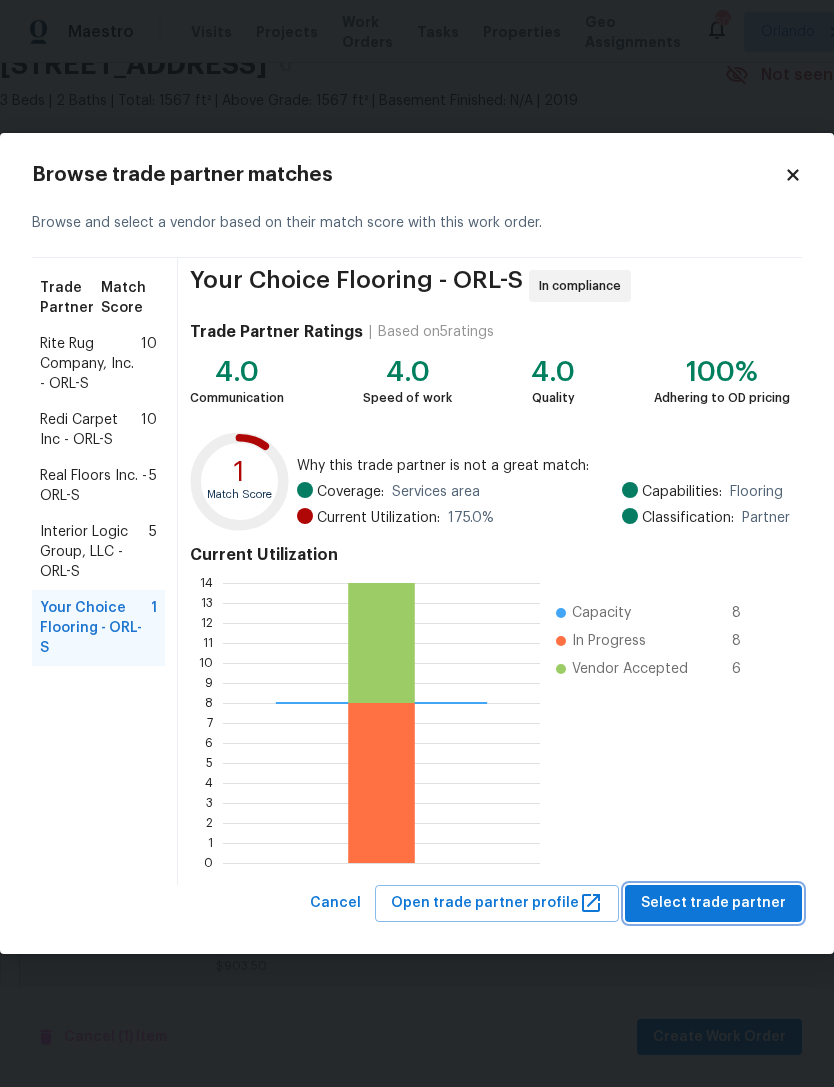 click on "Select trade partner" at bounding box center [713, 903] 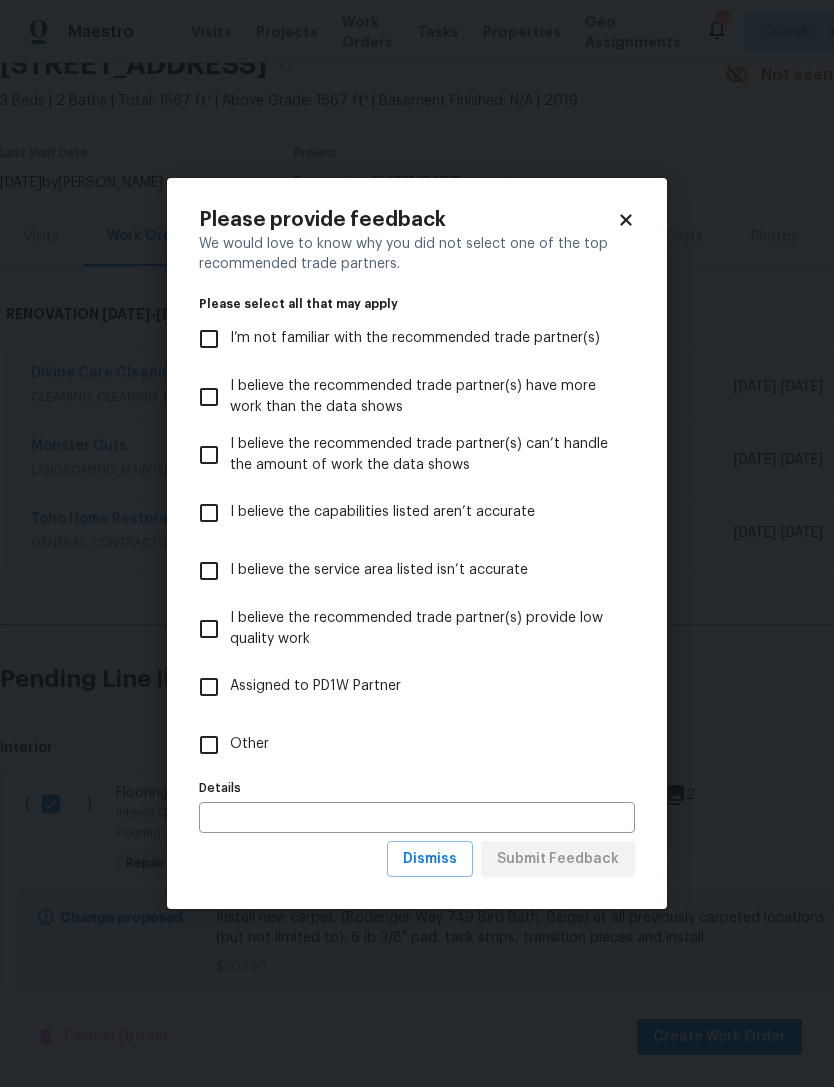 click on "Other" at bounding box center [209, 745] 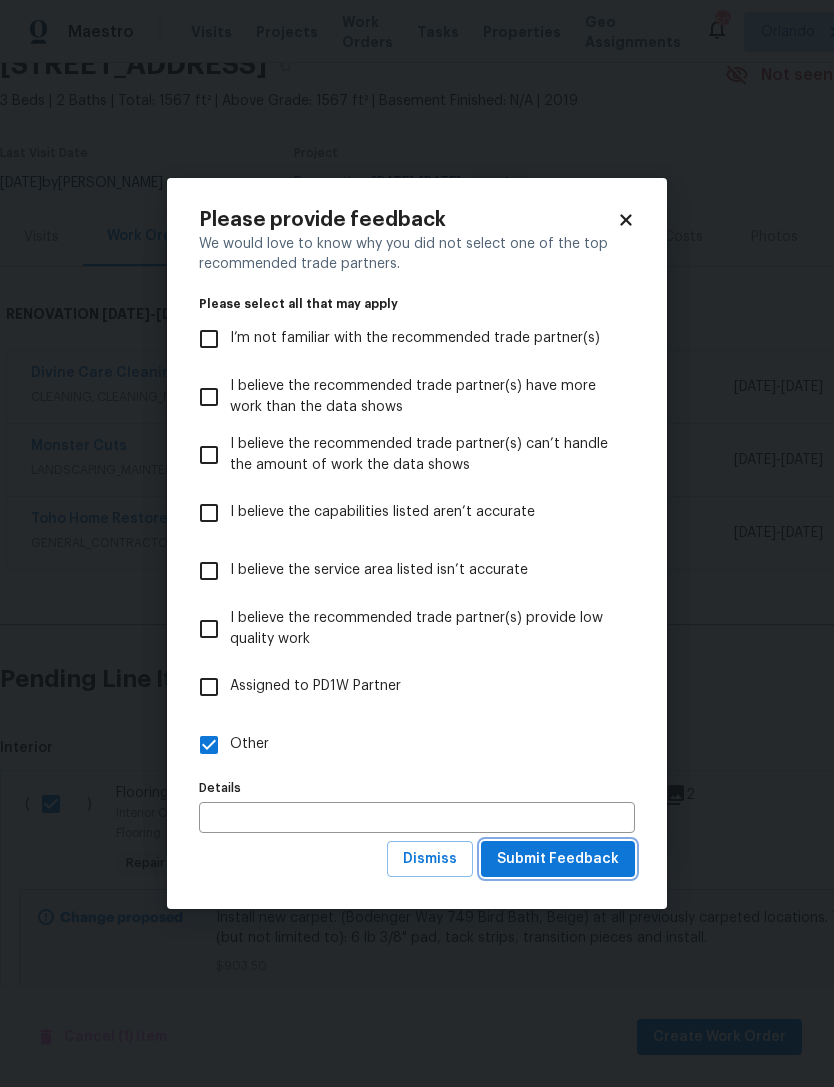 click on "Submit Feedback" at bounding box center [558, 859] 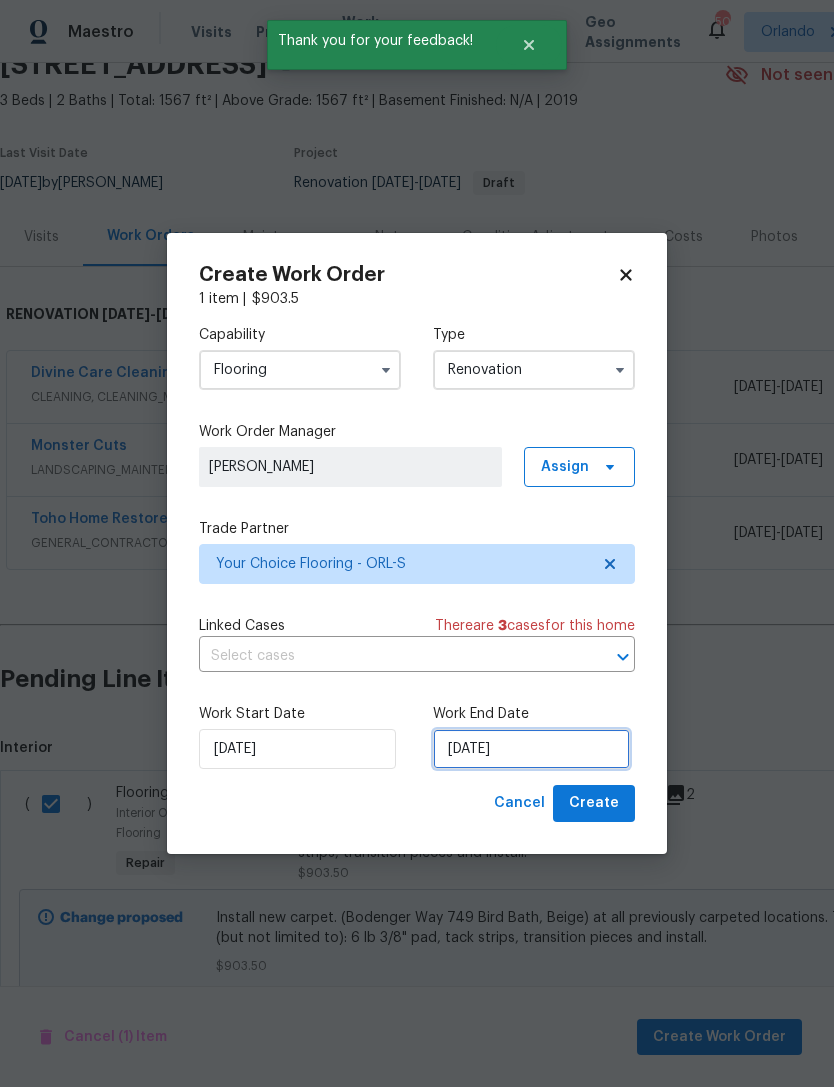 click on "[DATE]" at bounding box center [531, 749] 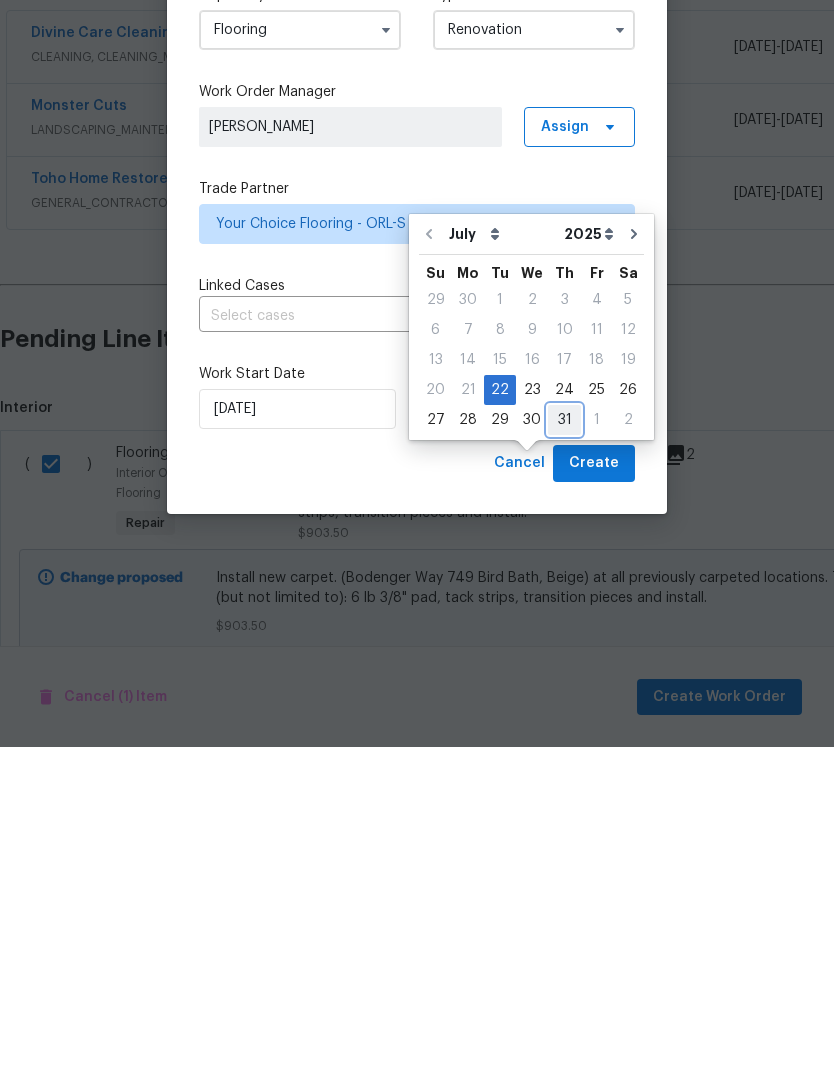 click on "31" at bounding box center (564, 760) 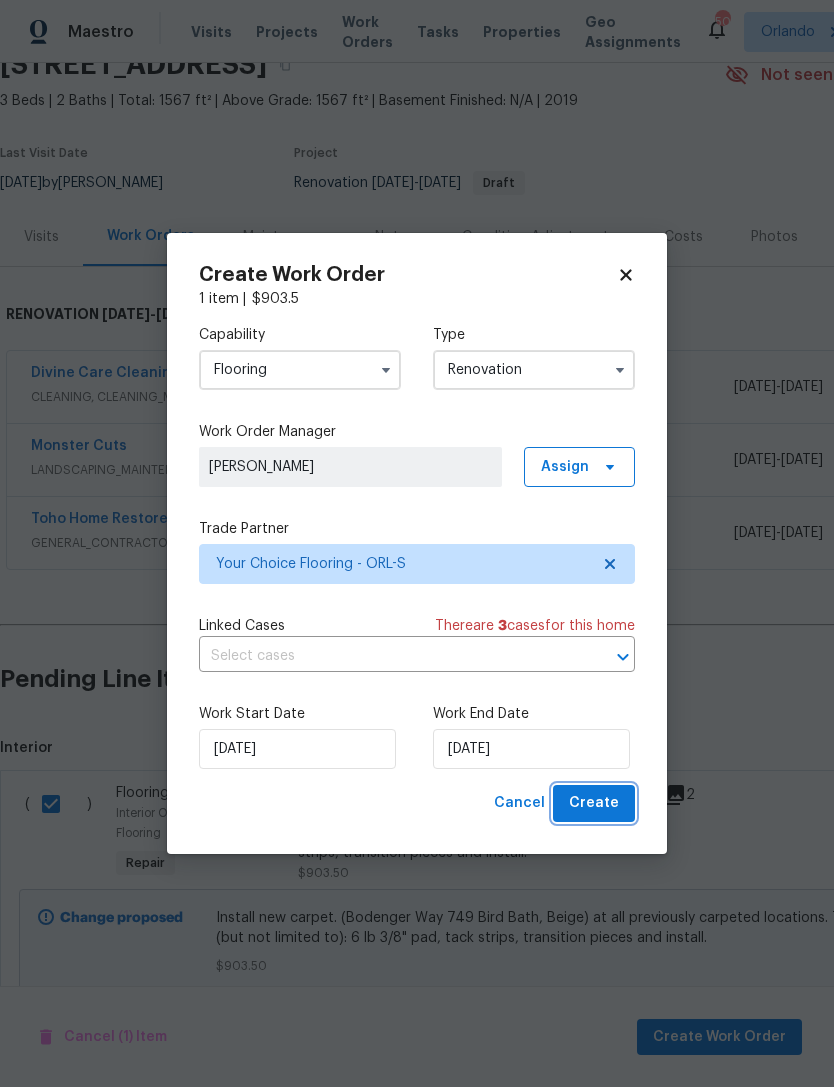 click on "Create" at bounding box center (594, 803) 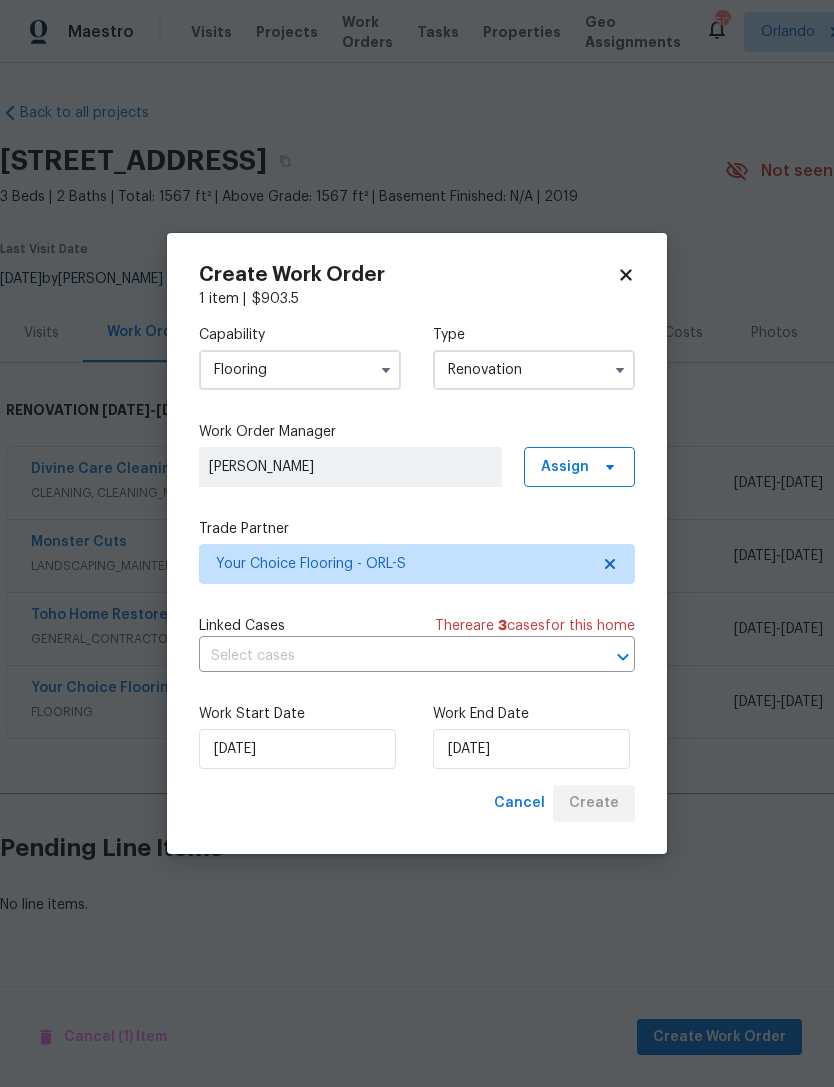 scroll, scrollTop: 0, scrollLeft: 0, axis: both 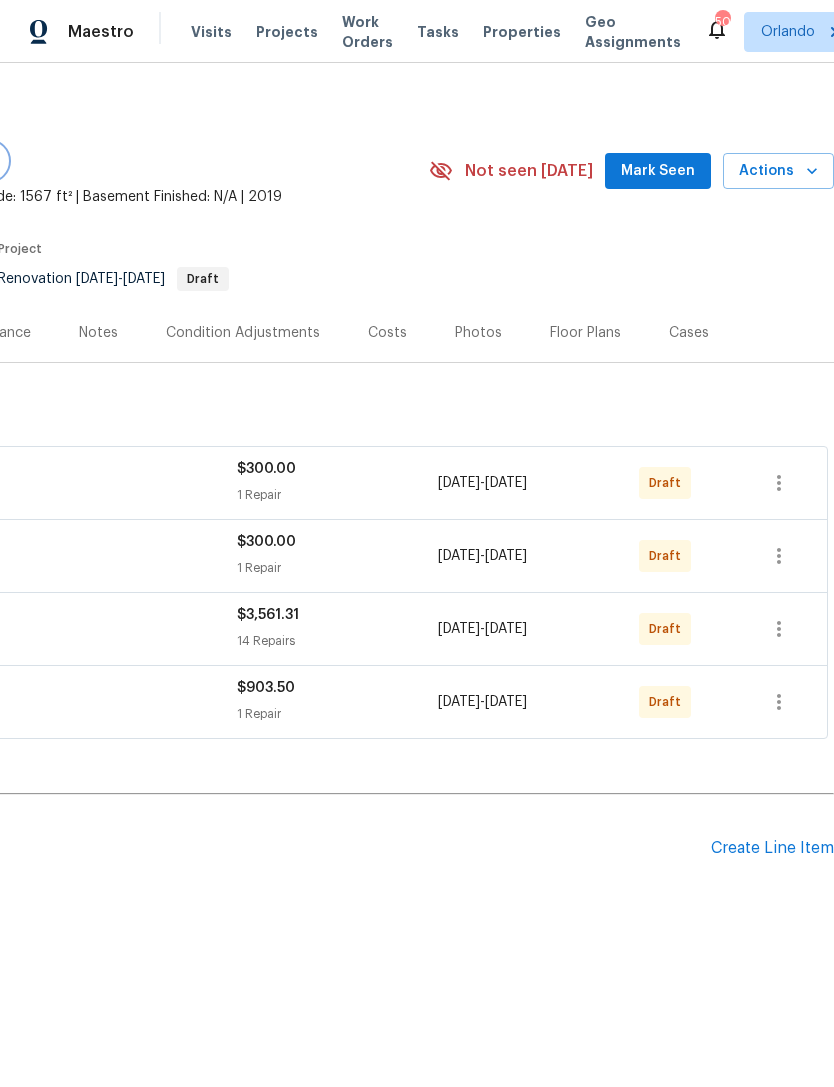 click at bounding box center [-11, 161] 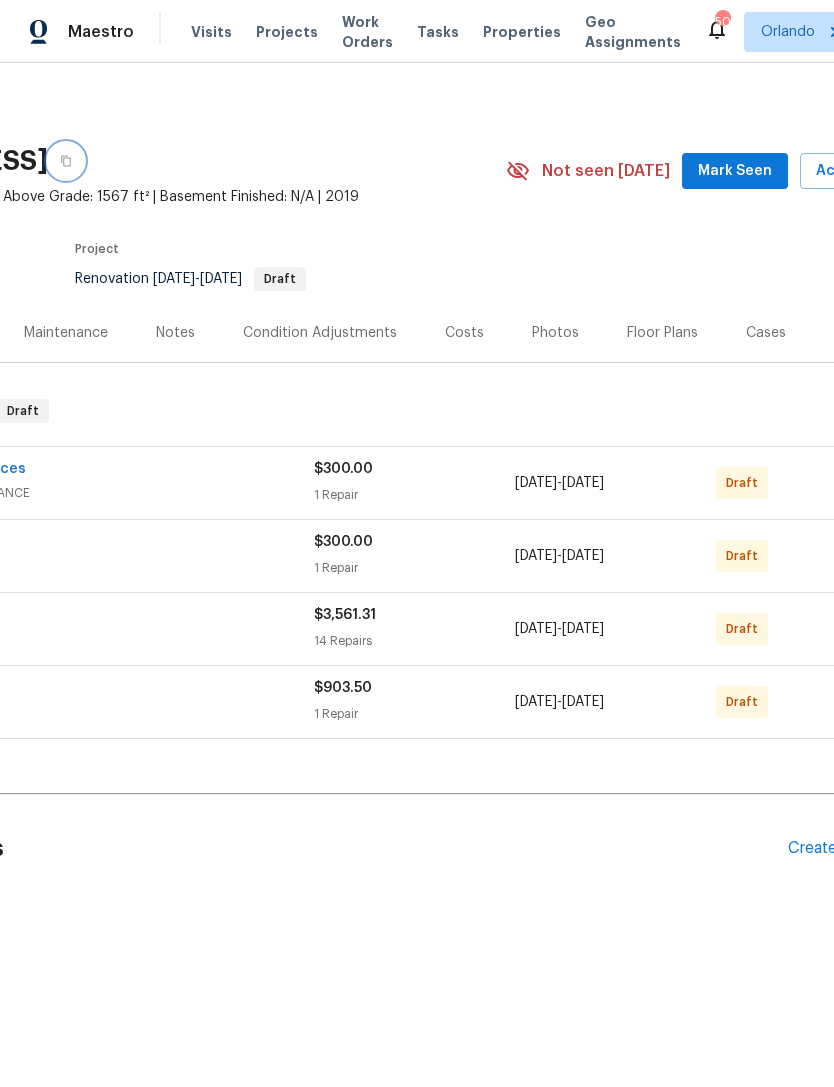 scroll, scrollTop: 0, scrollLeft: 202, axis: horizontal 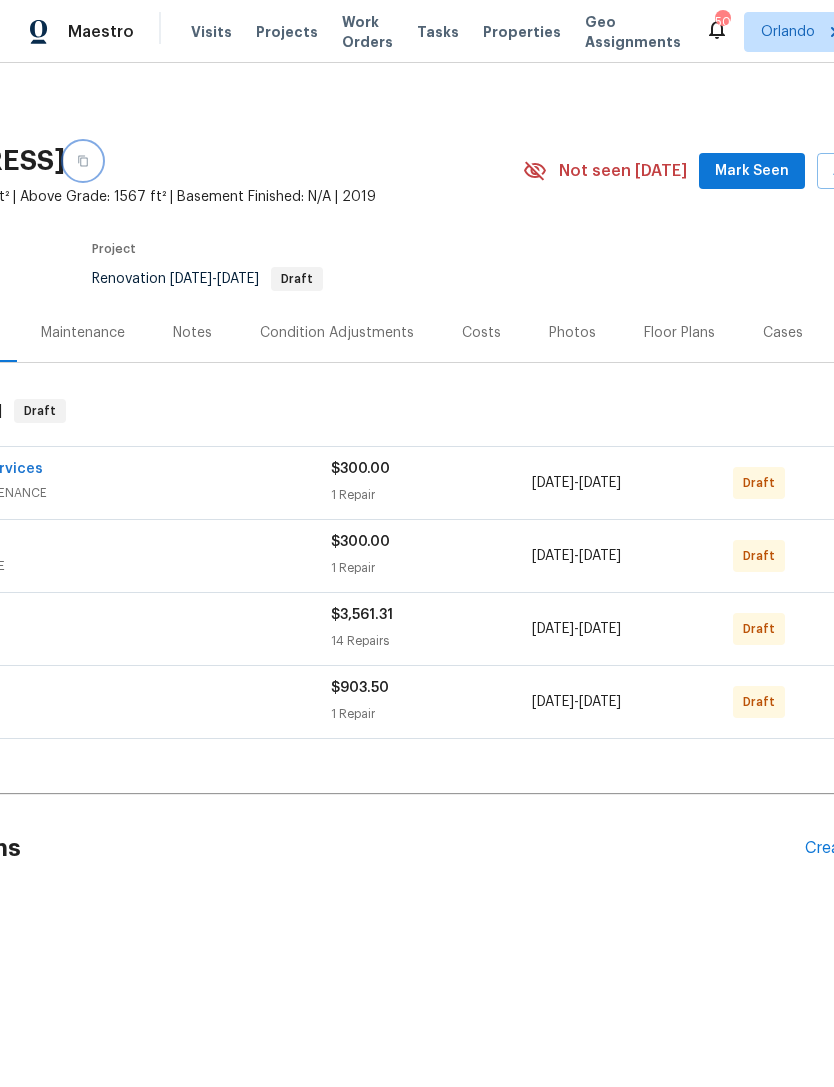 click 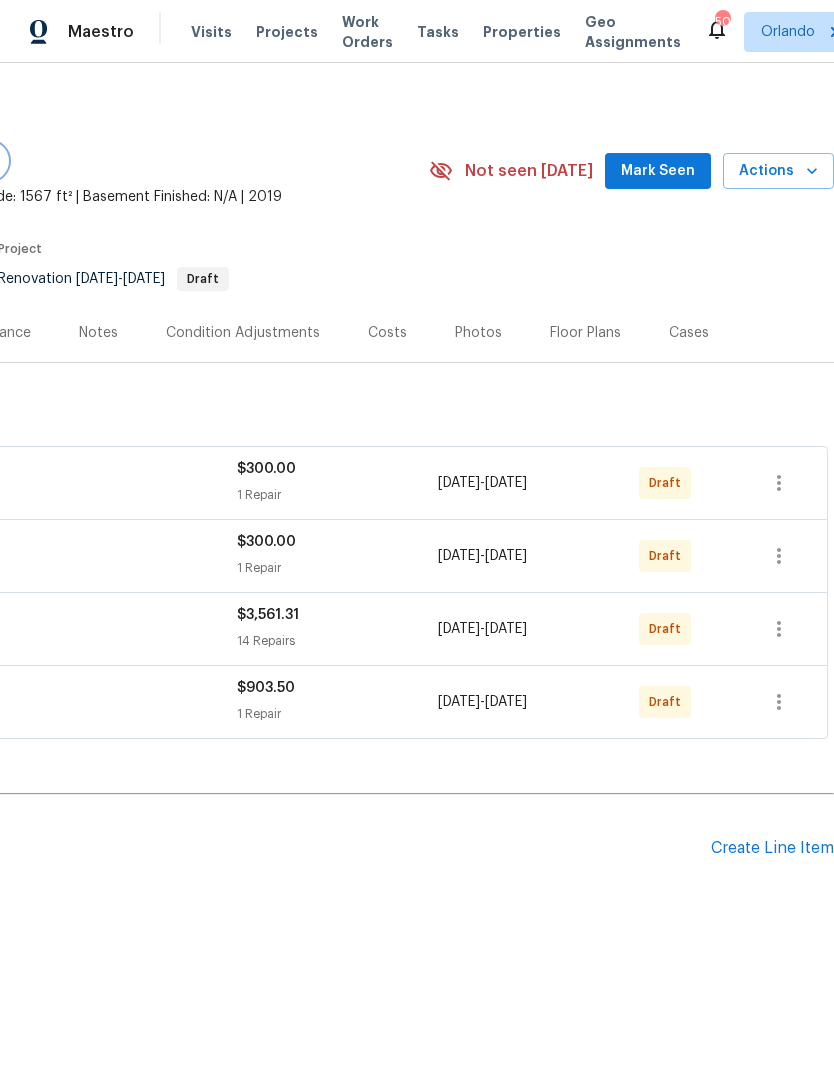 scroll, scrollTop: 0, scrollLeft: 296, axis: horizontal 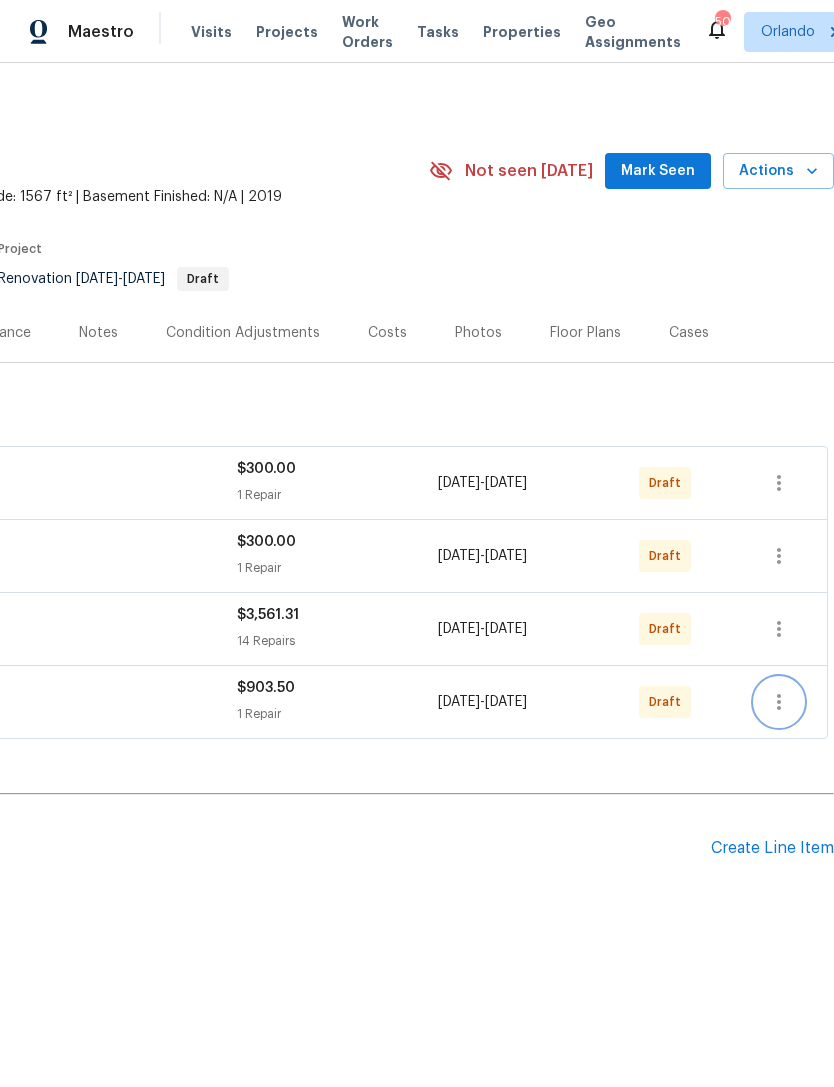 click 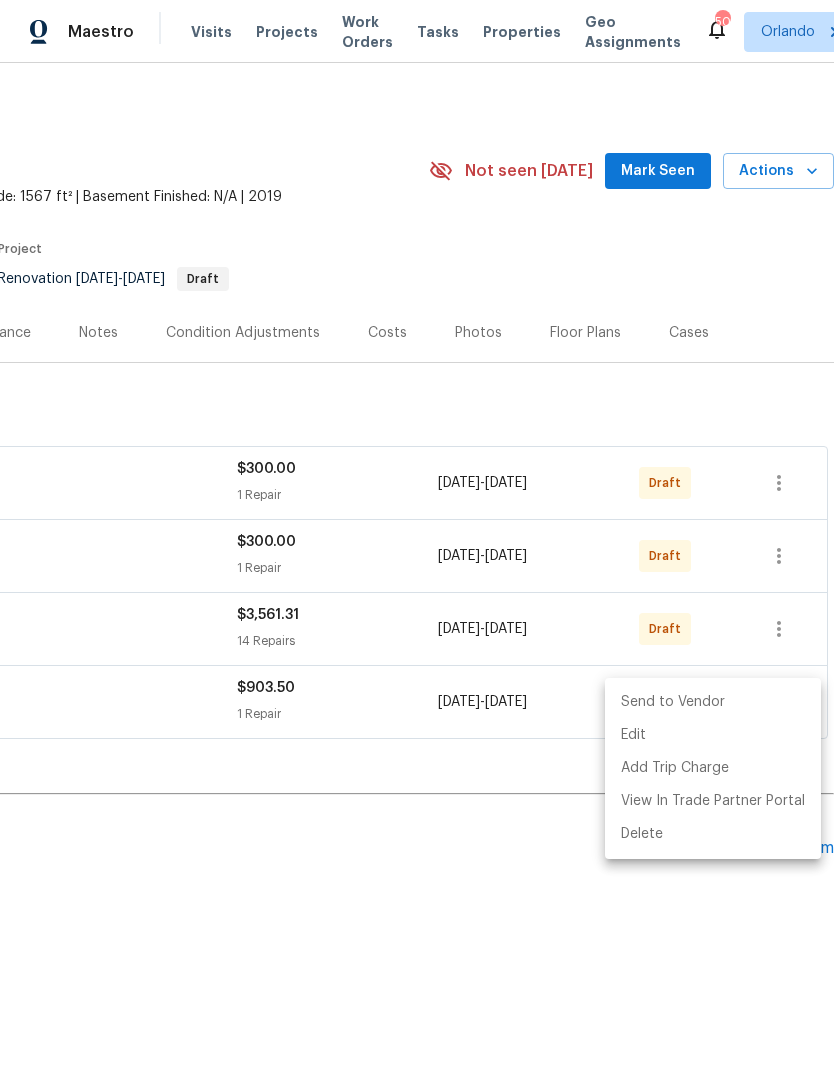 click on "Send to Vendor" at bounding box center [713, 702] 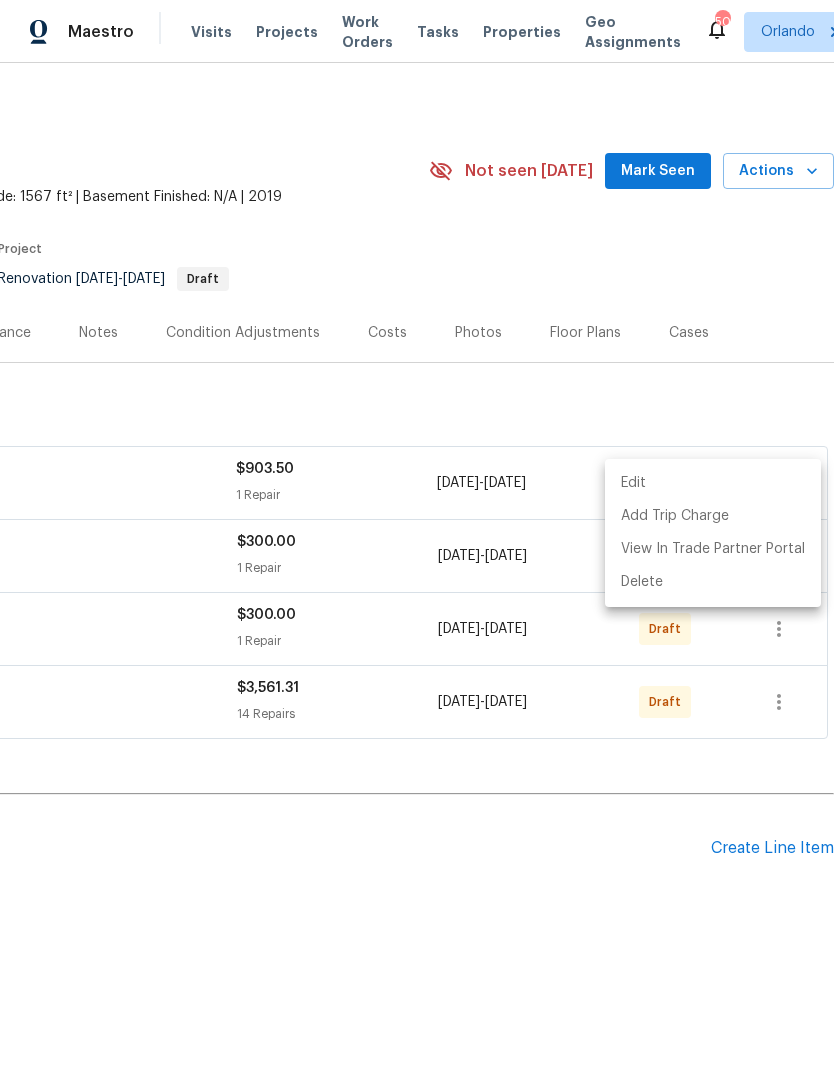 click at bounding box center [417, 543] 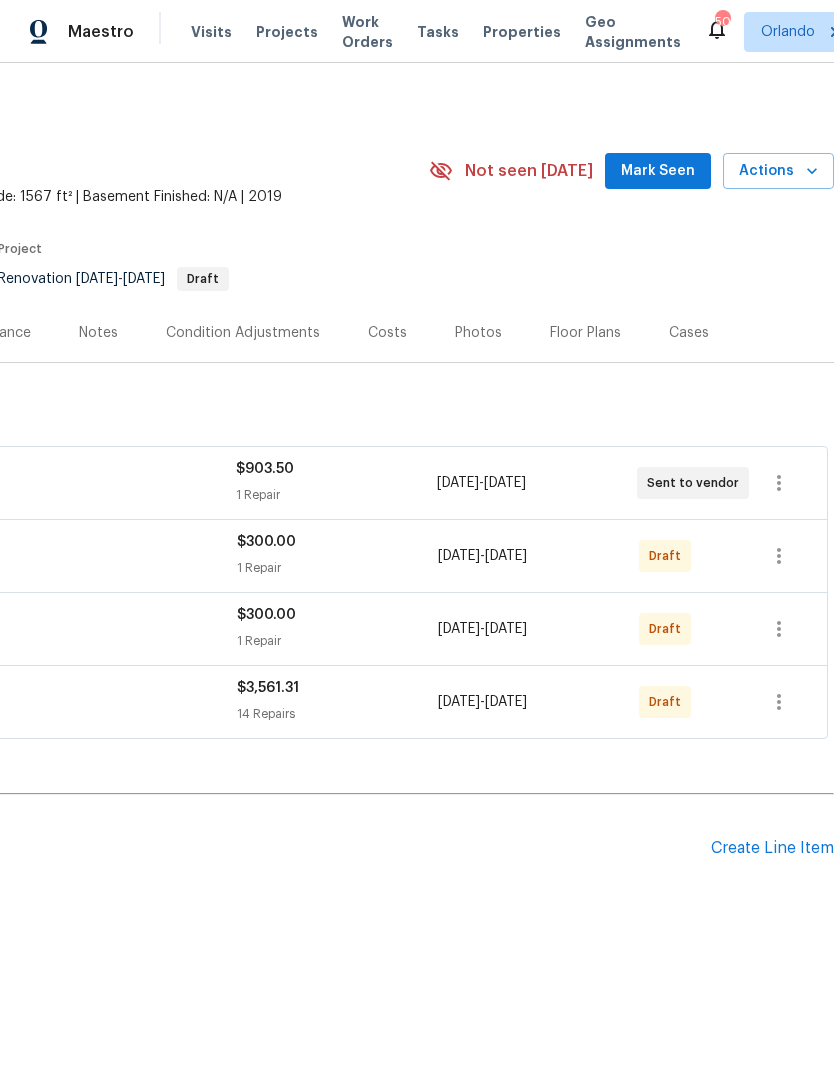 click on "Edit Add Trip Charge View In Trade Partner Portal Delete" at bounding box center [417, 543] 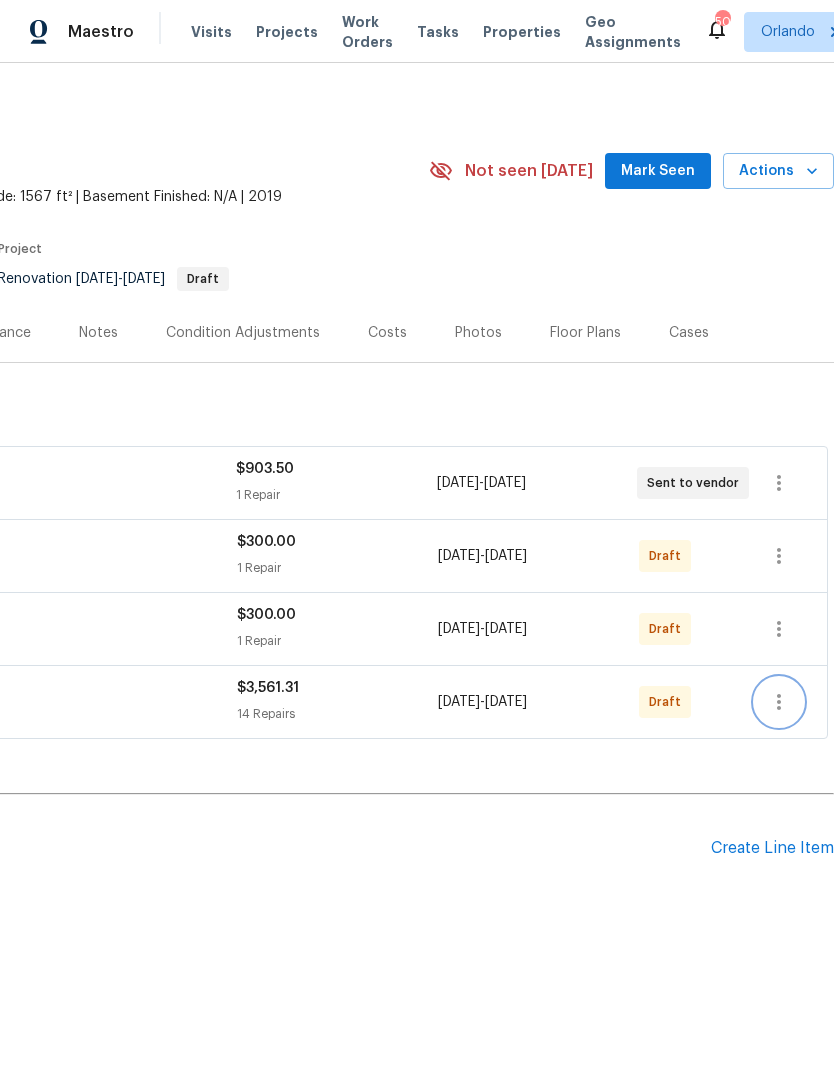 click 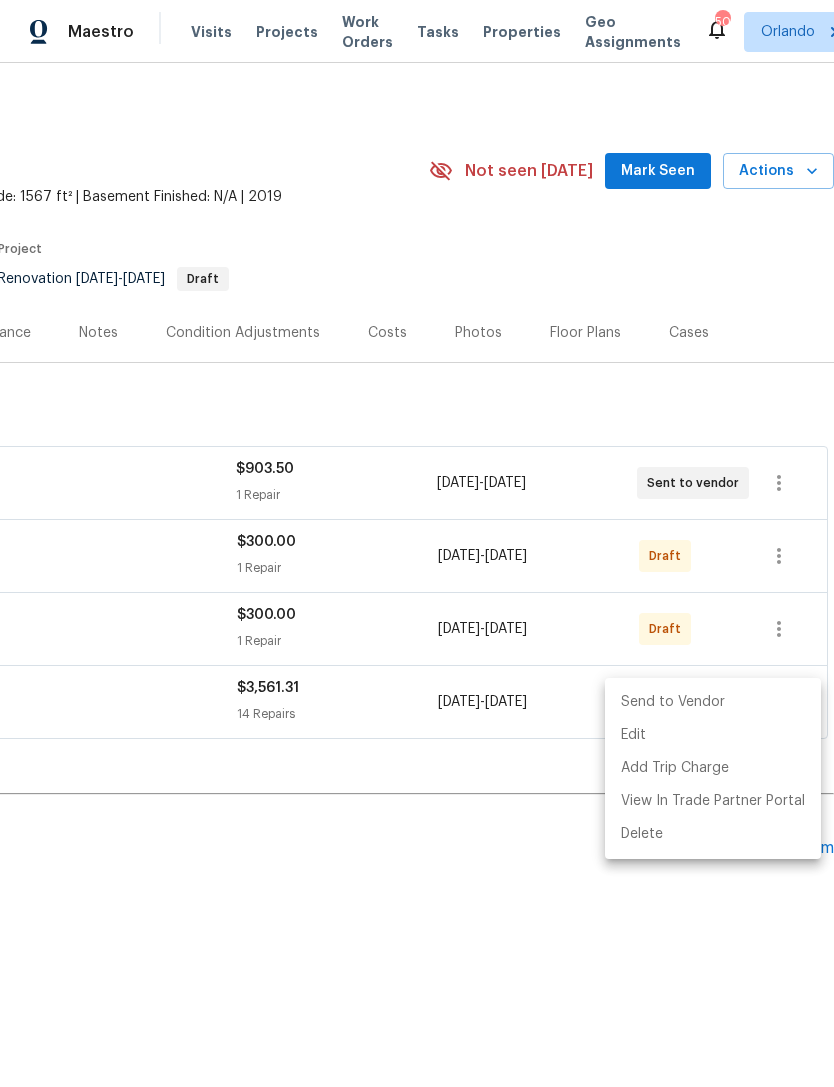 click on "Send to Vendor" at bounding box center [713, 702] 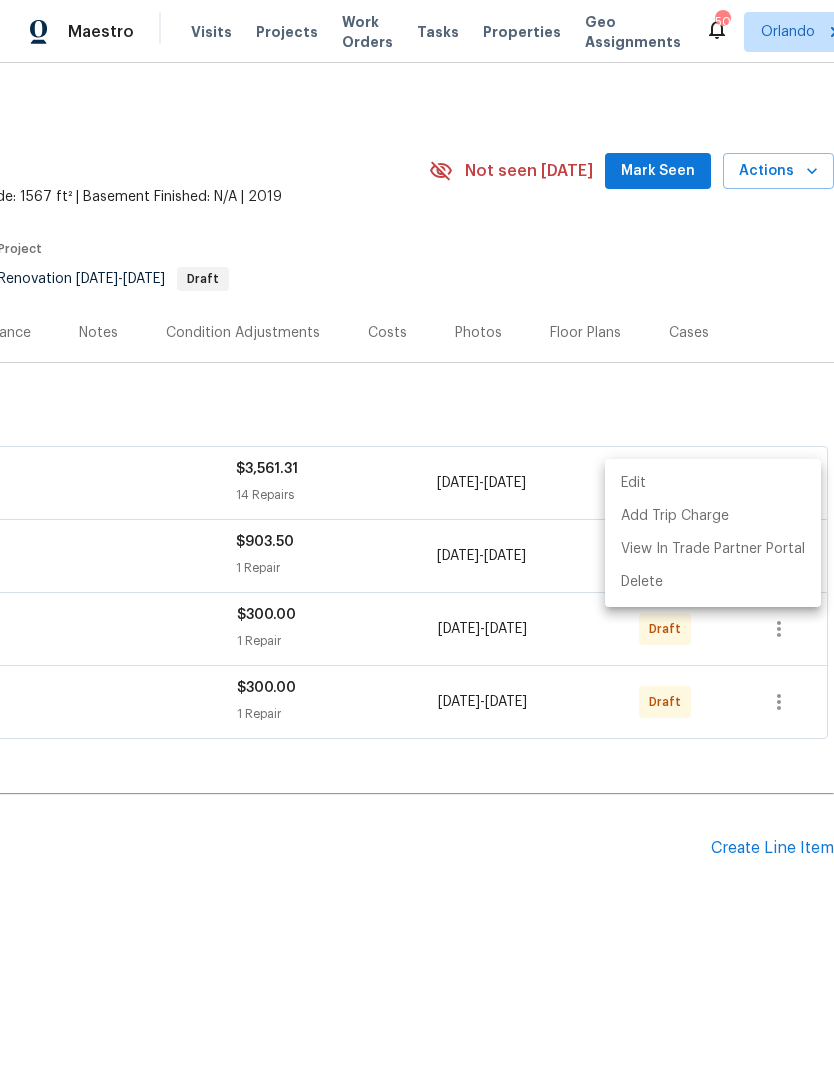 click at bounding box center [417, 543] 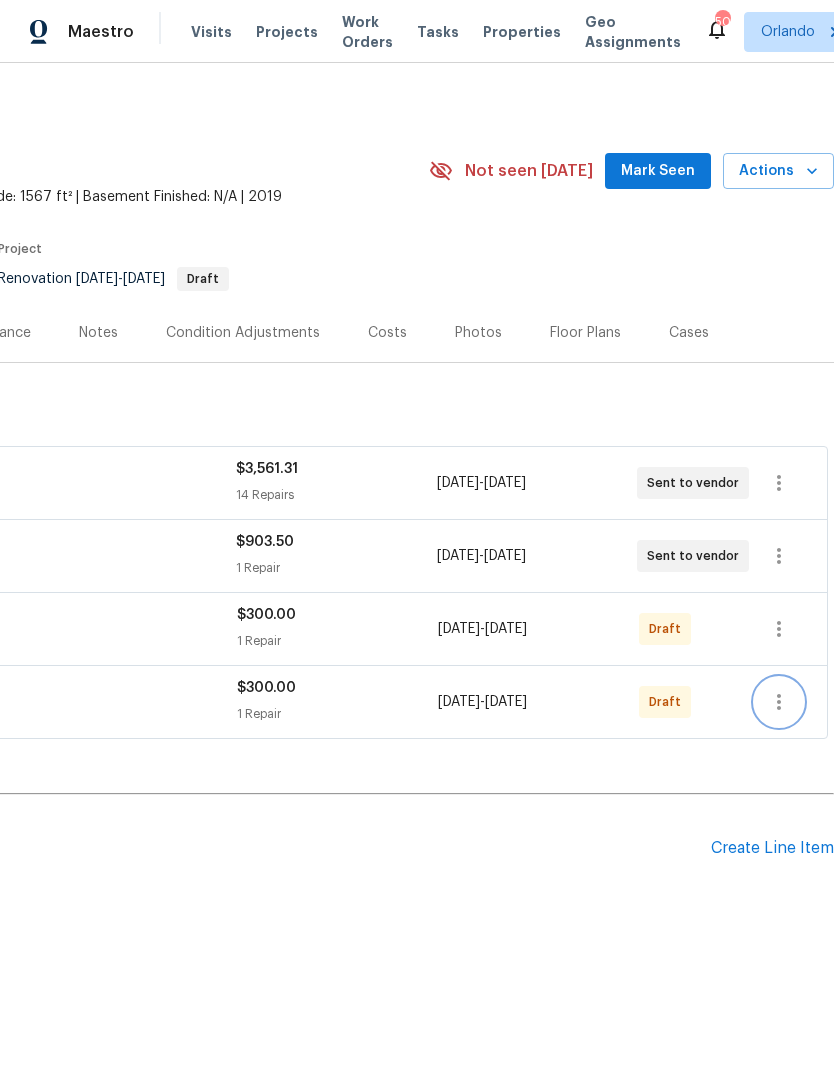 click 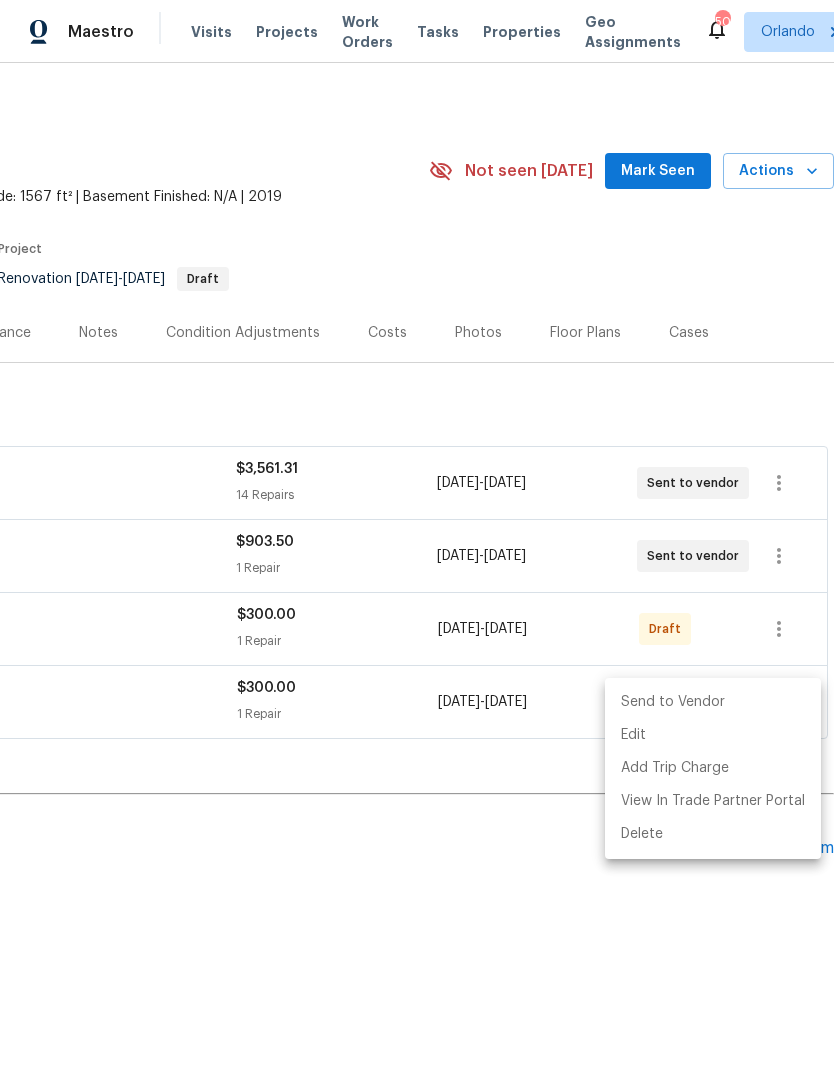 click on "Send to Vendor" at bounding box center [713, 702] 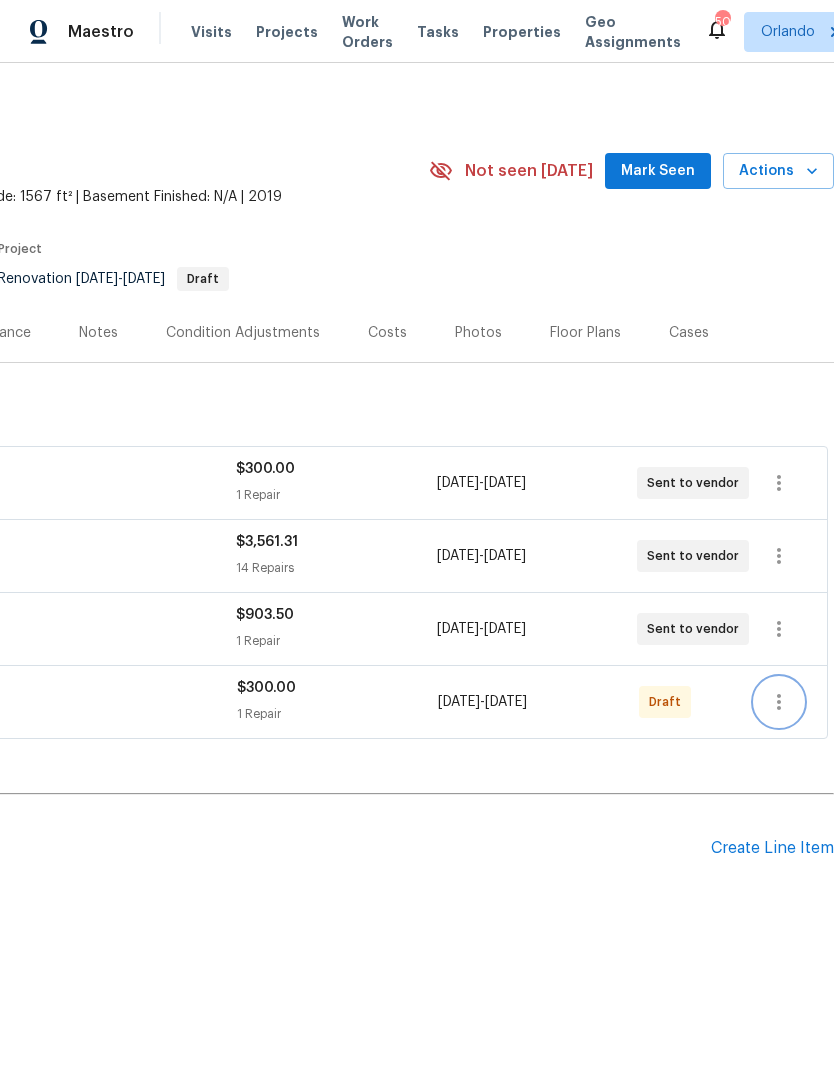 click 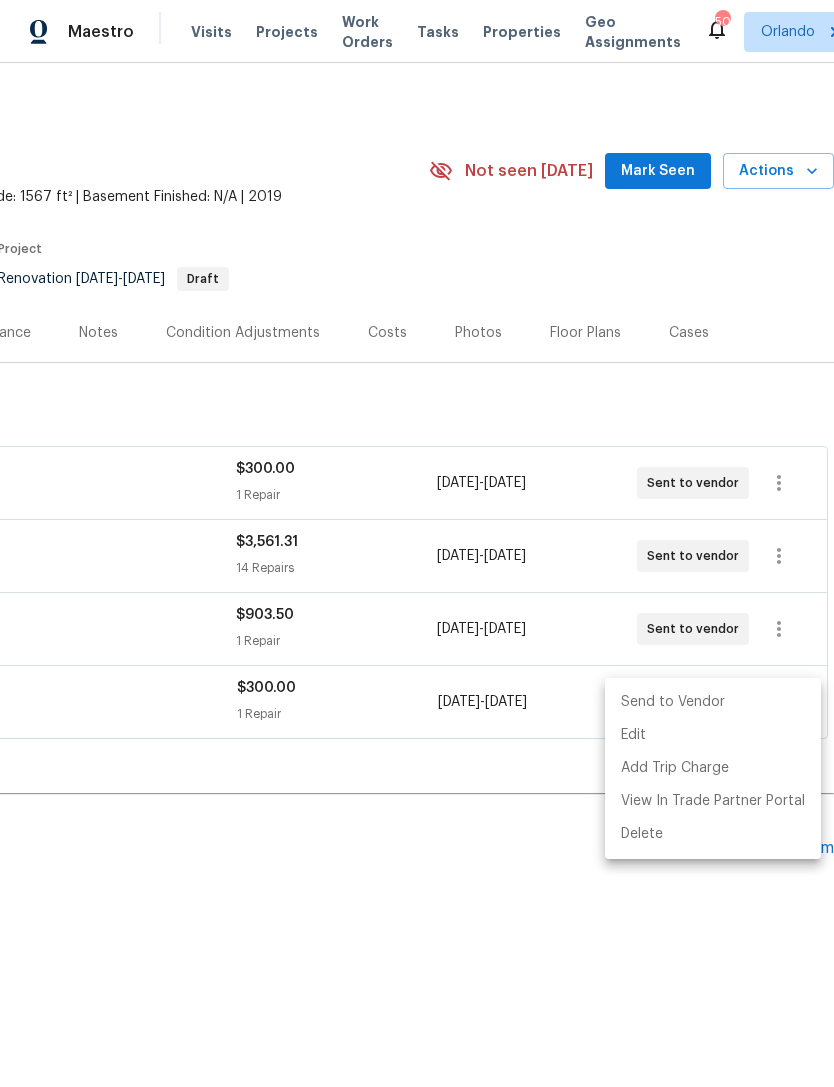 click on "Send to Vendor" at bounding box center (713, 702) 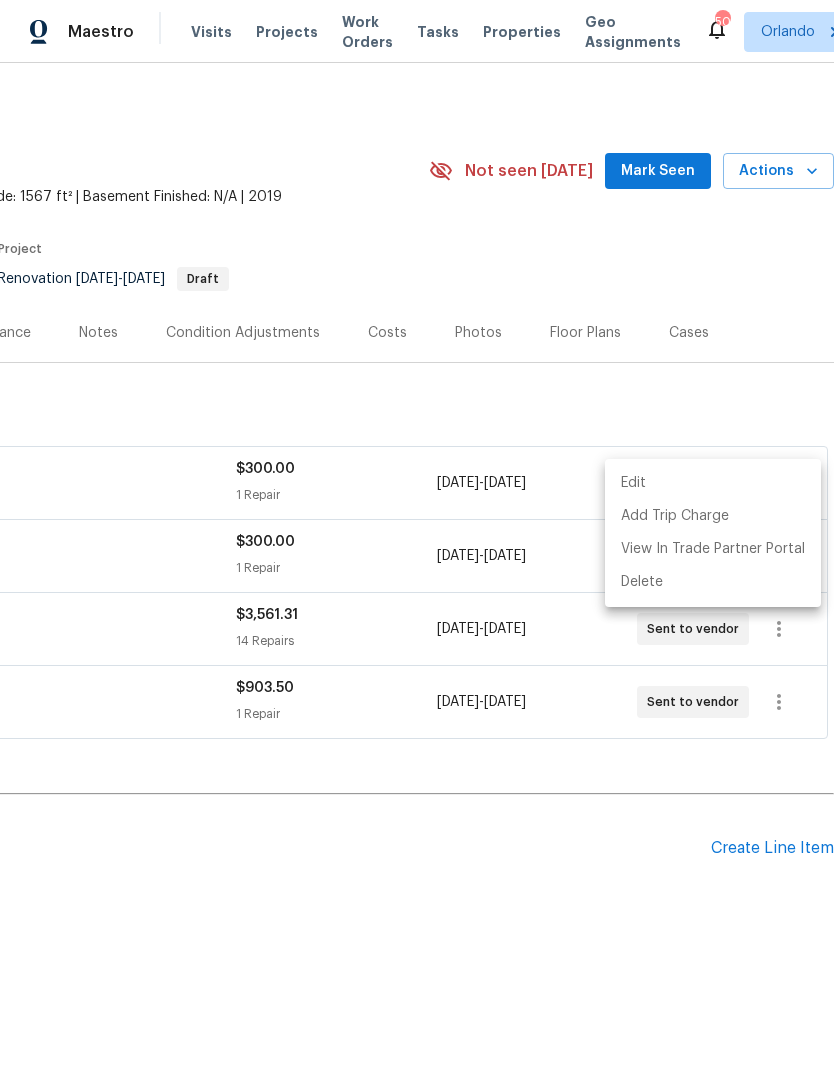 click at bounding box center (417, 543) 